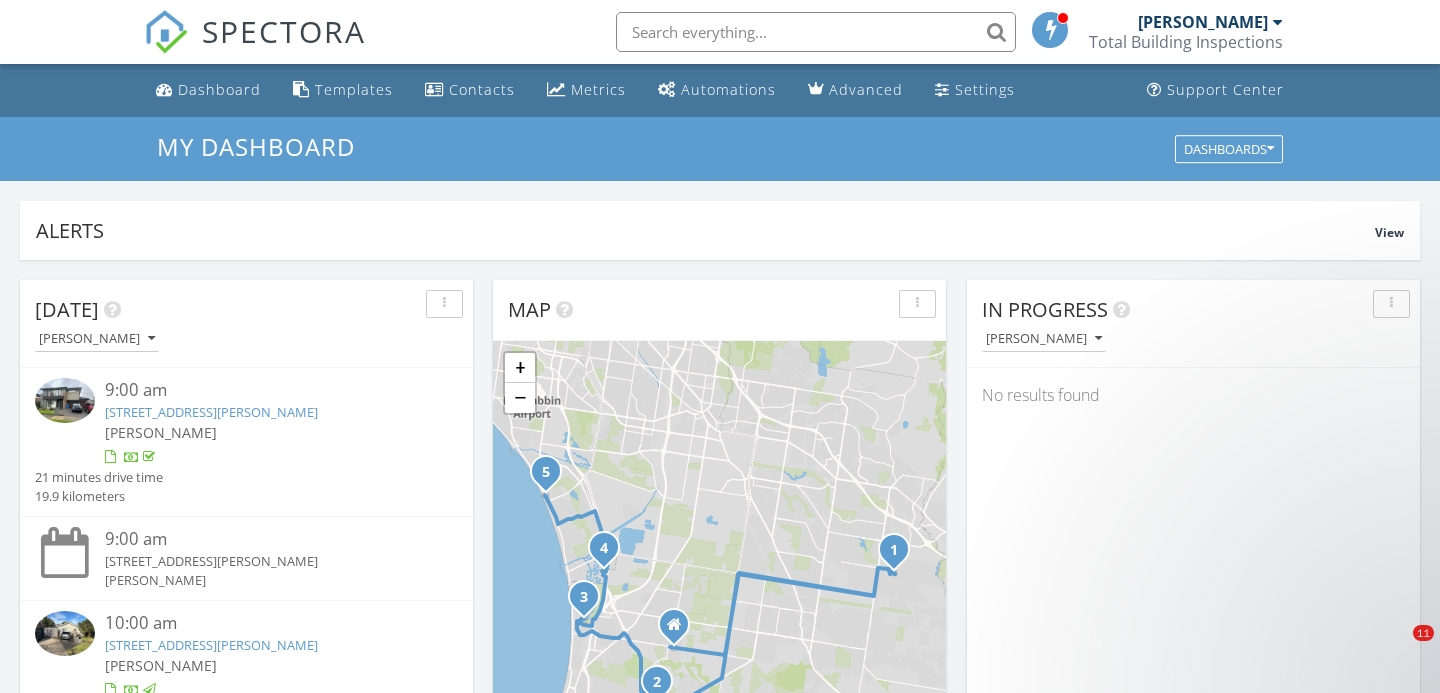 scroll, scrollTop: 0, scrollLeft: 0, axis: both 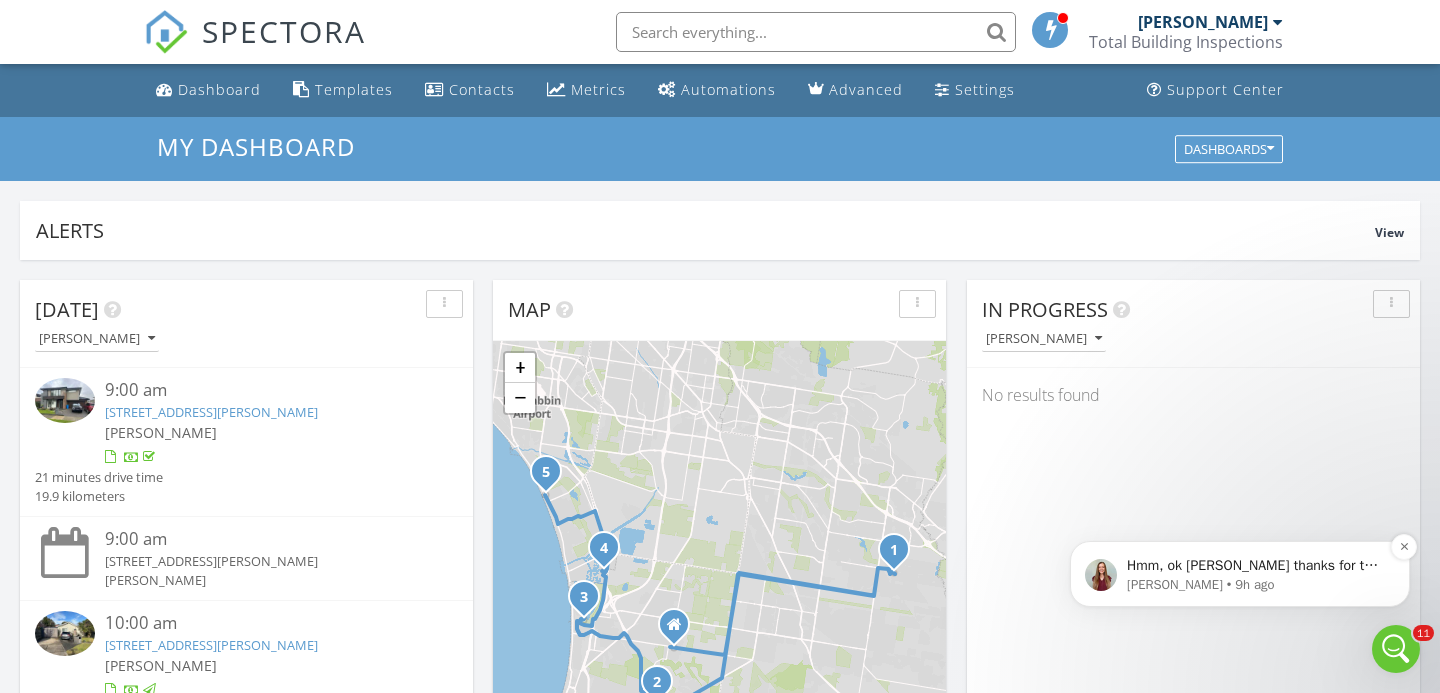 click on "Hmm, ok Joel thanks for that info. We will look into this a bit further and see what else we can find, and we will keep you posted 👍" at bounding box center (1256, 566) 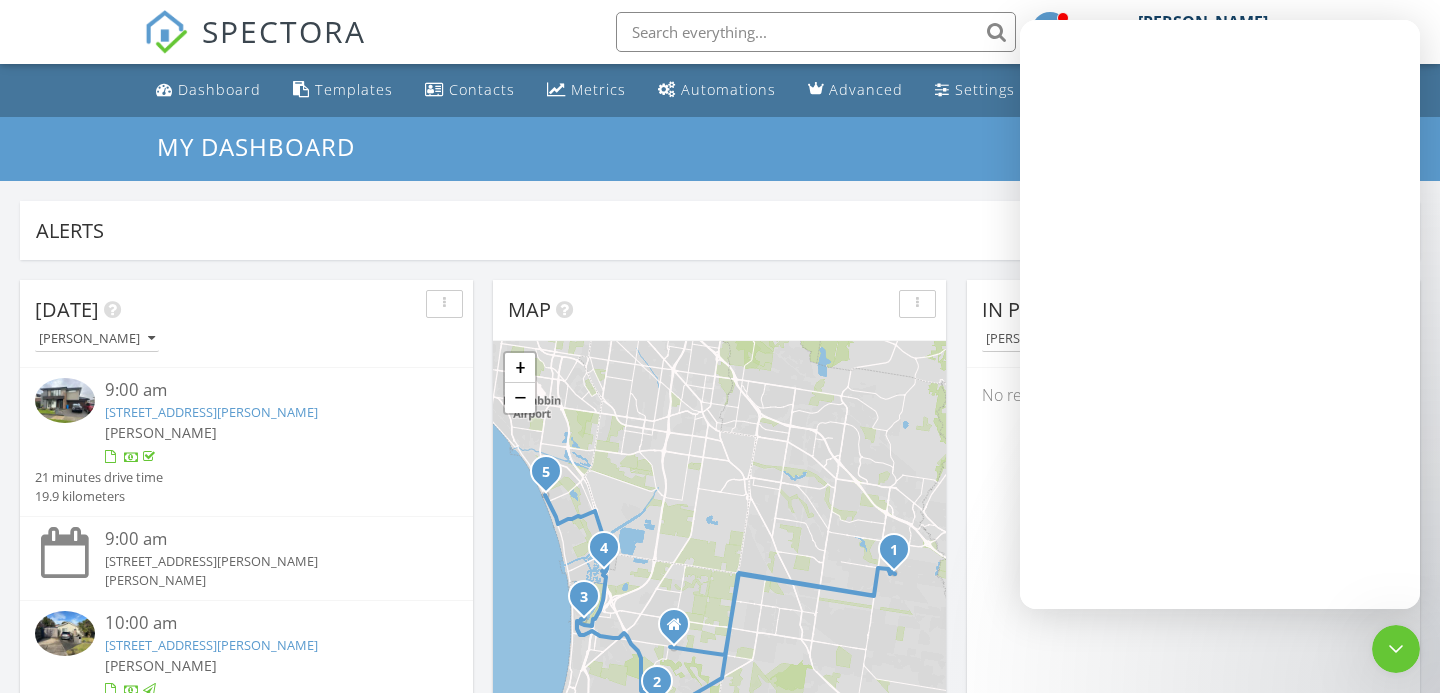 scroll, scrollTop: 0, scrollLeft: 0, axis: both 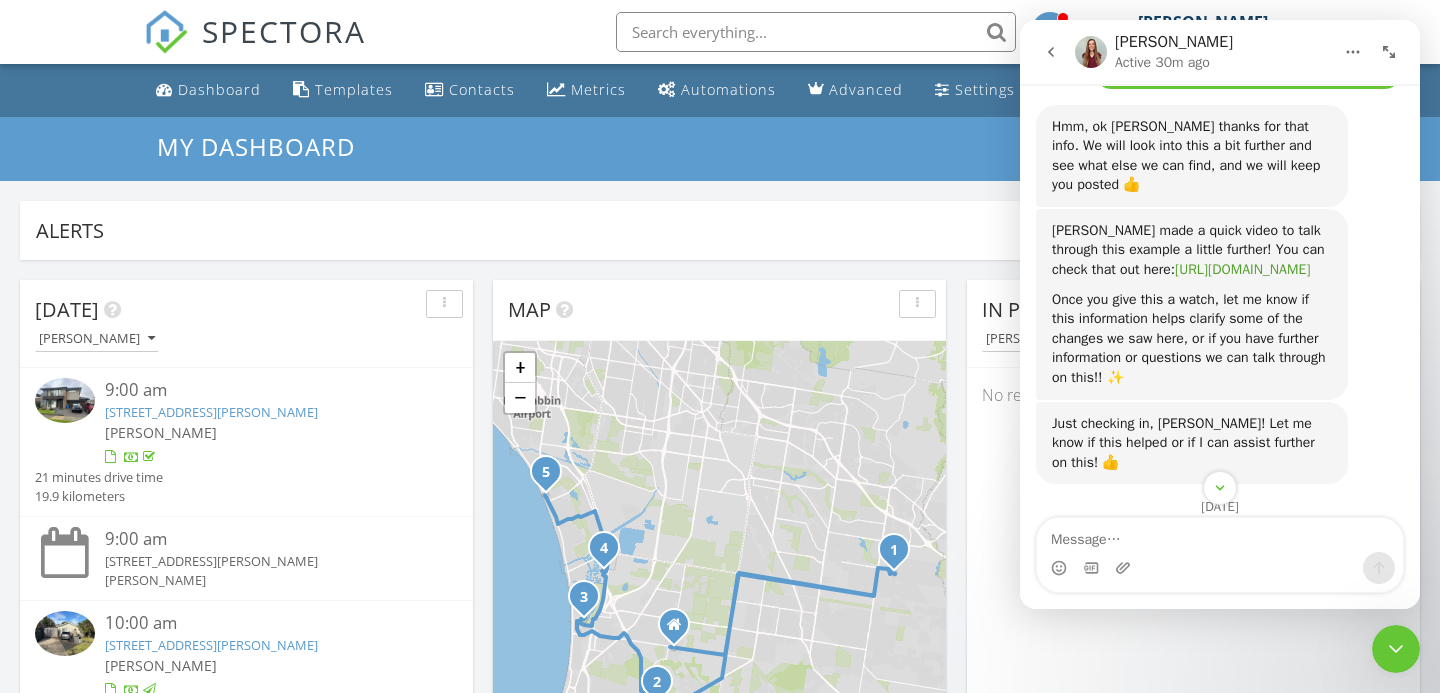 click on "https://share.zight.com/8LuKGxzz" at bounding box center (1242, 269) 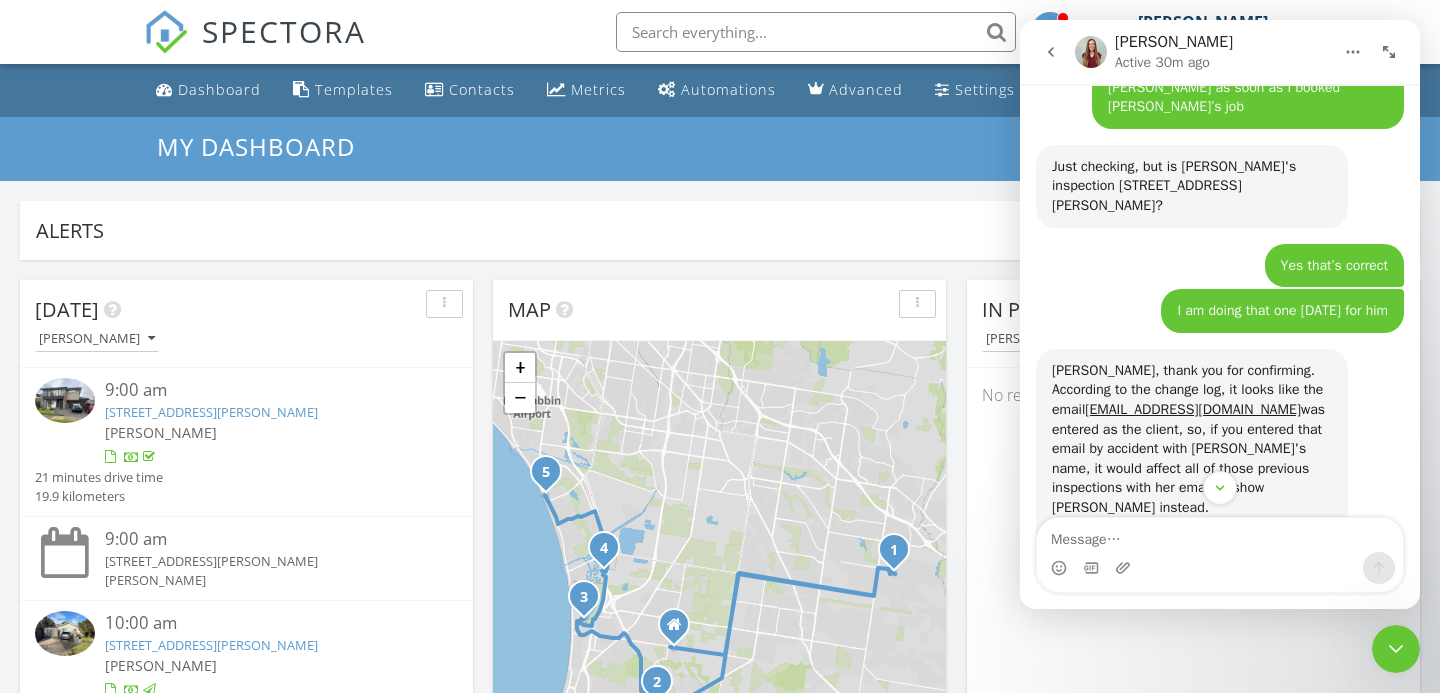 scroll, scrollTop: 6110, scrollLeft: 0, axis: vertical 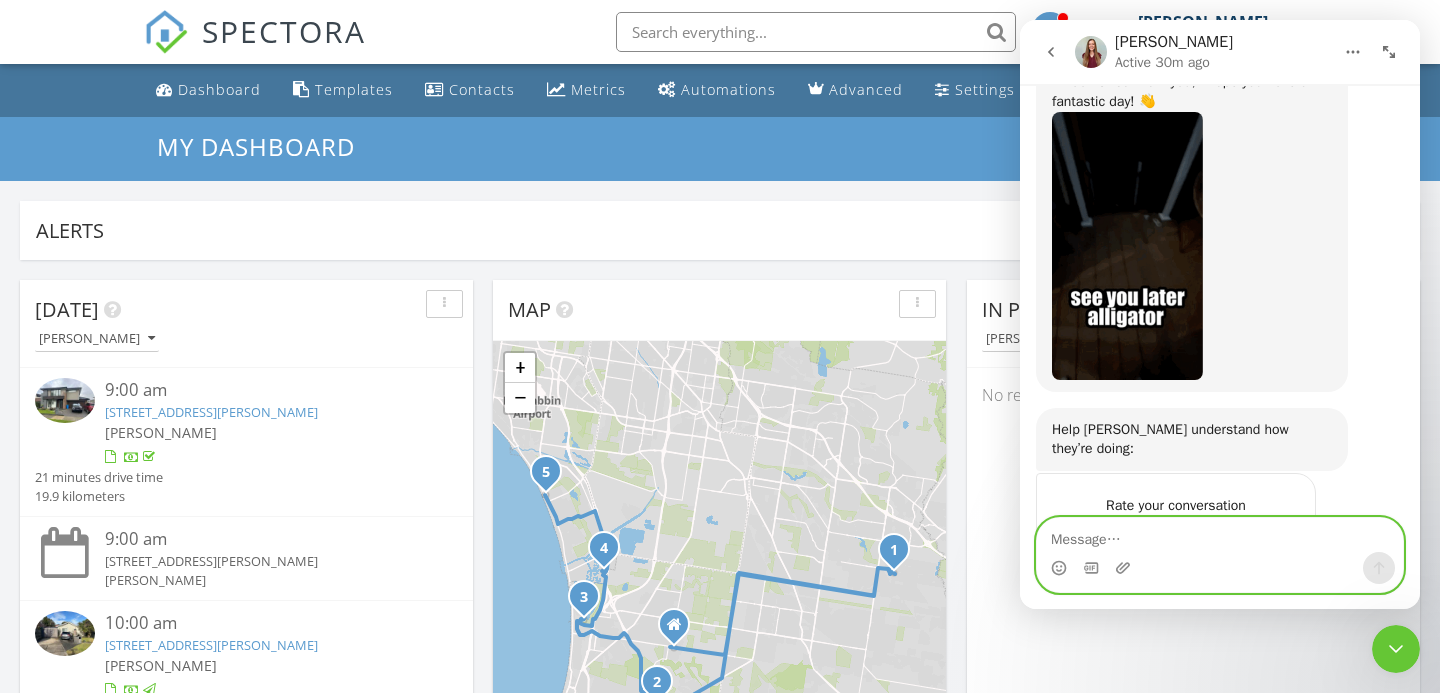 click at bounding box center (1220, 535) 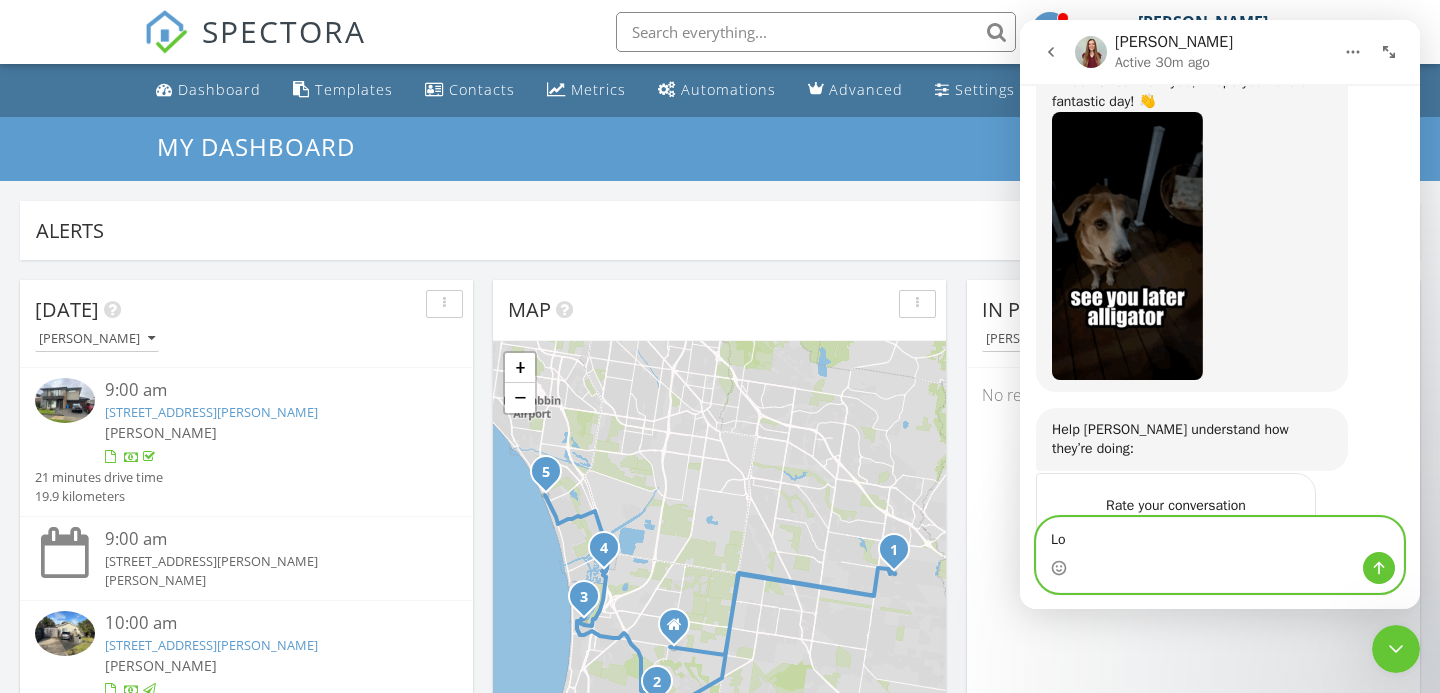 type on "L" 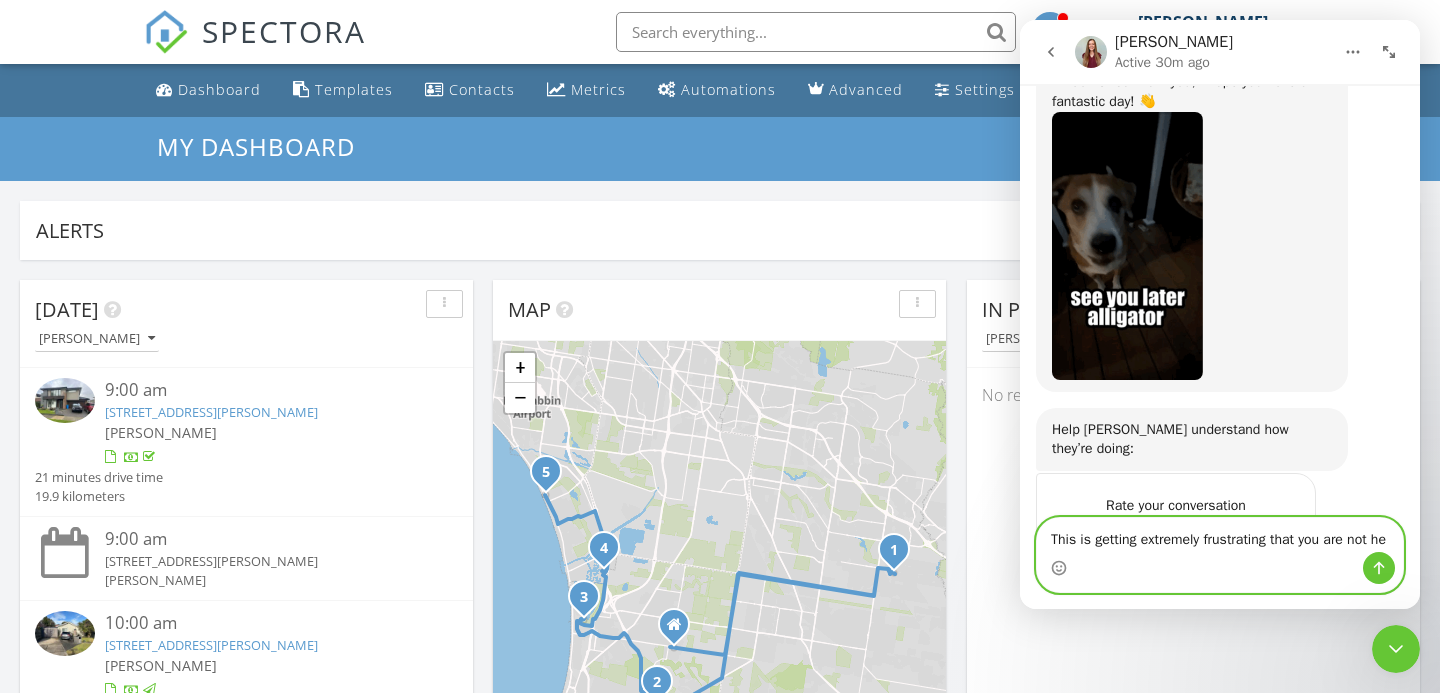 scroll, scrollTop: 6130, scrollLeft: 0, axis: vertical 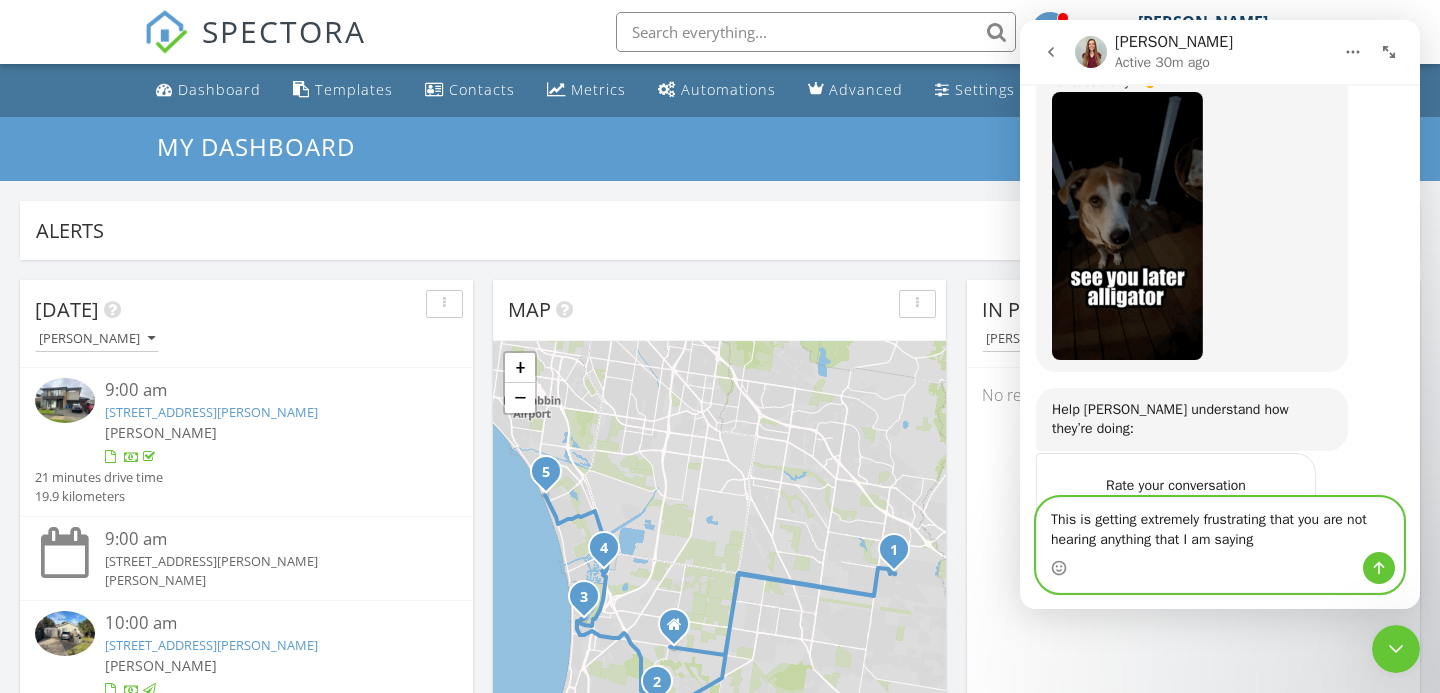 click on "This is getting extremely frustrating that you are not hearing anything that I am saying" at bounding box center [1220, 525] 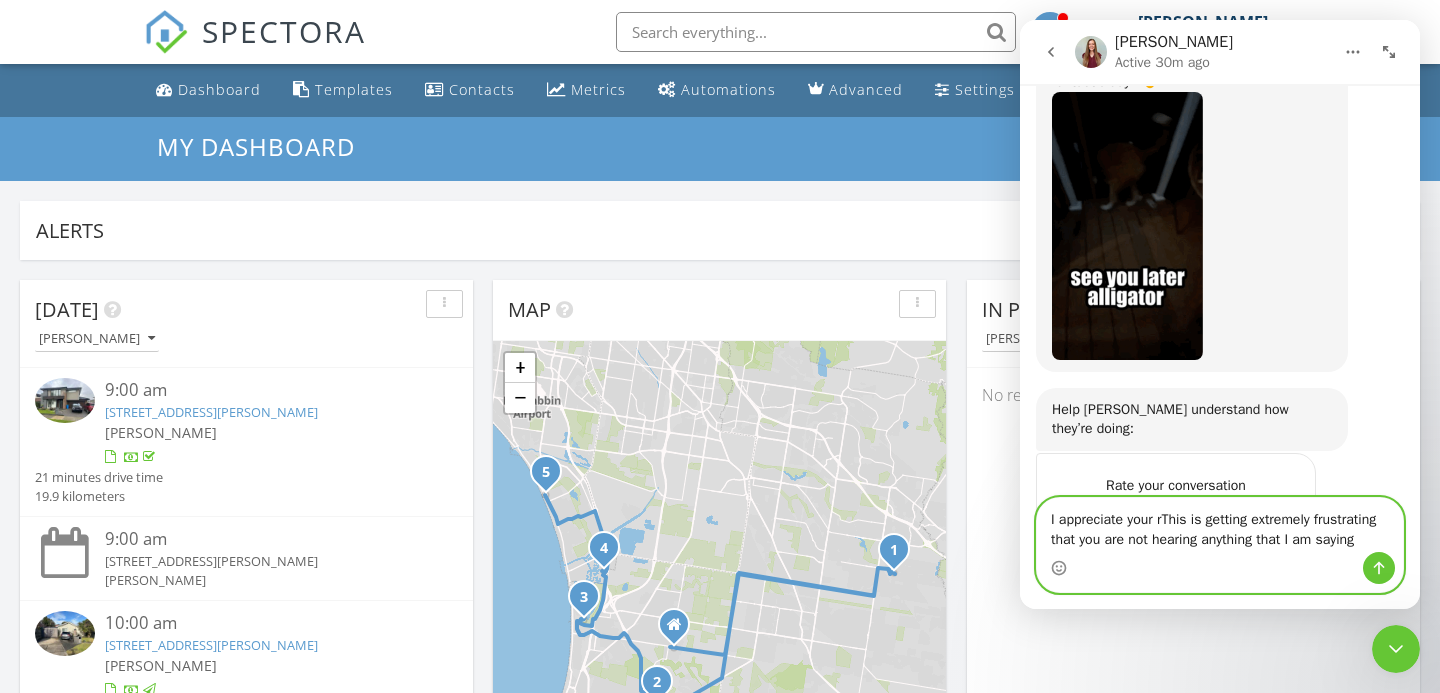 scroll, scrollTop: 6150, scrollLeft: 0, axis: vertical 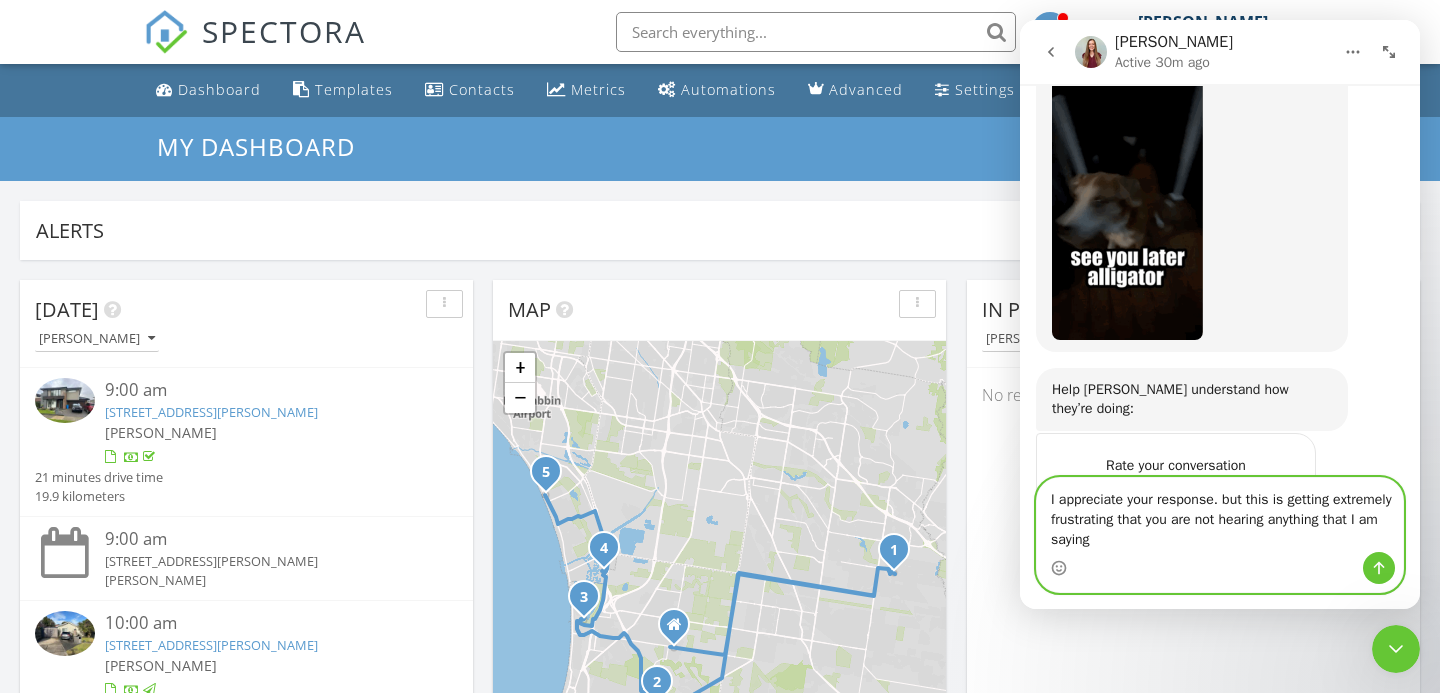 click on "I appreciate your response. but this is getting extremely frustrating that you are not hearing anything that I am saying" at bounding box center [1220, 515] 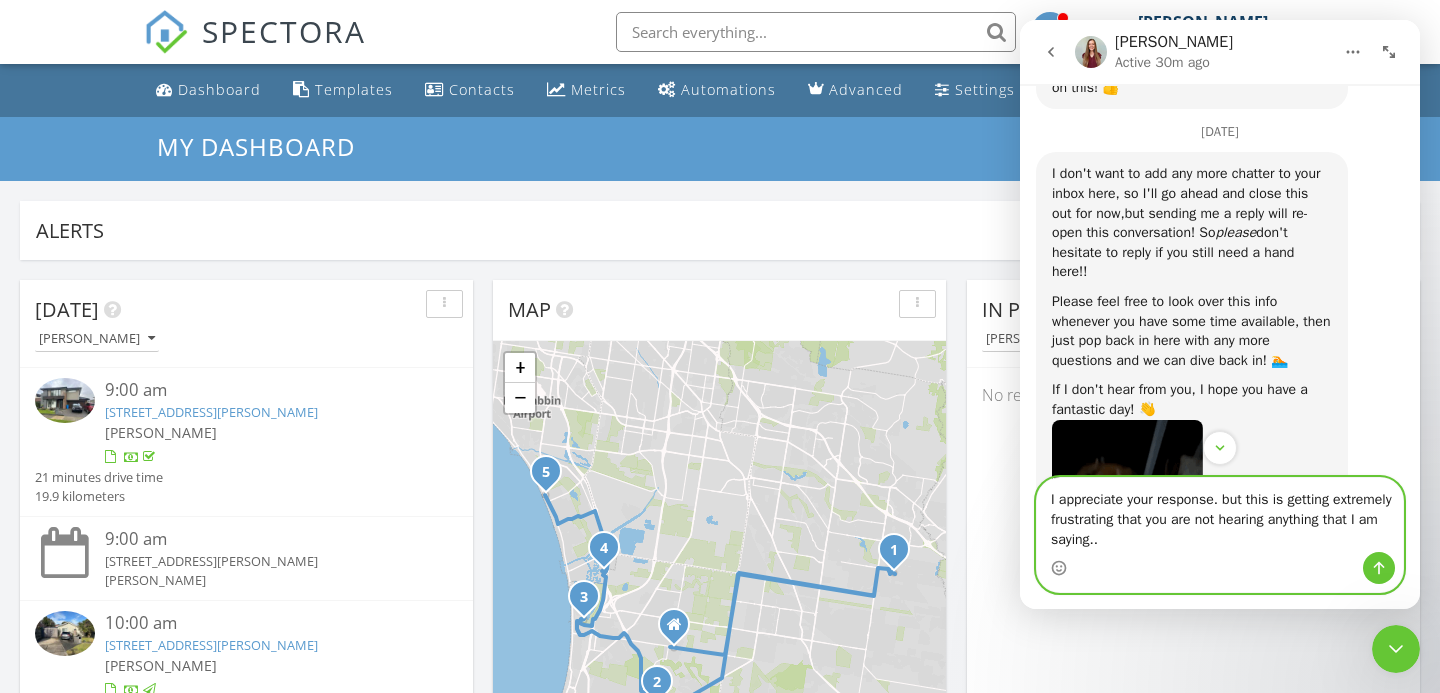 scroll, scrollTop: 6150, scrollLeft: 0, axis: vertical 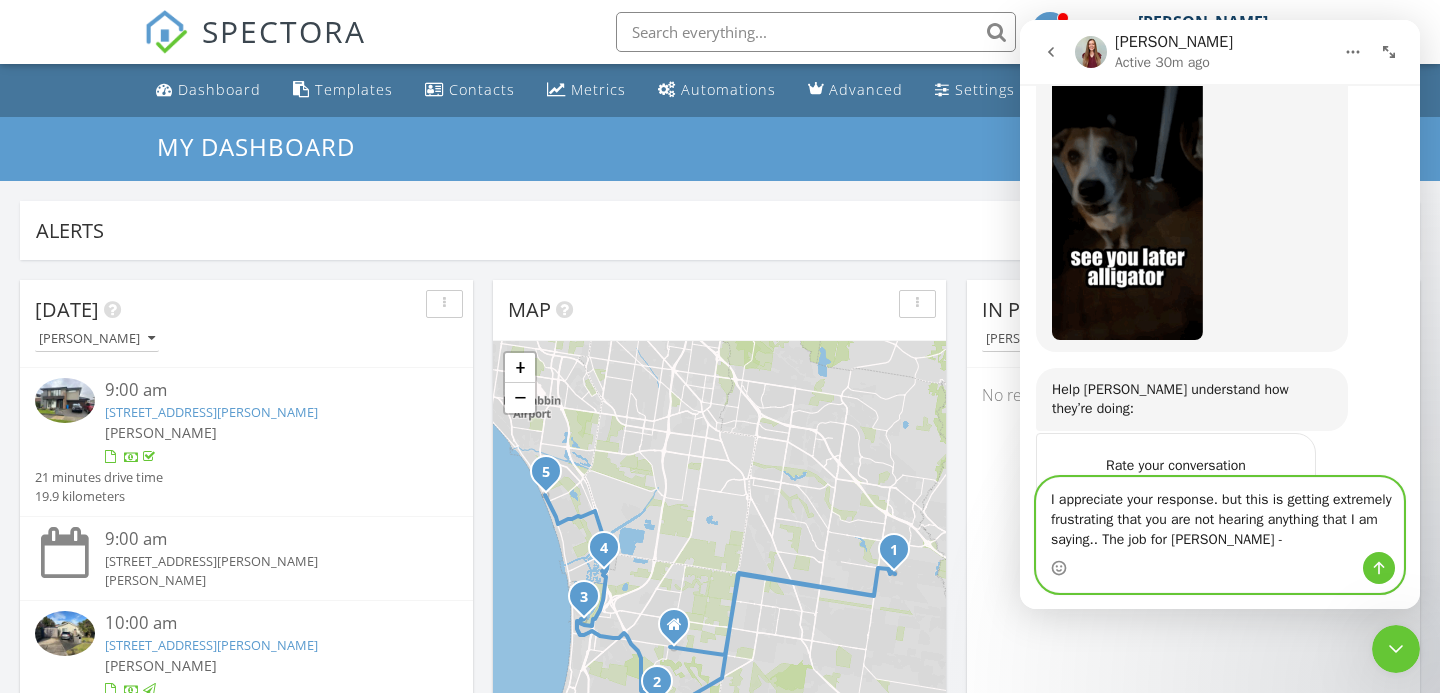 paste on "[EMAIL_ADDRESS][DOMAIN_NAME]" 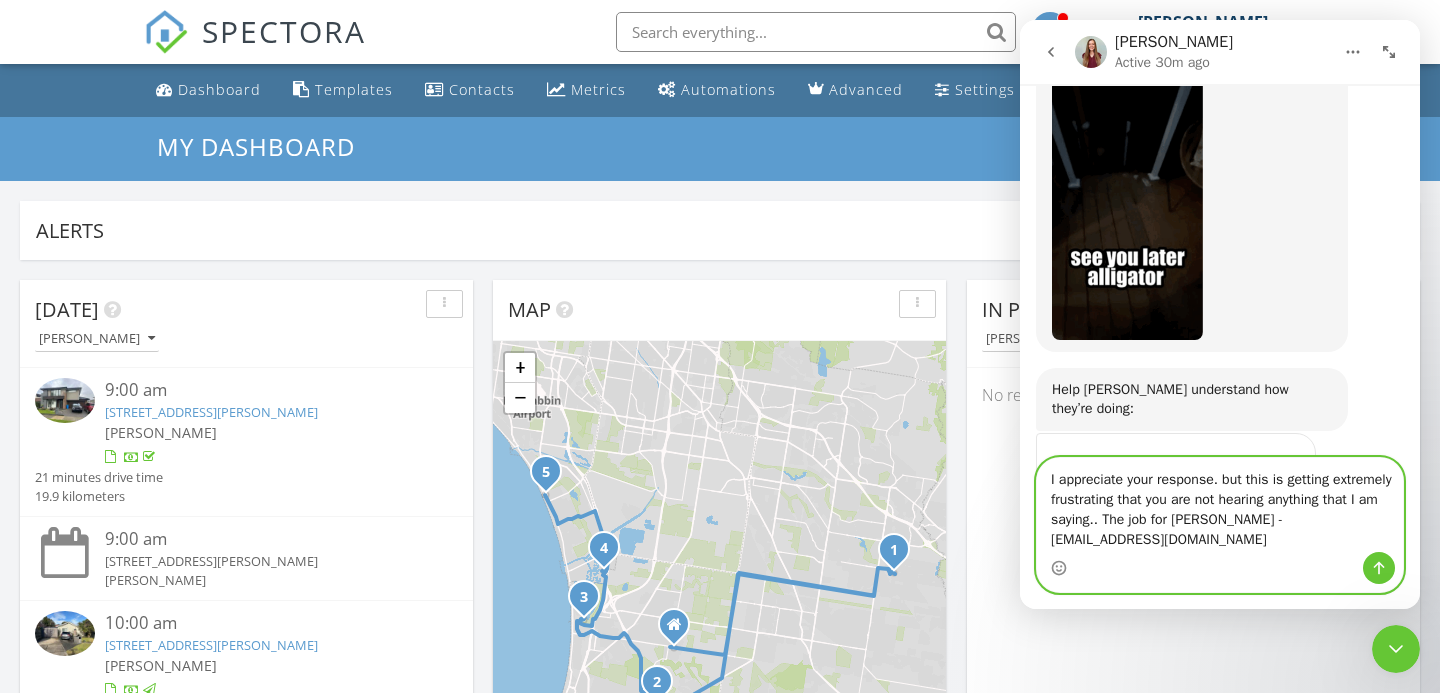 scroll, scrollTop: 6170, scrollLeft: 0, axis: vertical 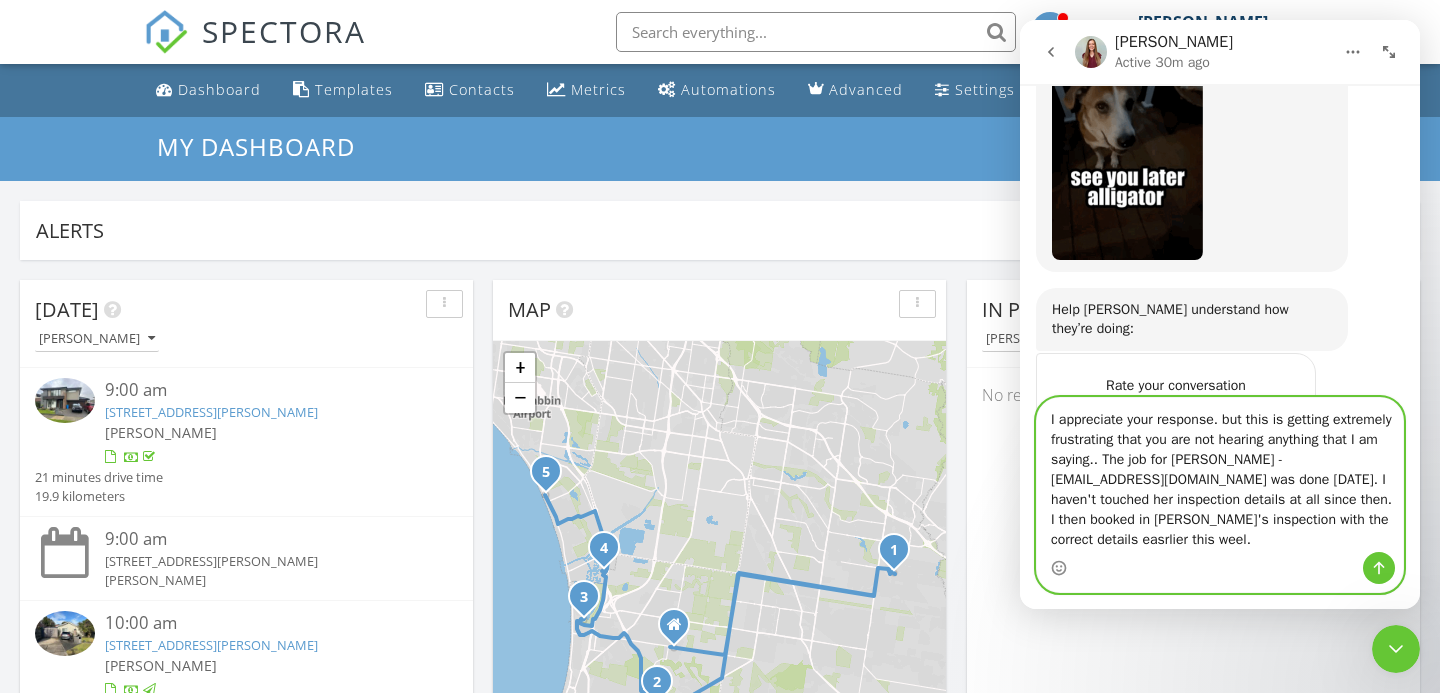 click on "I appreciate your response. but this is getting extremely frustrating that you are not hearing anything that I am saying.. The job for Mary - mnicholls937@gmail.com was done 2 months ago. I haven't touched her inspection details at all since then. I then booked in Adam's inspection with the correct details easrlier this weel." at bounding box center (1220, 475) 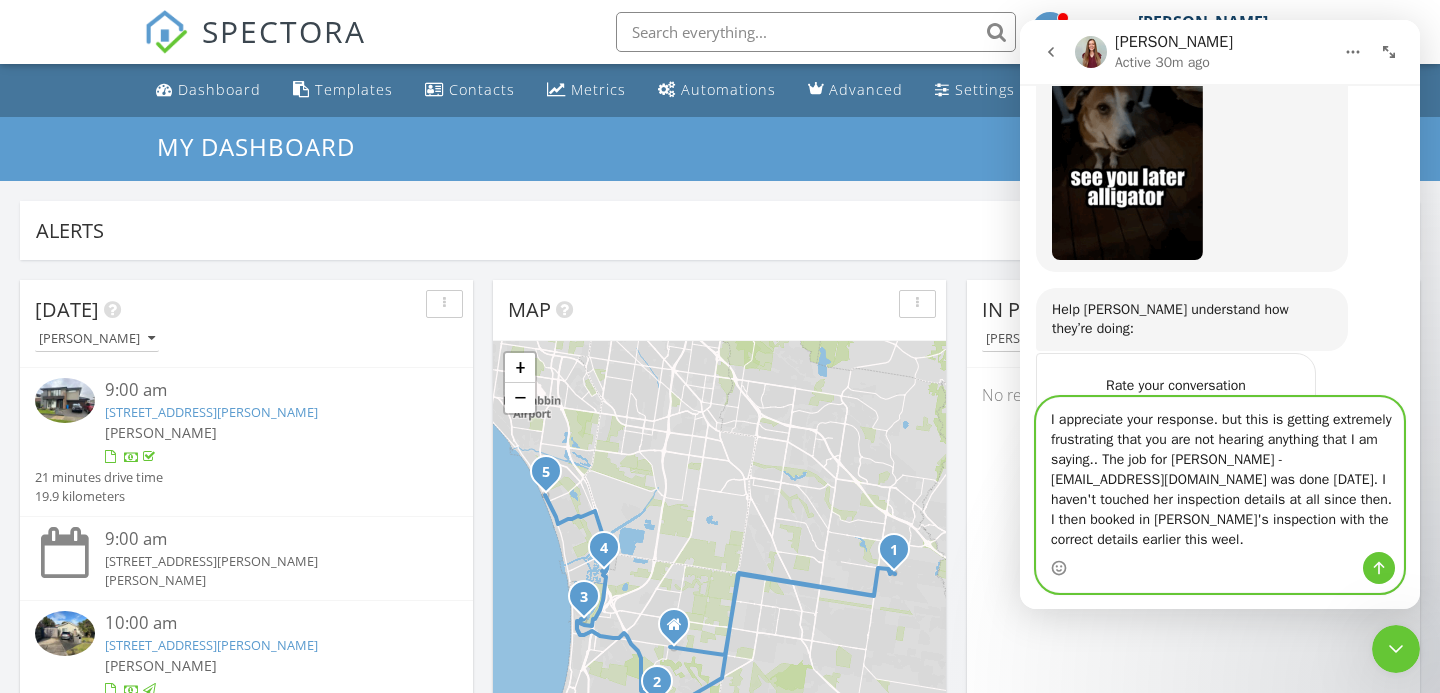 click on "I appreciate your response. but this is getting extremely frustrating that you are not hearing anything that I am saying.. The job for Mary - mnicholls937@gmail.com was done 2 months ago. I haven't touched her inspection details at all since then. I then booked in Adam's inspection with the correct details earlier this weel." at bounding box center [1220, 475] 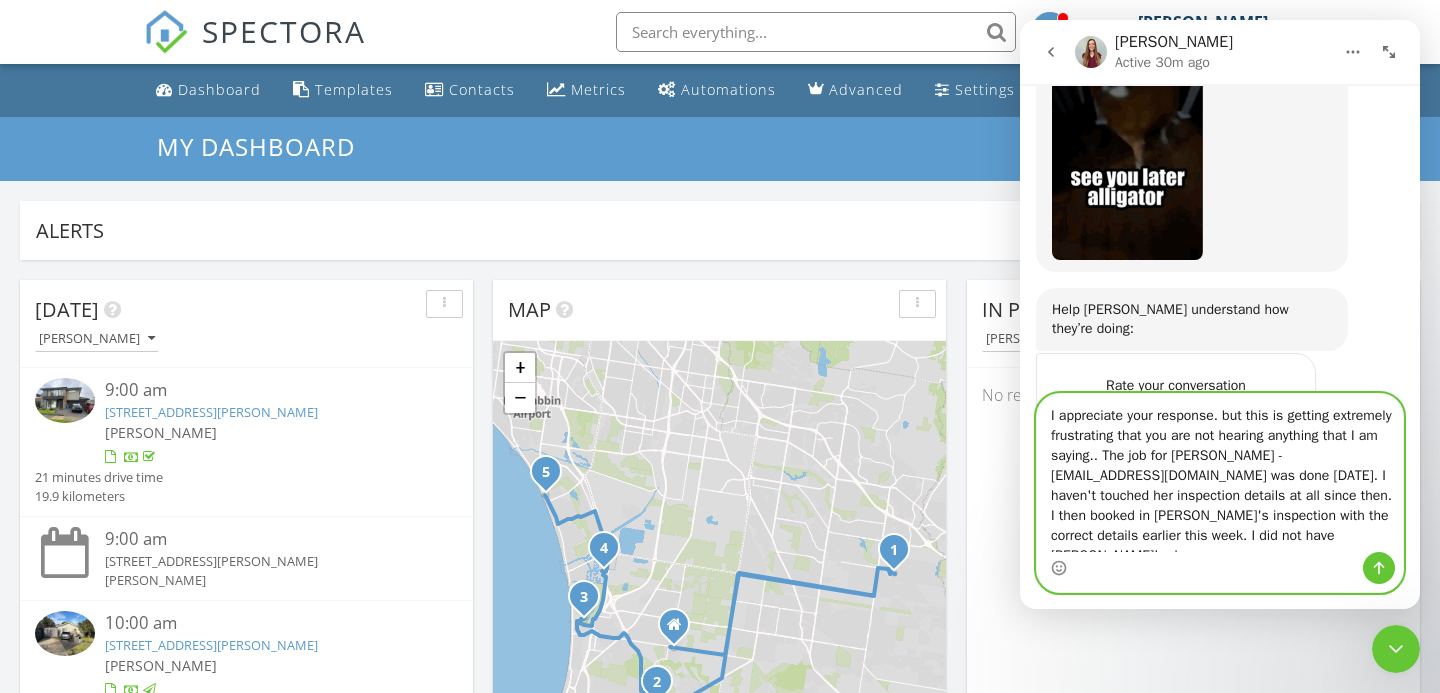 scroll, scrollTop: 12, scrollLeft: 0, axis: vertical 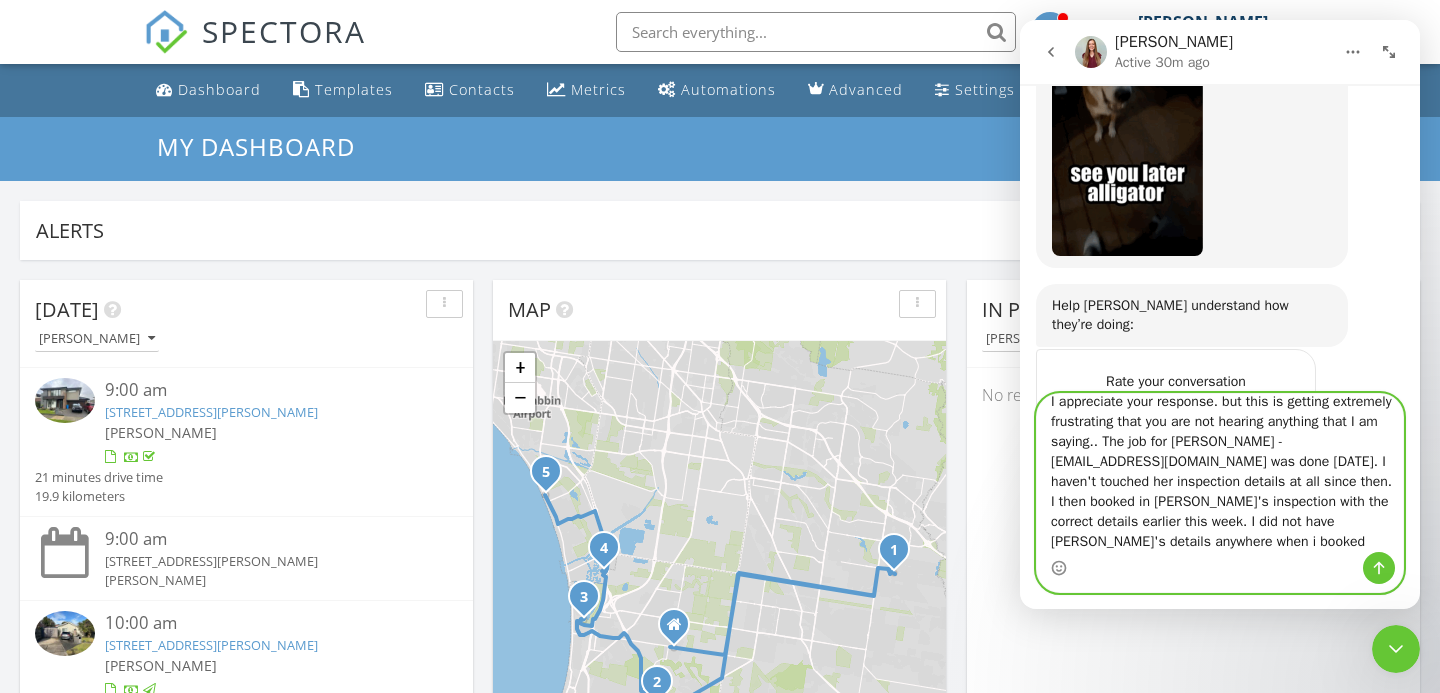 drag, startPoint x: 1334, startPoint y: 545, endPoint x: 1269, endPoint y: 523, distance: 68.622154 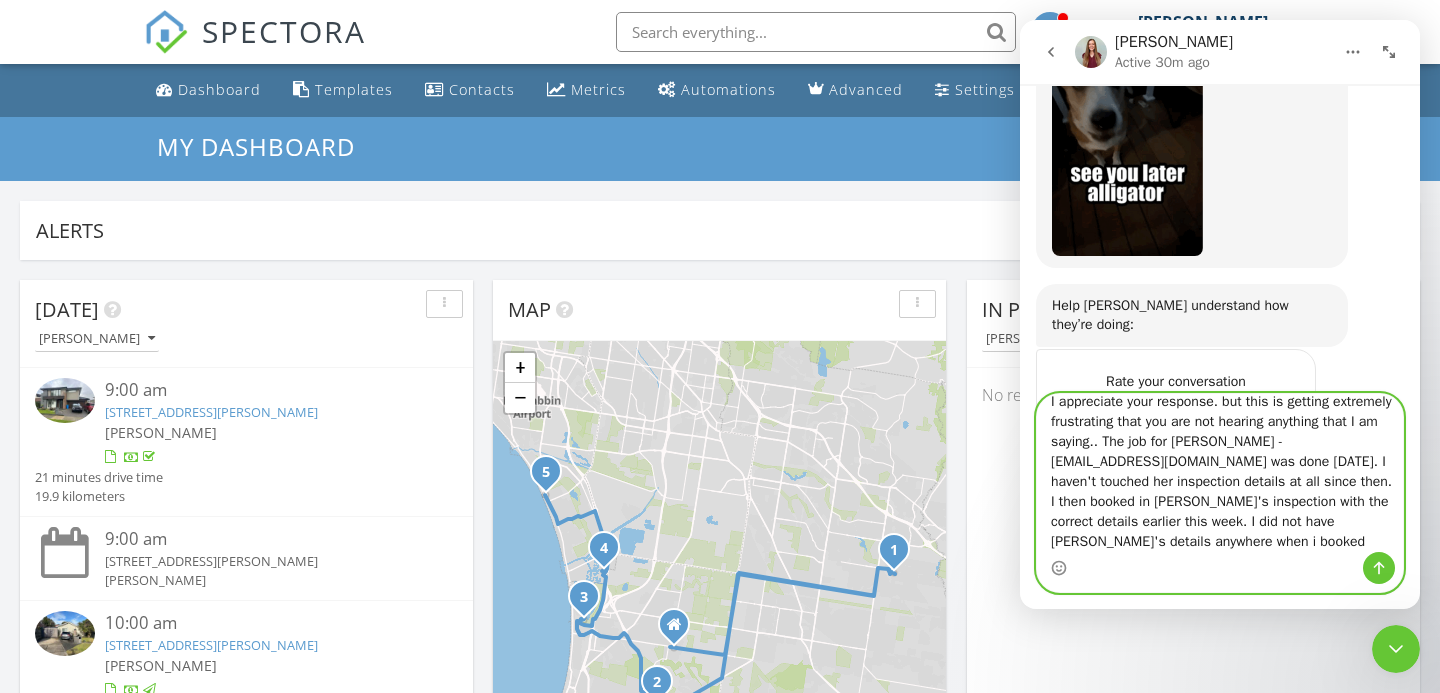 click on "I appreciate your response. but this is getting extremely frustrating that you are not hearing anything that I am saying.. The job for Mary - mnicholls937@gmail.com was done 2 months ago. I haven't touched her inspection details at all since then. I then booked in Adam's inspection with the correct details earlier this week. I did not have Mary's details anywhere when i booked Adam's job" at bounding box center (1220, 473) 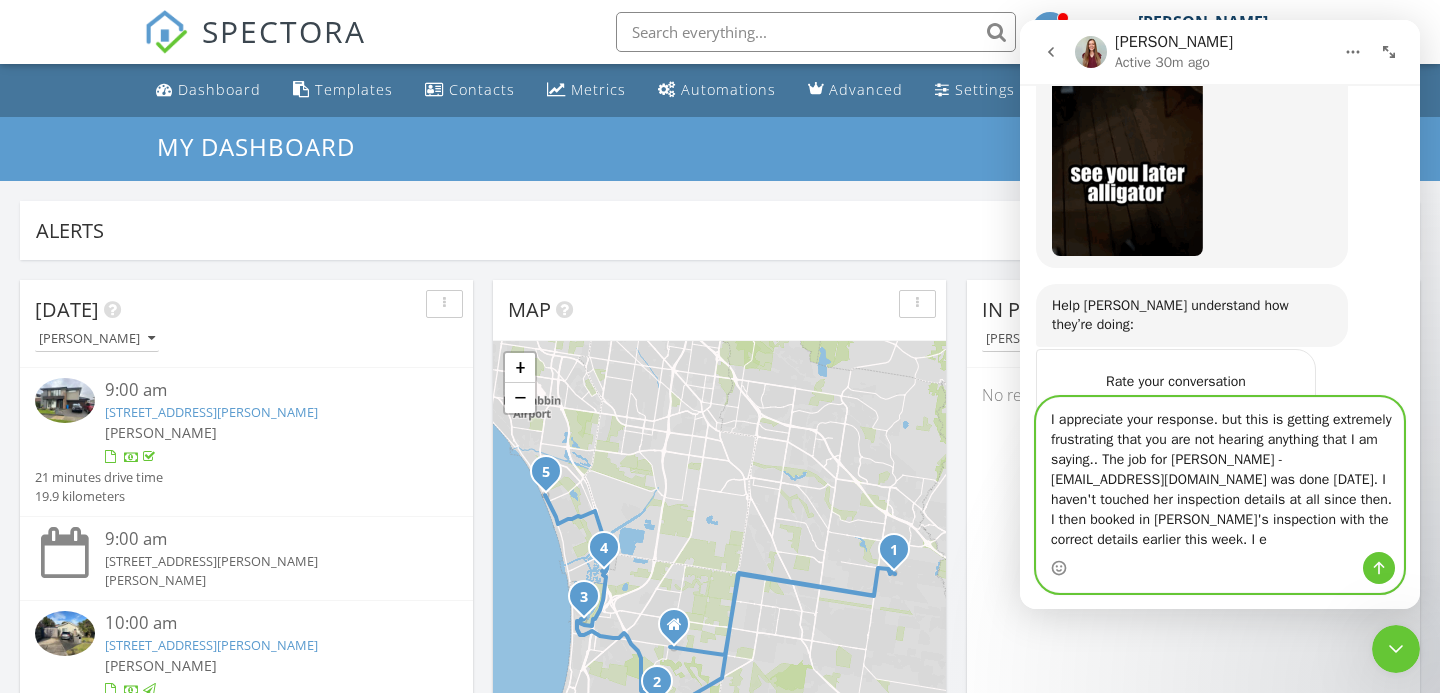 scroll, scrollTop: 0, scrollLeft: 0, axis: both 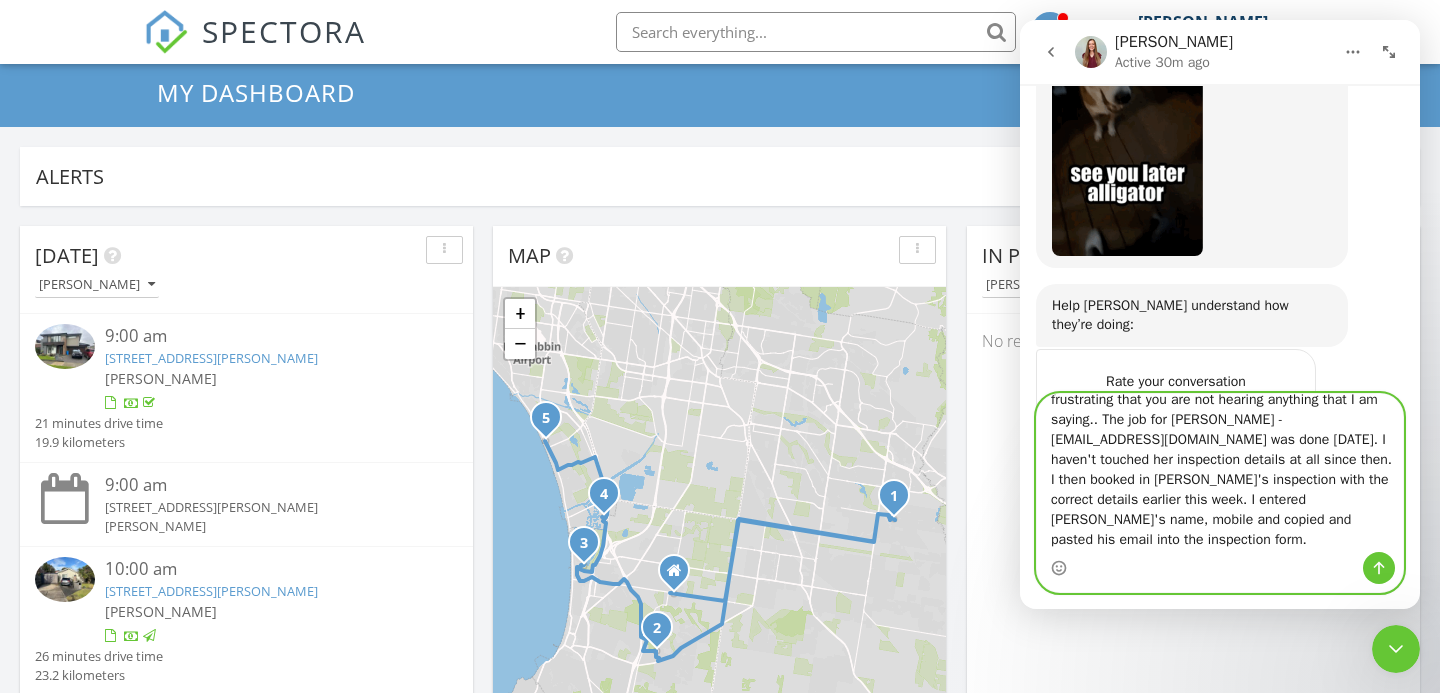 type on "I appreciate your response. but this is getting extremely frustrating that you are not hearing anything that I am saying.. The job for Mary - mnicholls937@gmail.com was done 2 months ago. I haven't touched her inspection details at all since then. I then booked in Adam's inspection with the correct details earlier this week. I entered Adam's name, mobile and copied and pasted his email into the inspection form." 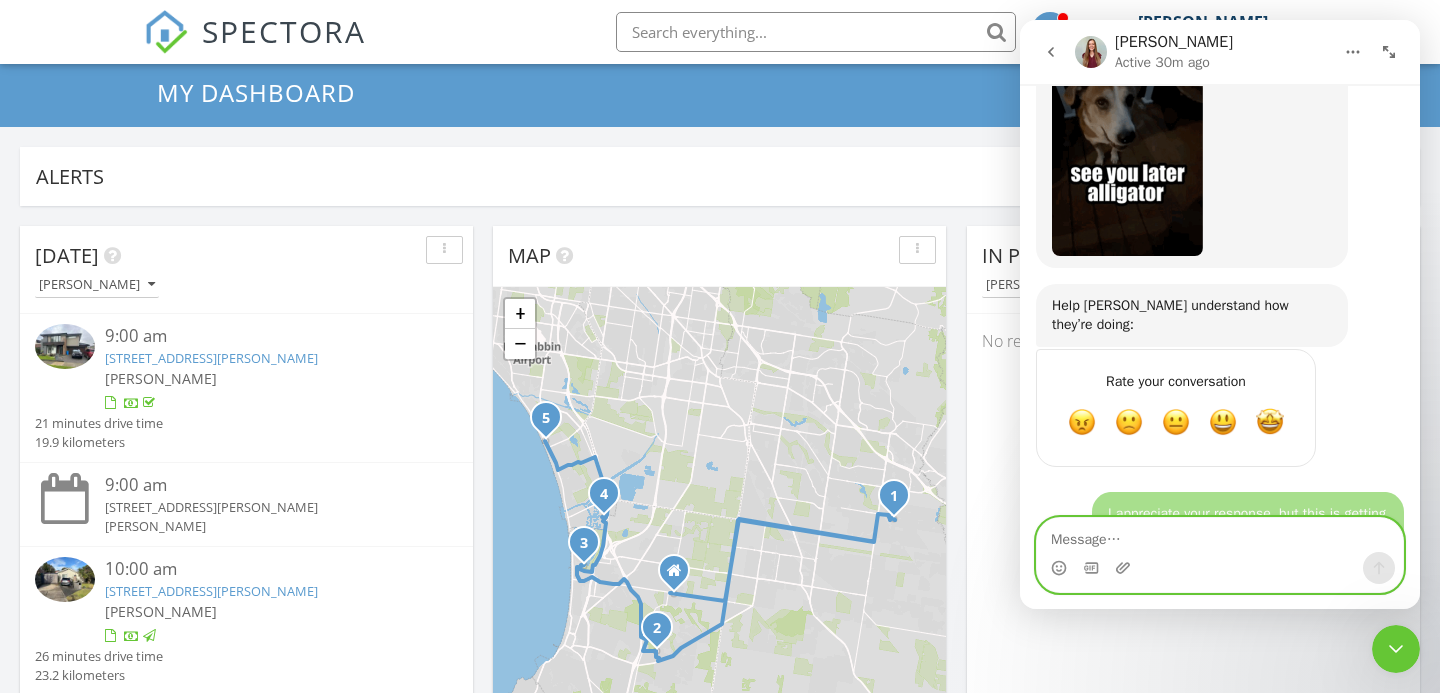 scroll, scrollTop: 0, scrollLeft: 0, axis: both 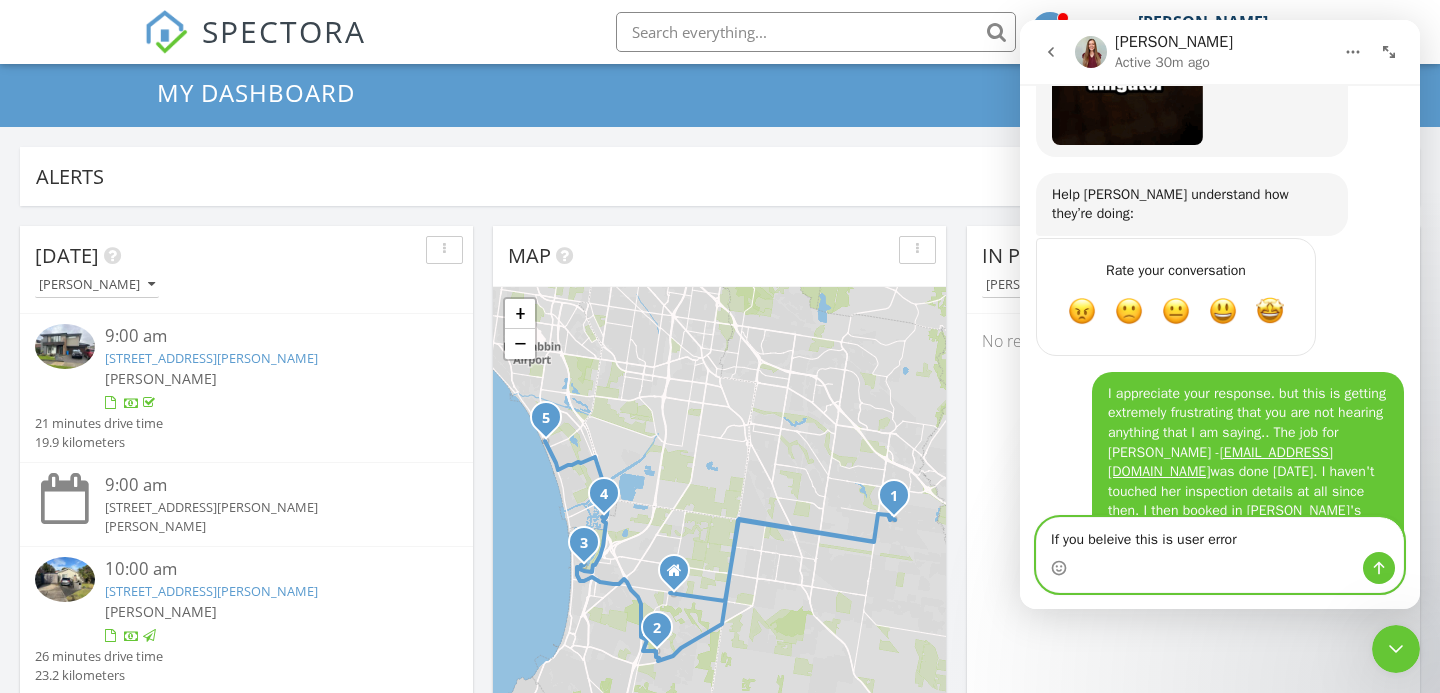 click on "If you beleive this is user error" at bounding box center [1220, 535] 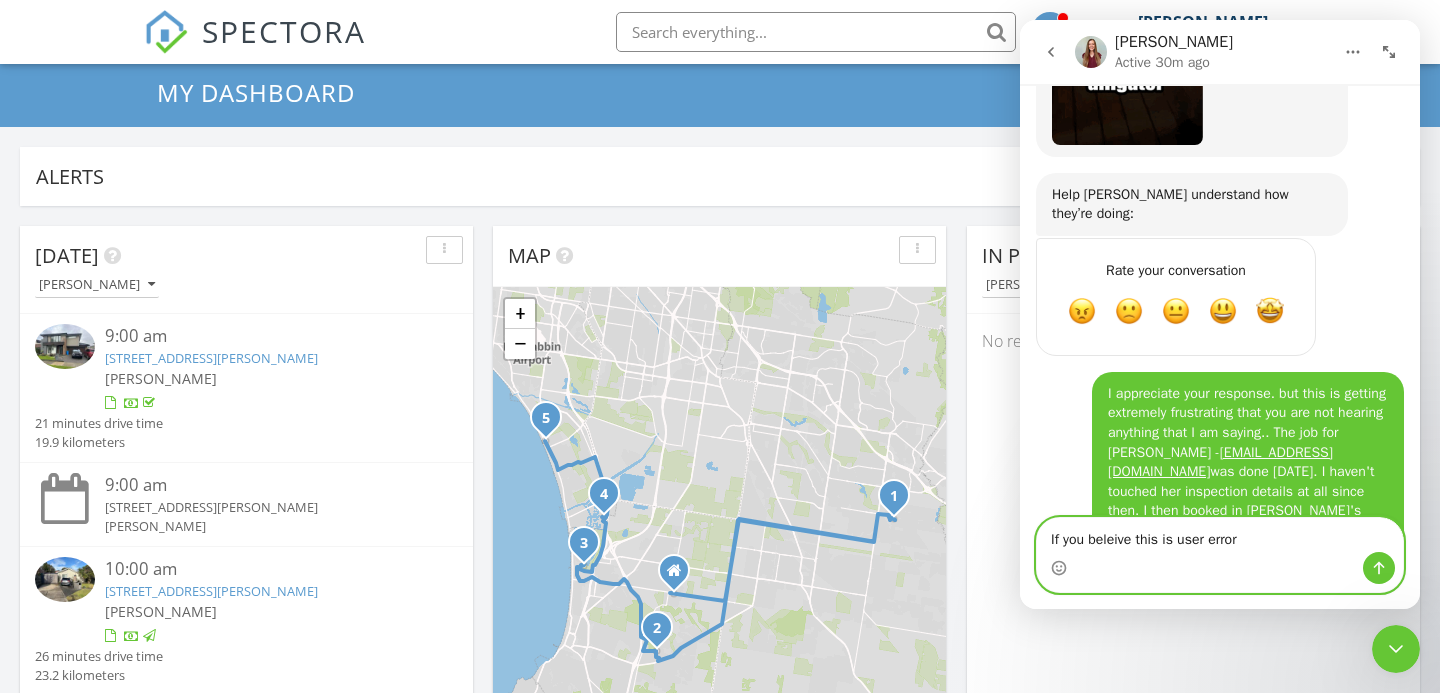 click on "If you beleive this is user error" at bounding box center (1220, 535) 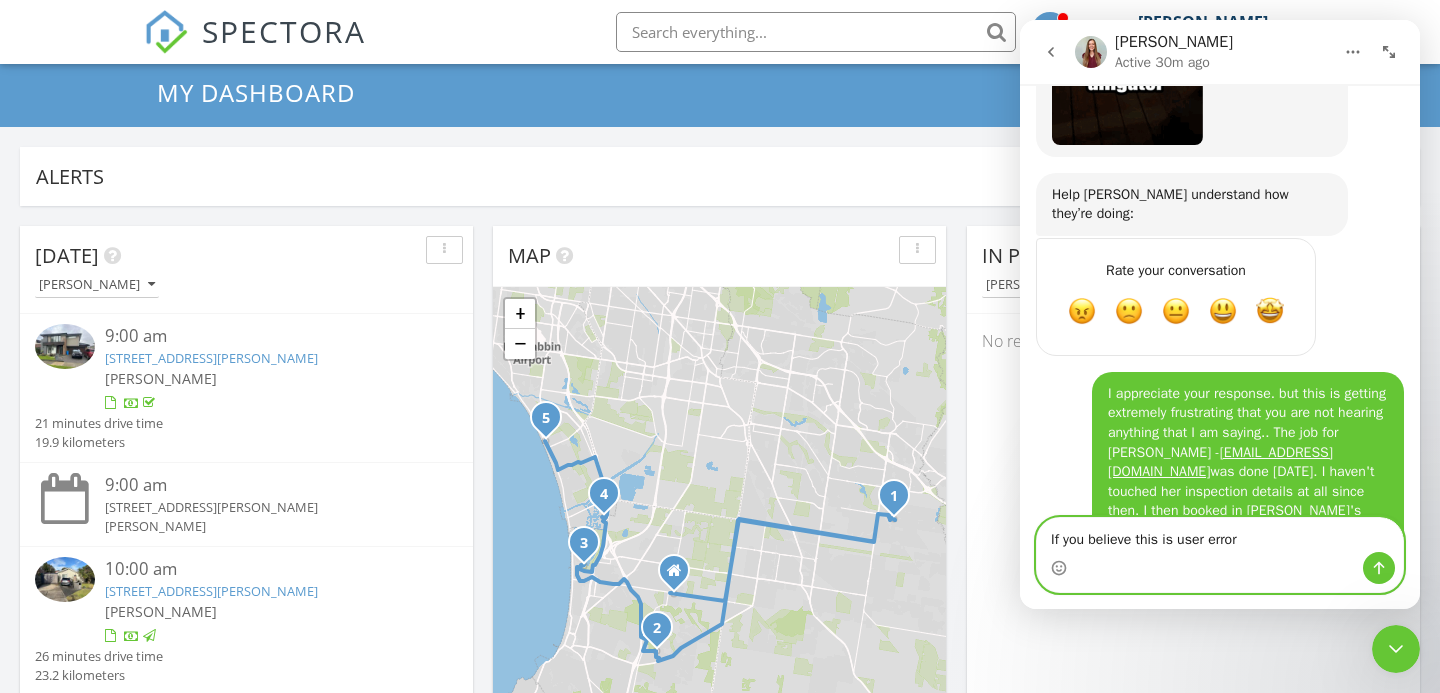 click on "If you believe this is user error" at bounding box center [1220, 535] 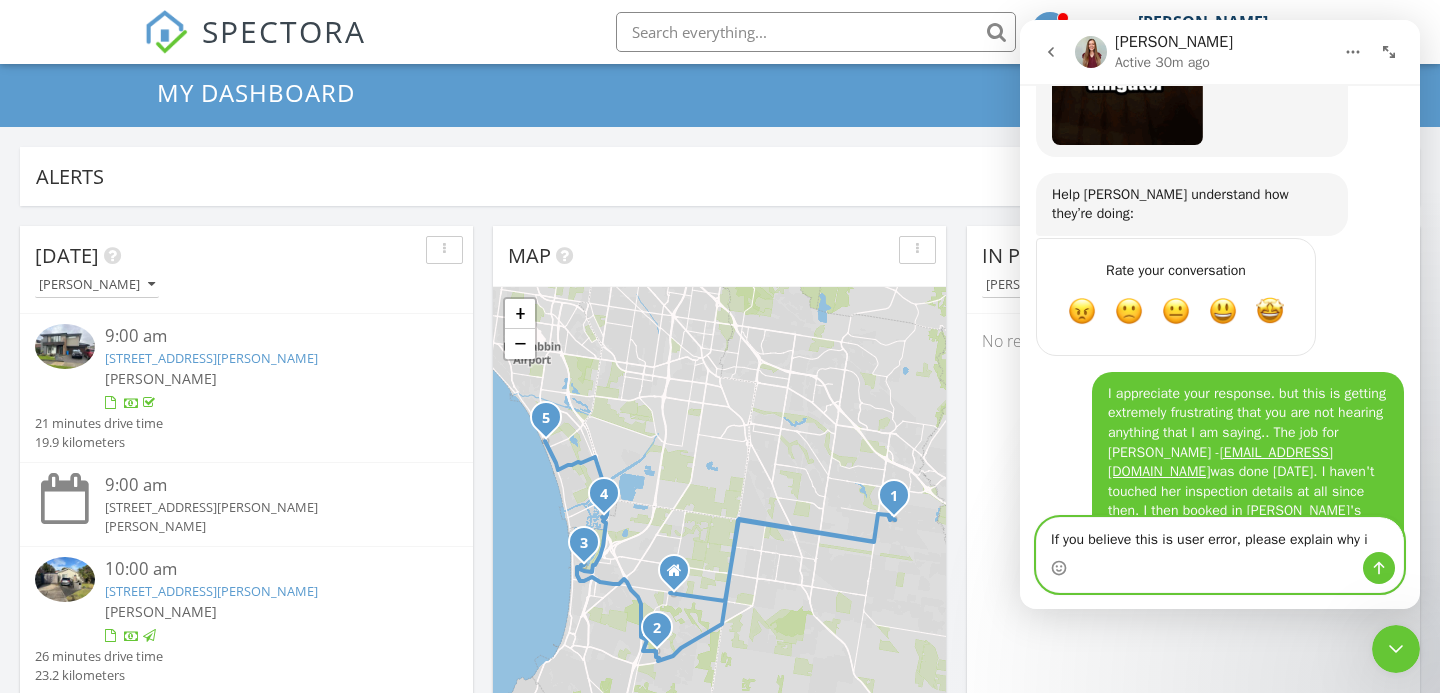 scroll, scrollTop: 6365, scrollLeft: 0, axis: vertical 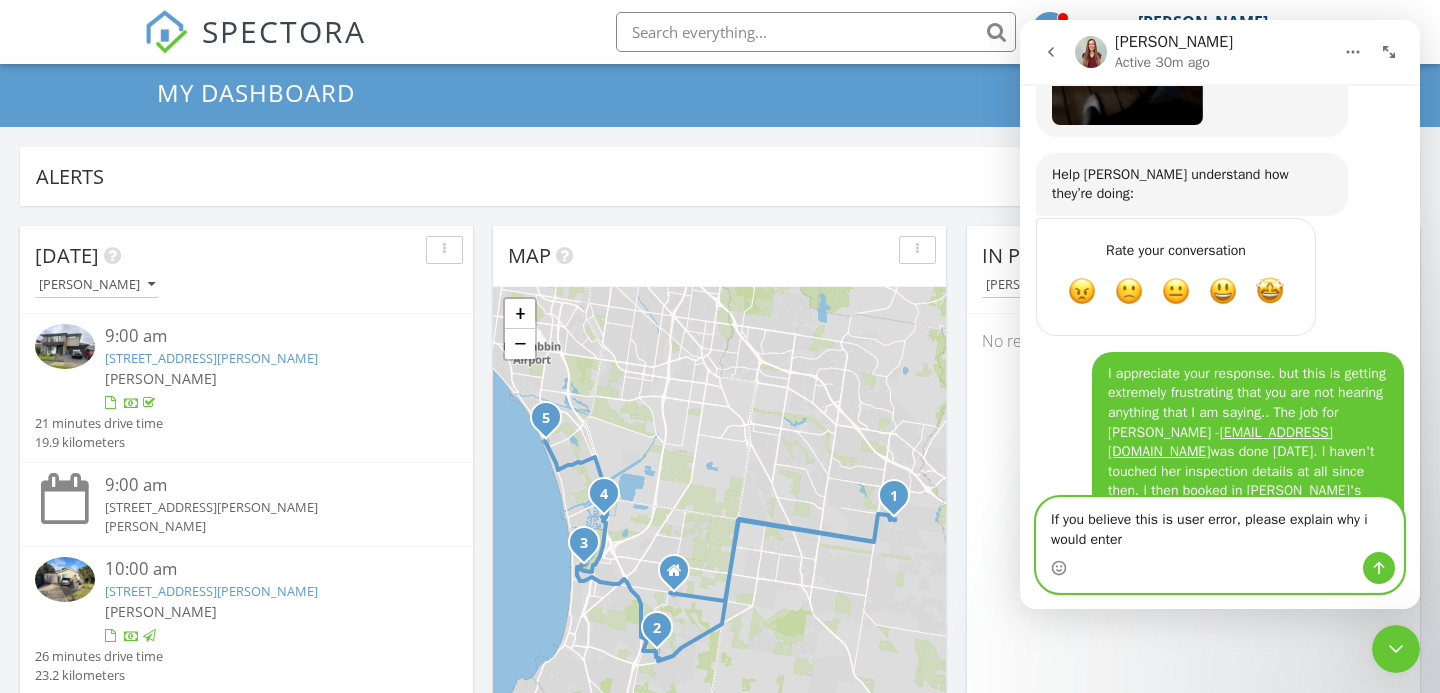 type on "If you believe this is user error, please explain why i would enter" 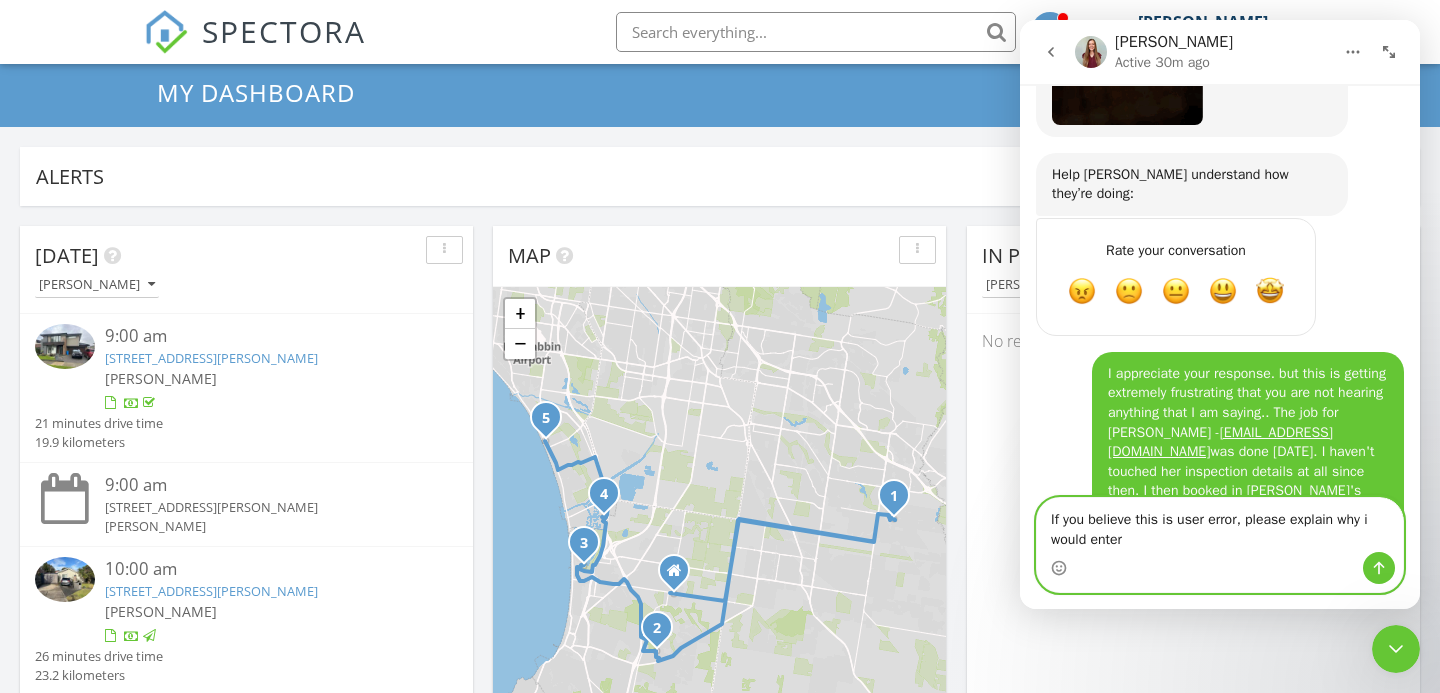 drag, startPoint x: 1170, startPoint y: 551, endPoint x: 1013, endPoint y: 487, distance: 169.5435 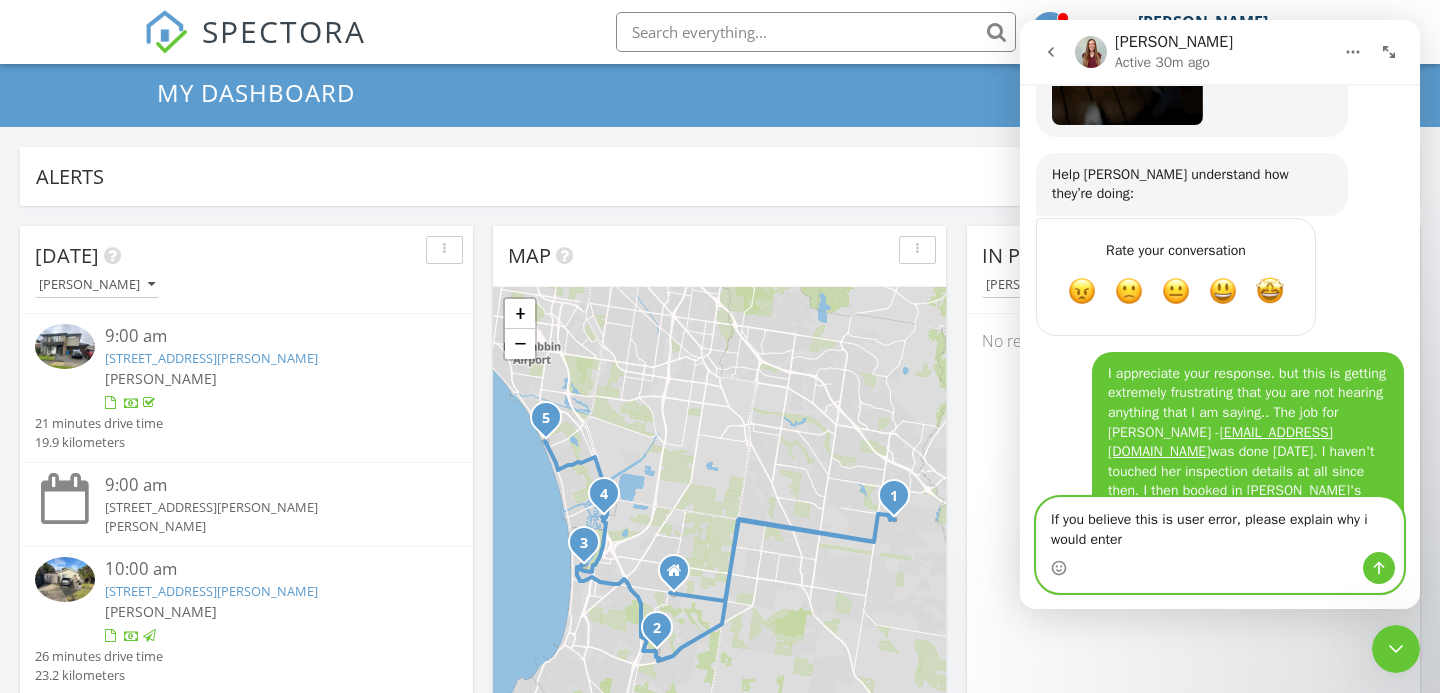 click on "Ali Active 30m ago We're happy to help! If your question is about a specific inspection, please list the address. July 10 Hi there! I'm here to help answer your questions and guide you through Spectora.  The more details you can share in your question, the better I can support you — specifics help me get you the most accurate info! 😊 🌟  Quick tip:  🌟  If my answer isn’t quite what you’re looking for, you can connect with a human by clicking the  “Connect to an agent 👤”  button below any of my replies.  Fin   • AI Agent  •   1d ago I need to report a glitch Joel    •   1d ago To report a glitch in Spectora effectively, here's what we recommend: Best Approach: Send Visual Evidence The most helpful way is to  send us a video or picture  of what you're seeing, along with narration of exactly what you're pressing or doing when the issue occurs. This allows our team to see exactly what's happening and often leads to same-day or even same-hour bug fixes. Include Key Details:" 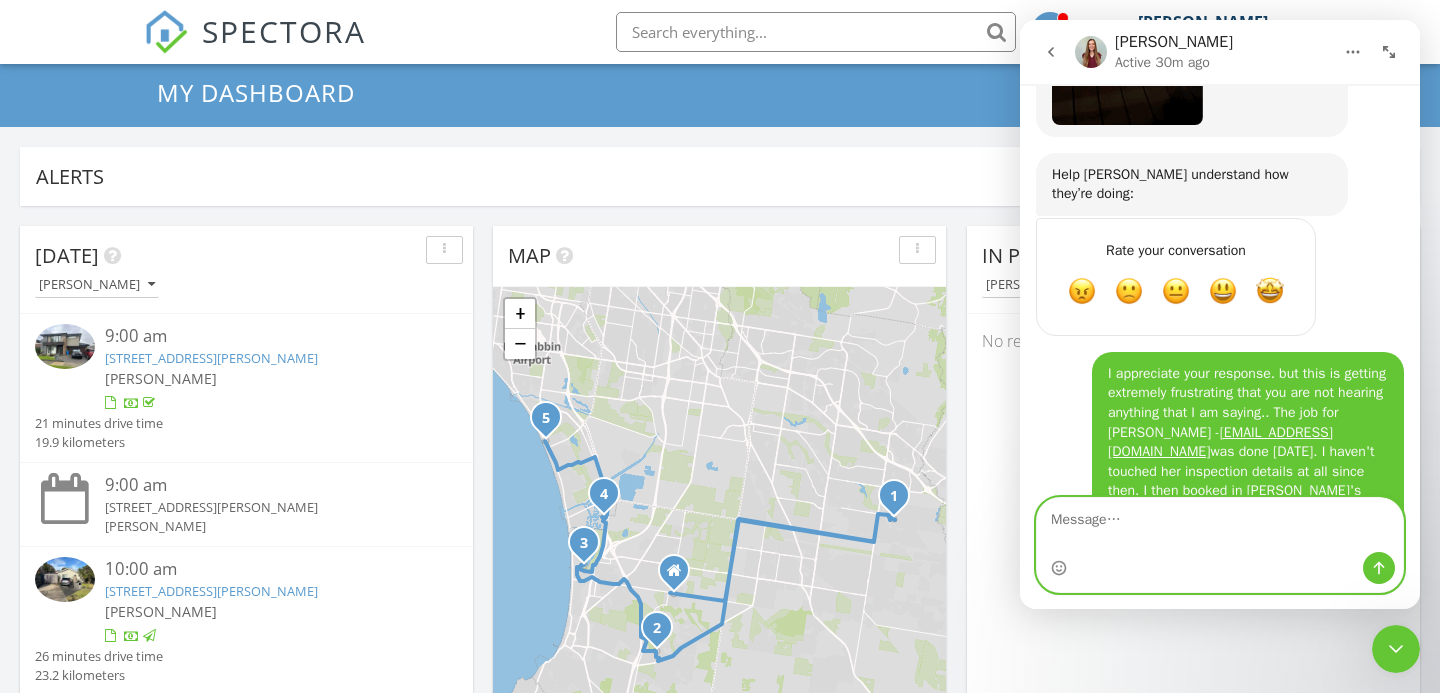 scroll, scrollTop: 6345, scrollLeft: 0, axis: vertical 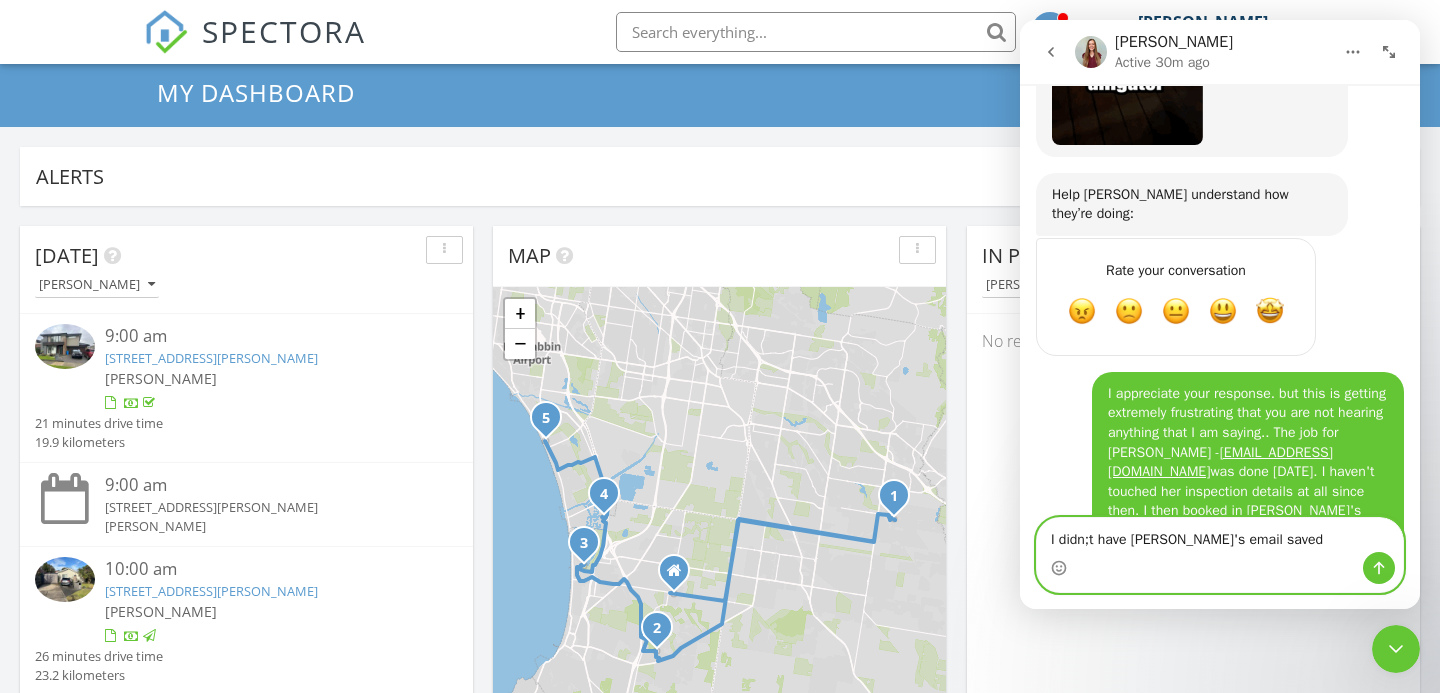 click on "I didn;t have Mary's email saved" at bounding box center [1220, 535] 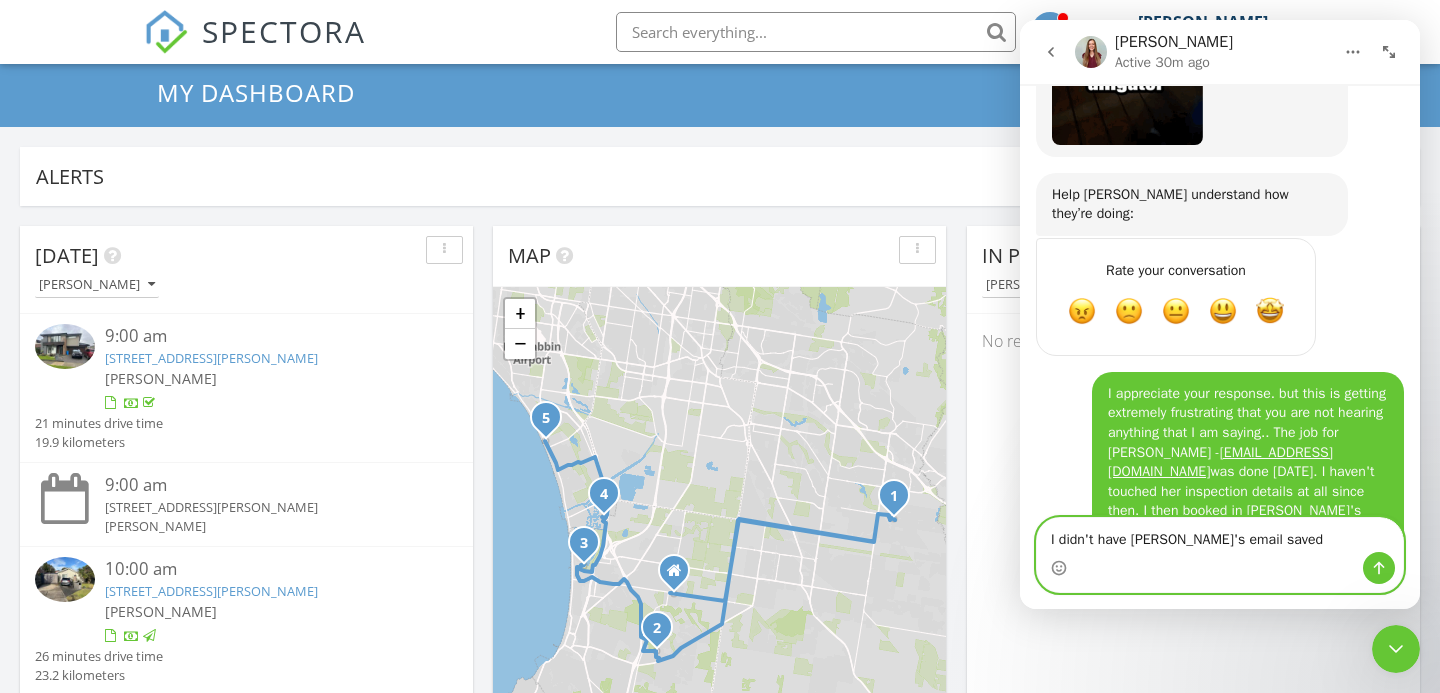 click on "I didn't have Mary's email saved" at bounding box center (1220, 535) 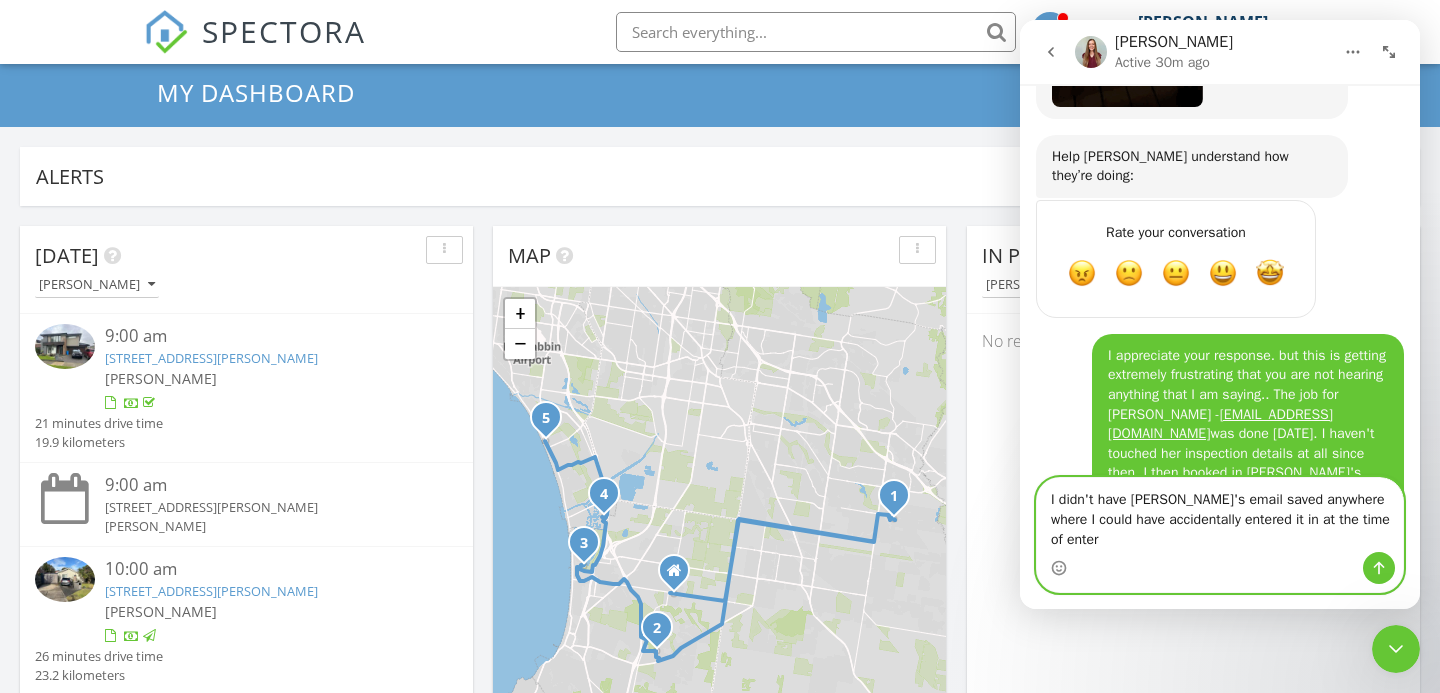 scroll, scrollTop: 6385, scrollLeft: 0, axis: vertical 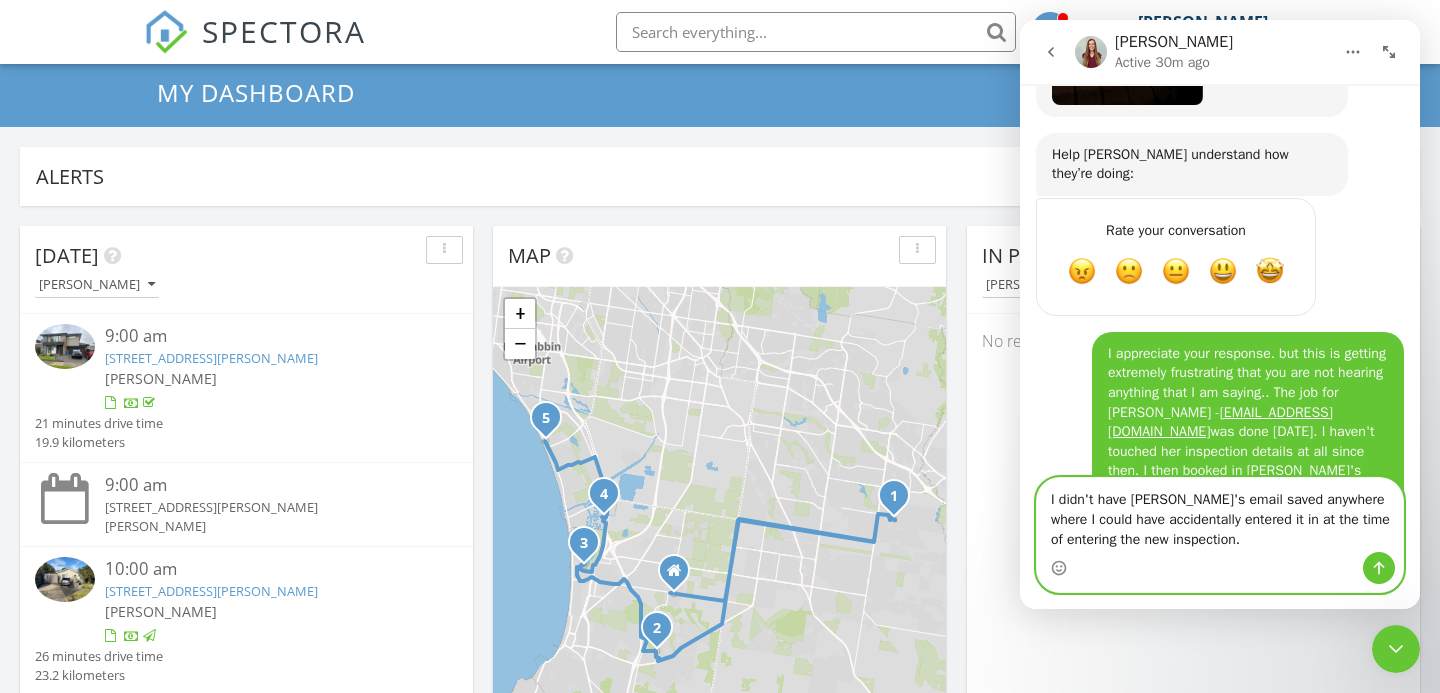 click on "I didn't have Mary's email saved anywhere where I could have accidentally entered it in at the time of entering the new inspection." at bounding box center (1220, 515) 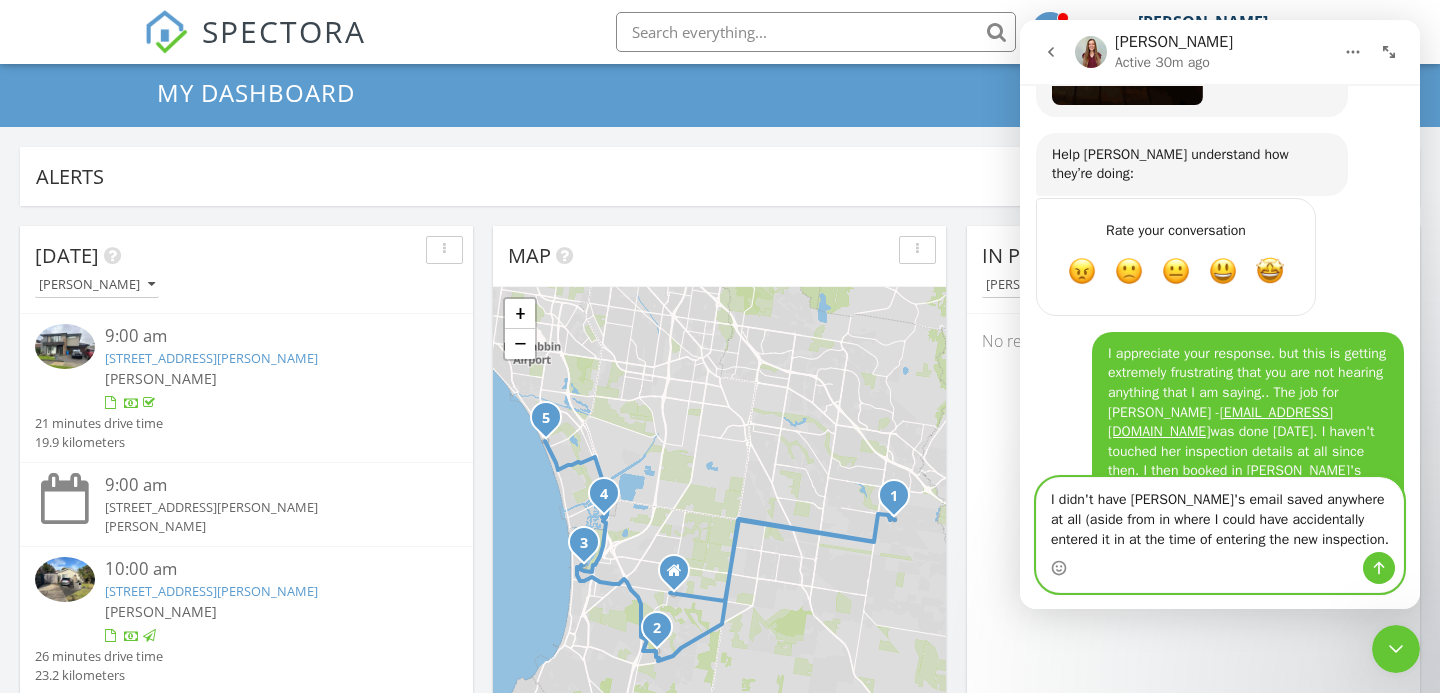 scroll, scrollTop: 6405, scrollLeft: 0, axis: vertical 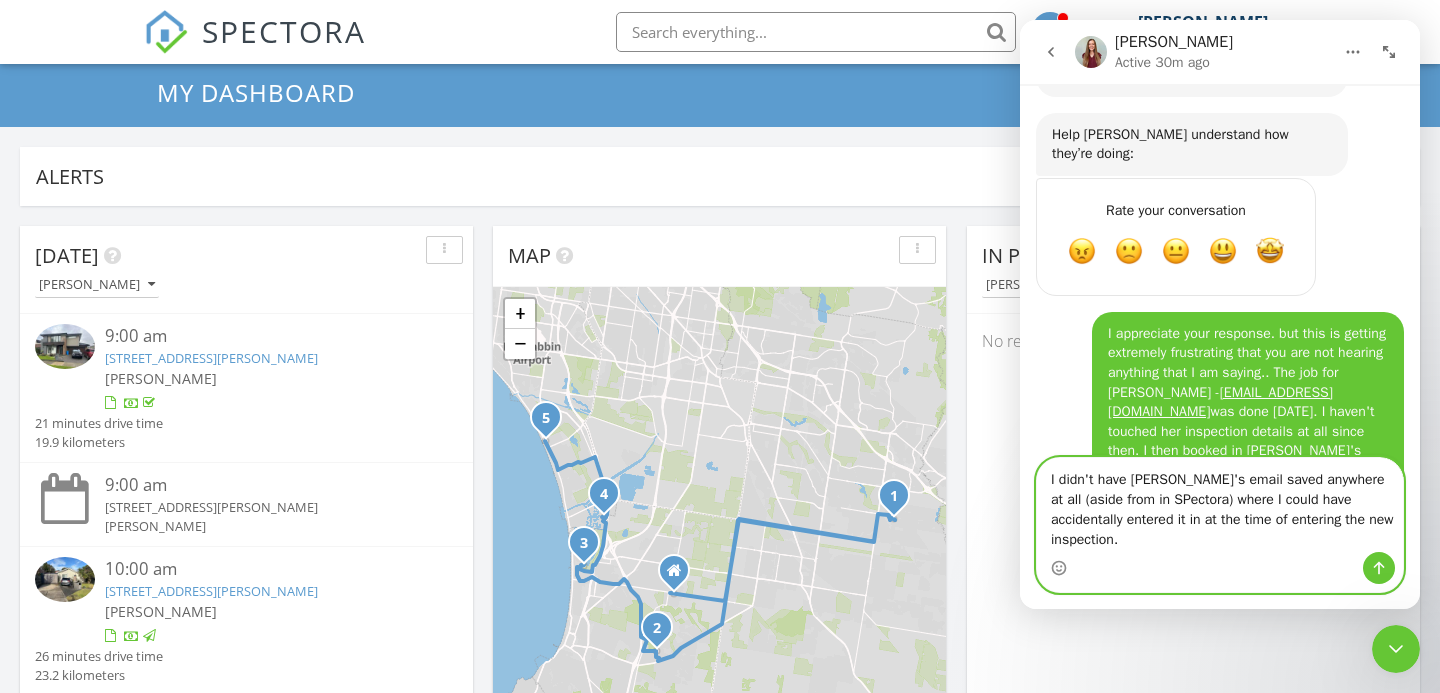 click on "I didn't have Mary's email saved anywhere at all (aside from in SPectora) where I could have accidentally entered it in at the time of entering the new inspection." at bounding box center [1220, 505] 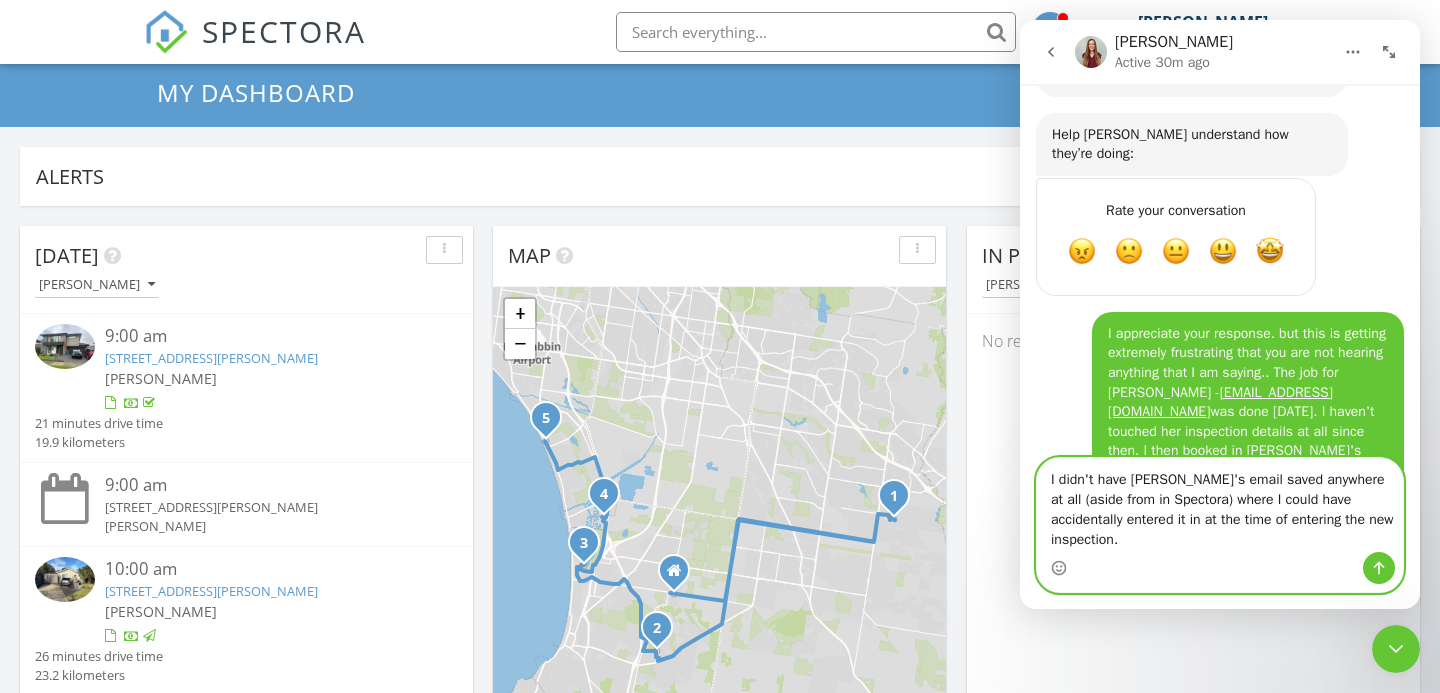 click on "I didn't have Mary's email saved anywhere at all (aside from in Spectora) where I could have accidentally entered it in at the time of entering the new inspection." at bounding box center [1220, 505] 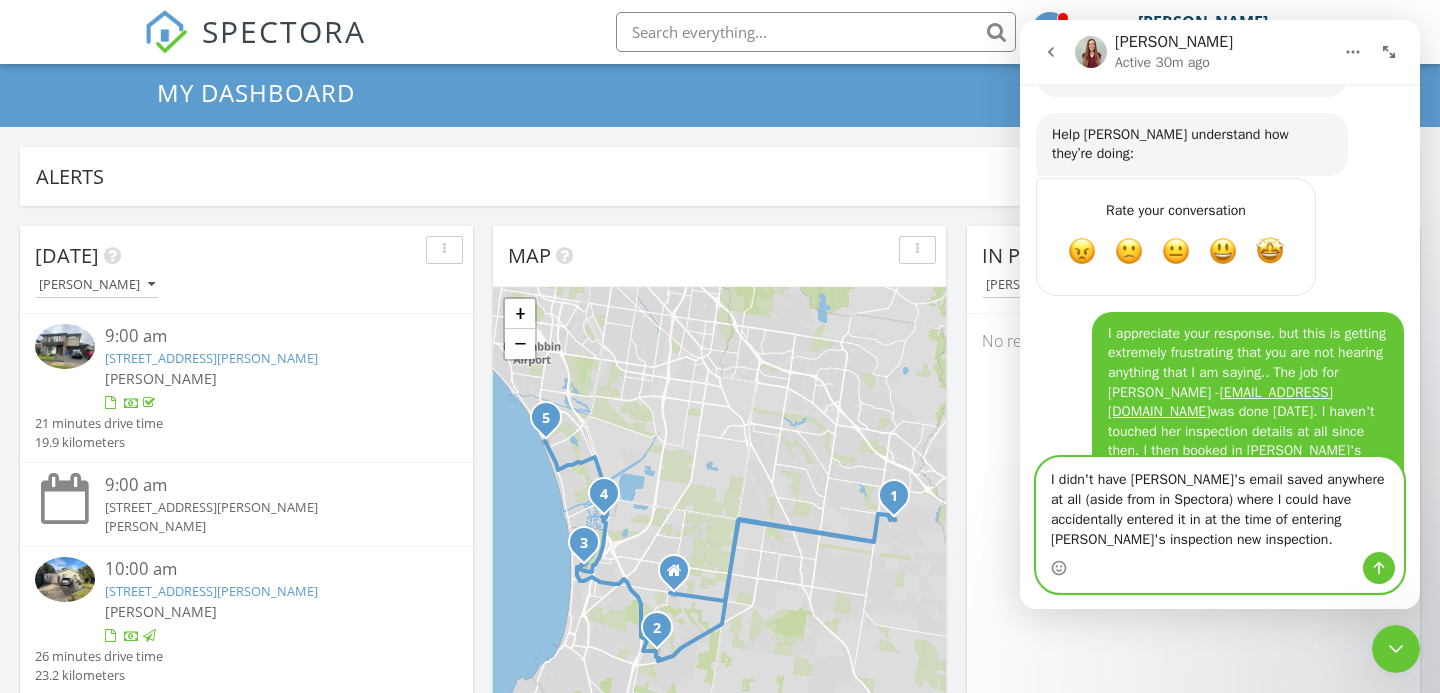 drag, startPoint x: 1275, startPoint y: 534, endPoint x: 1169, endPoint y: 543, distance: 106.381386 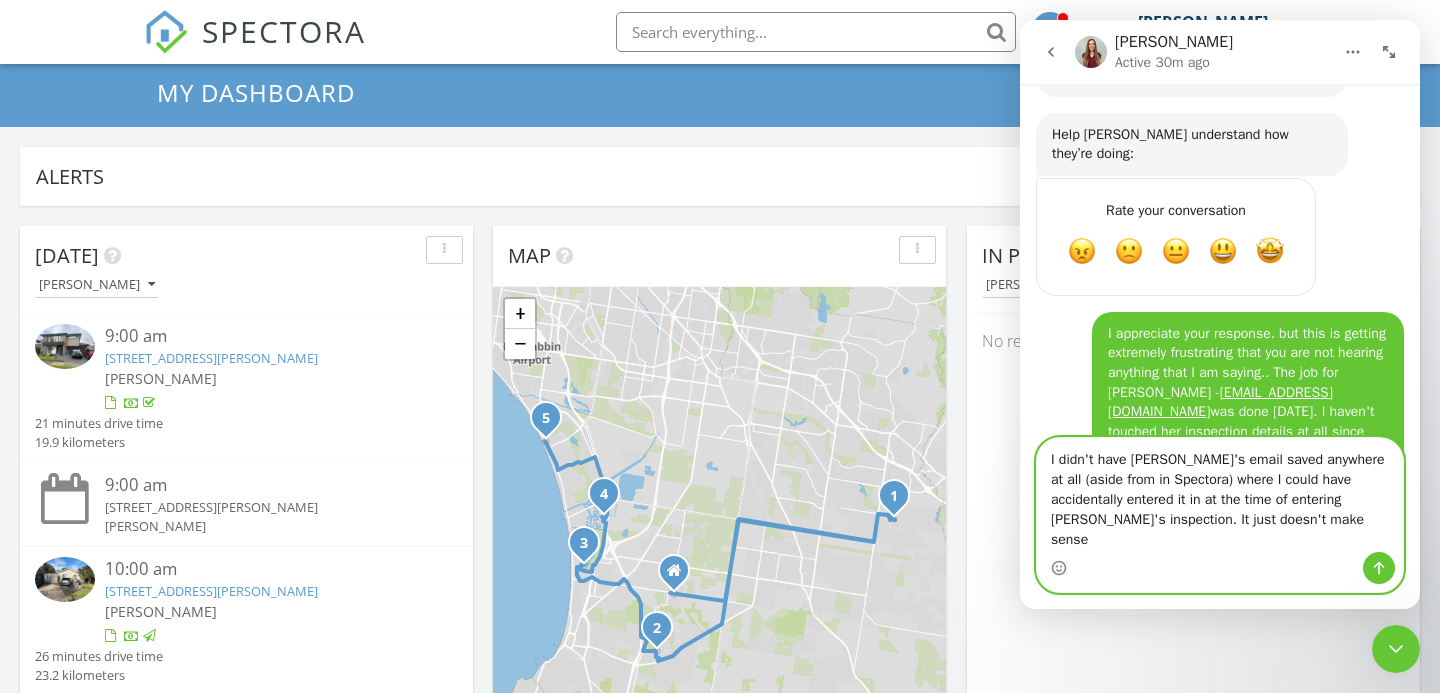type on "I didn't have Mary's email saved anywhere at all (aside from in Spectora) where I could have accidentally entered it in at the time of entering Adam's inspection. It just doesn't make sense." 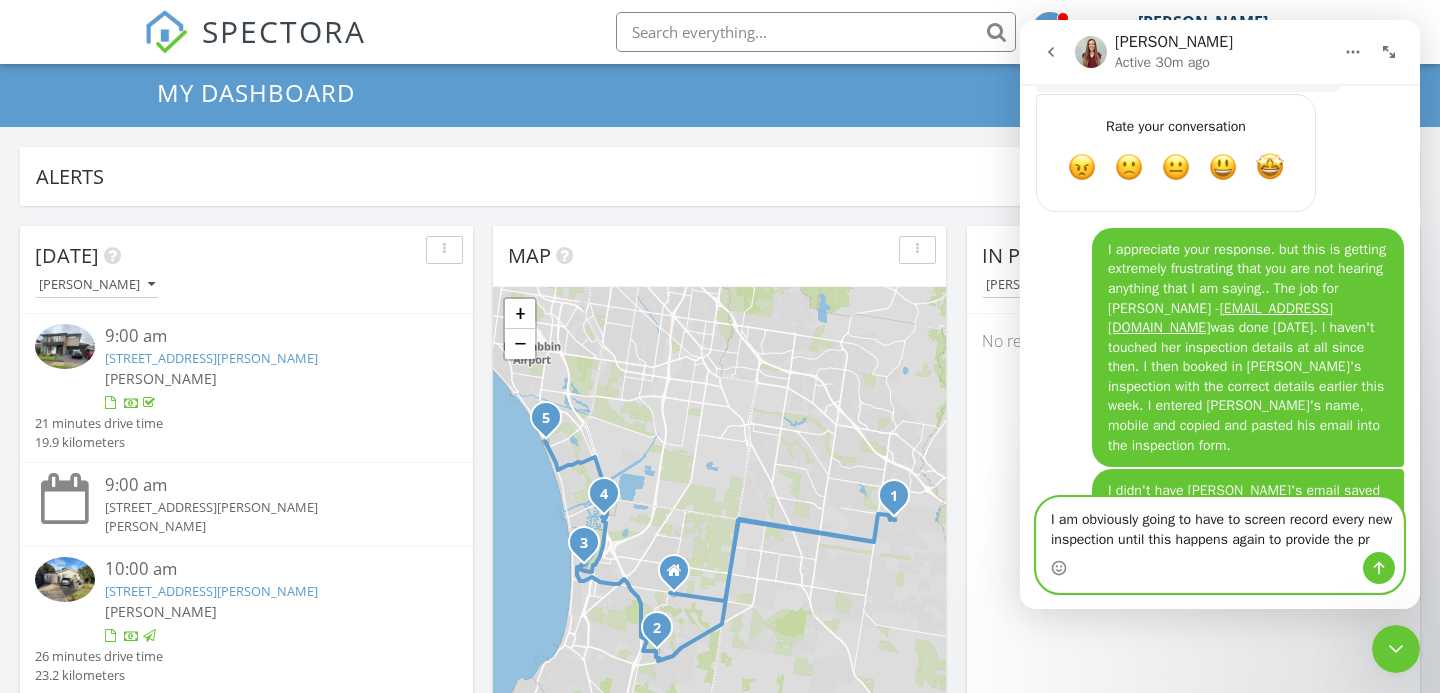 scroll, scrollTop: 6509, scrollLeft: 0, axis: vertical 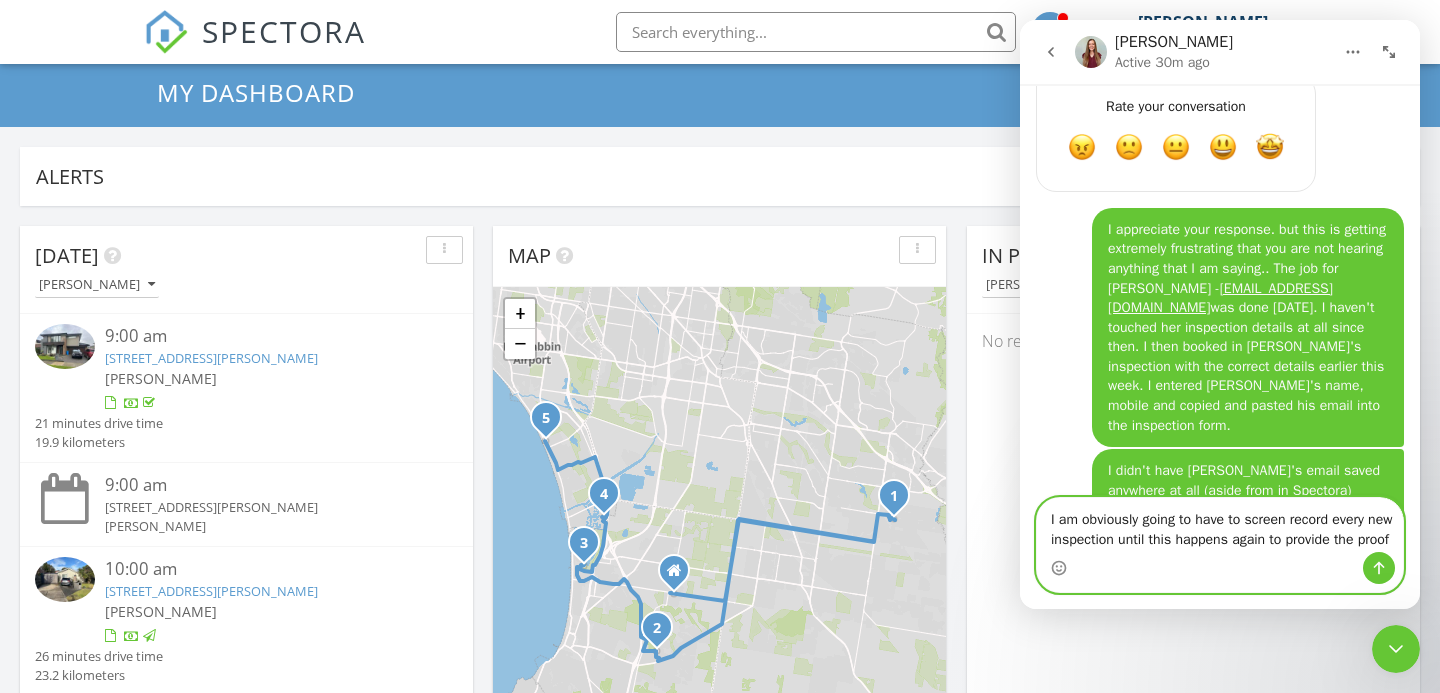drag, startPoint x: 1139, startPoint y: 498, endPoint x: 1115, endPoint y: 498, distance: 24 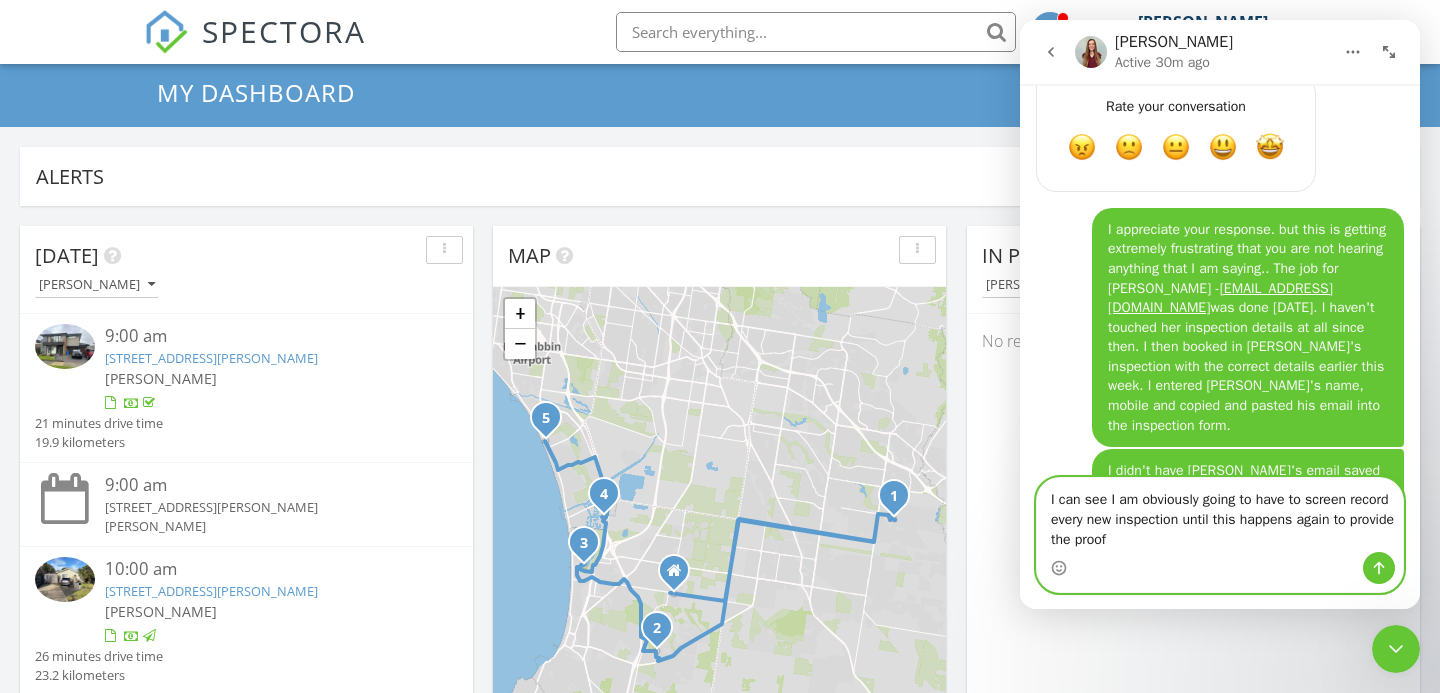 click on "I can see I am obviously going to have to screen record every new inspection until this happens again to provide the proof" at bounding box center (1220, 515) 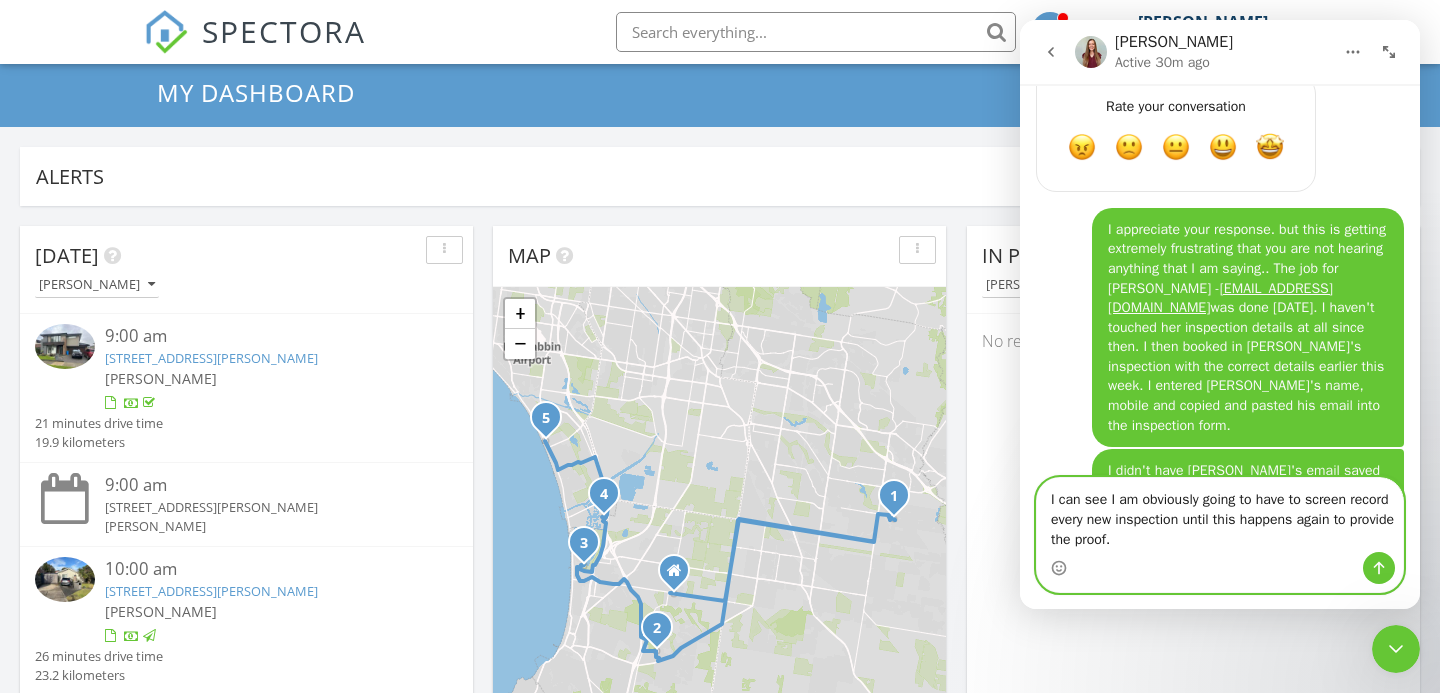 type 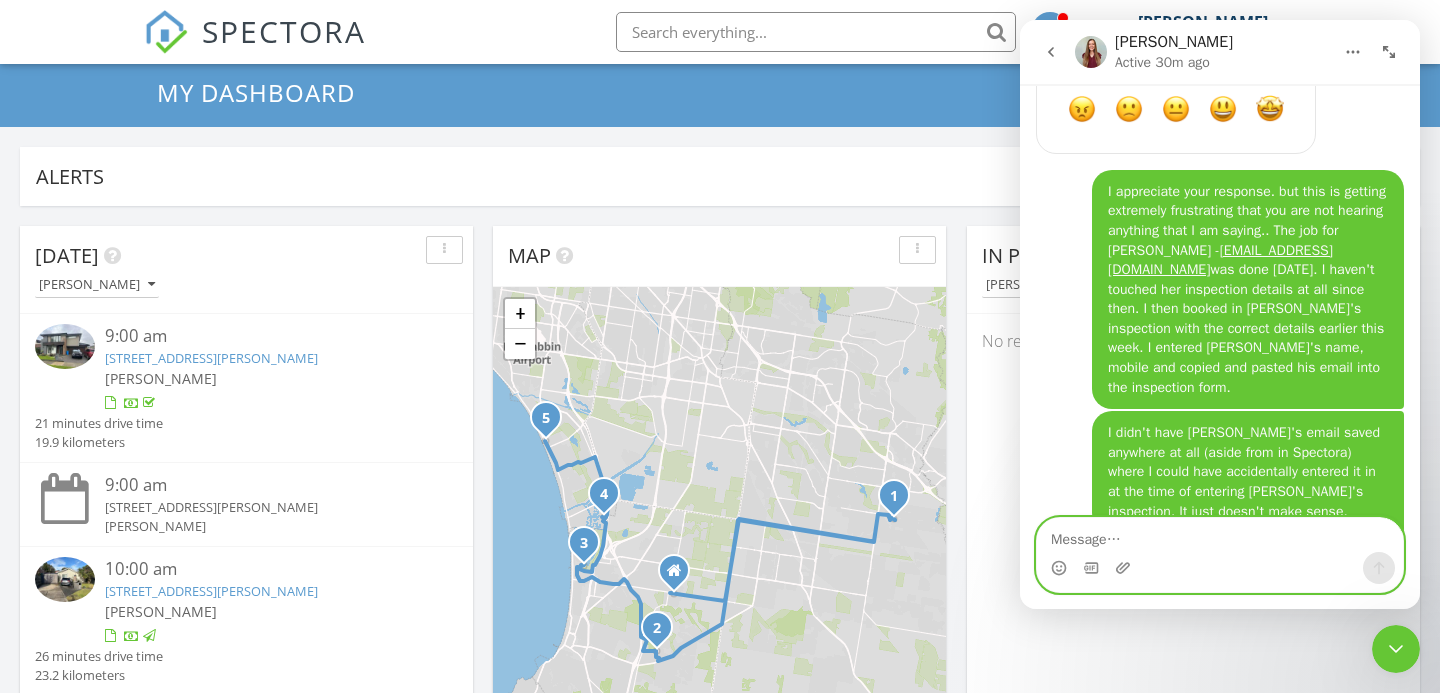 scroll, scrollTop: 6554, scrollLeft: 0, axis: vertical 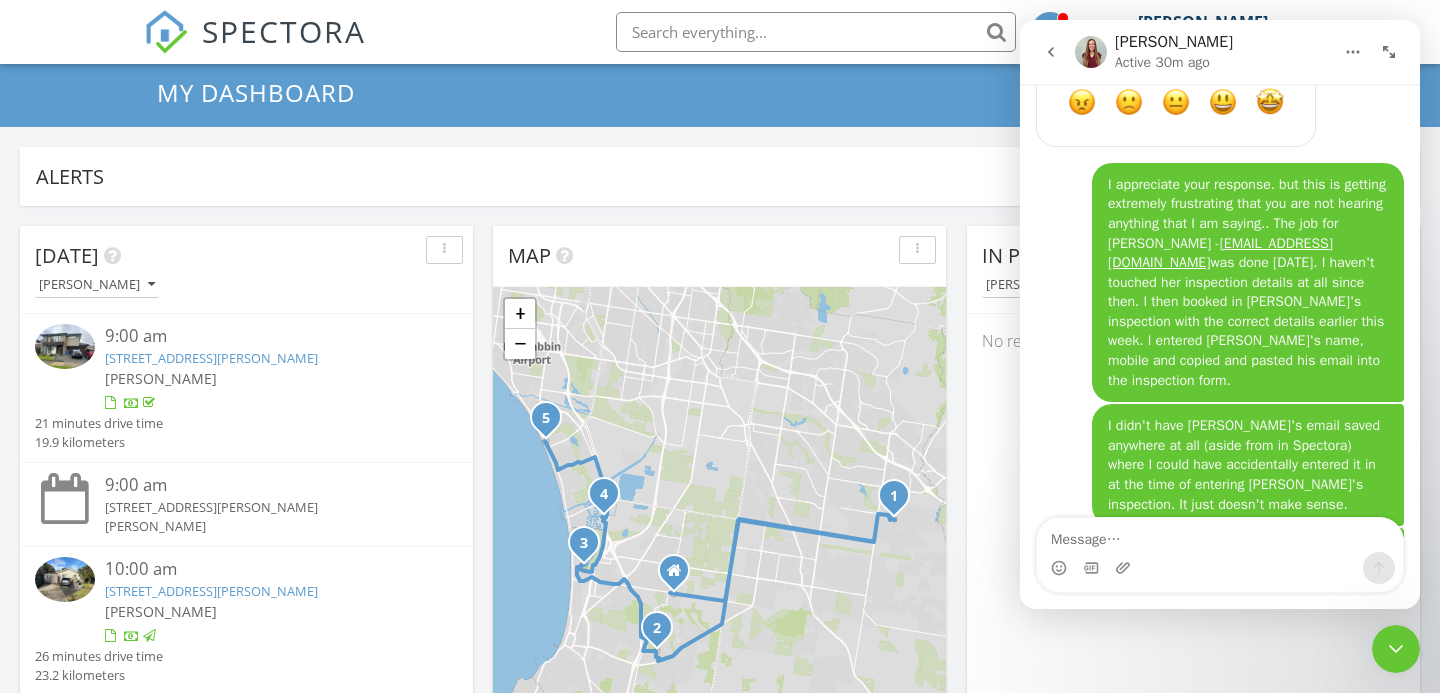 click 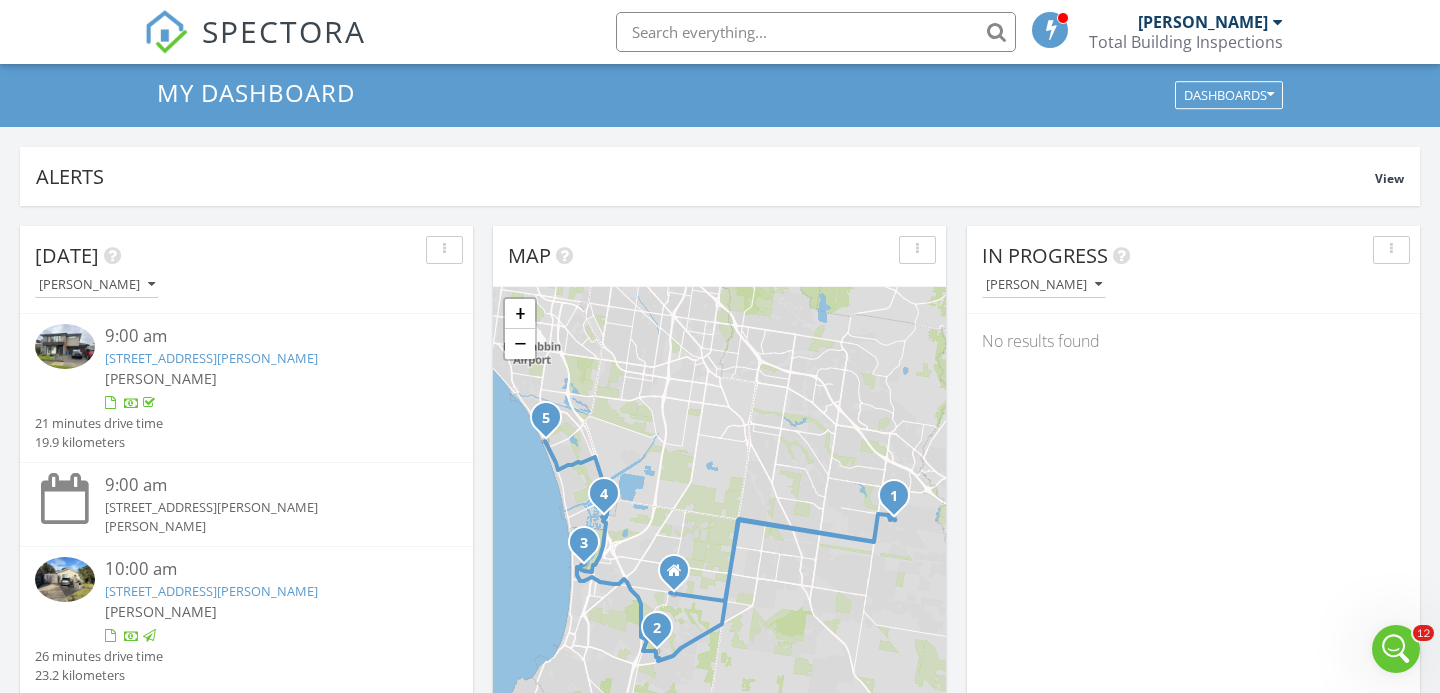 scroll, scrollTop: 0, scrollLeft: 0, axis: both 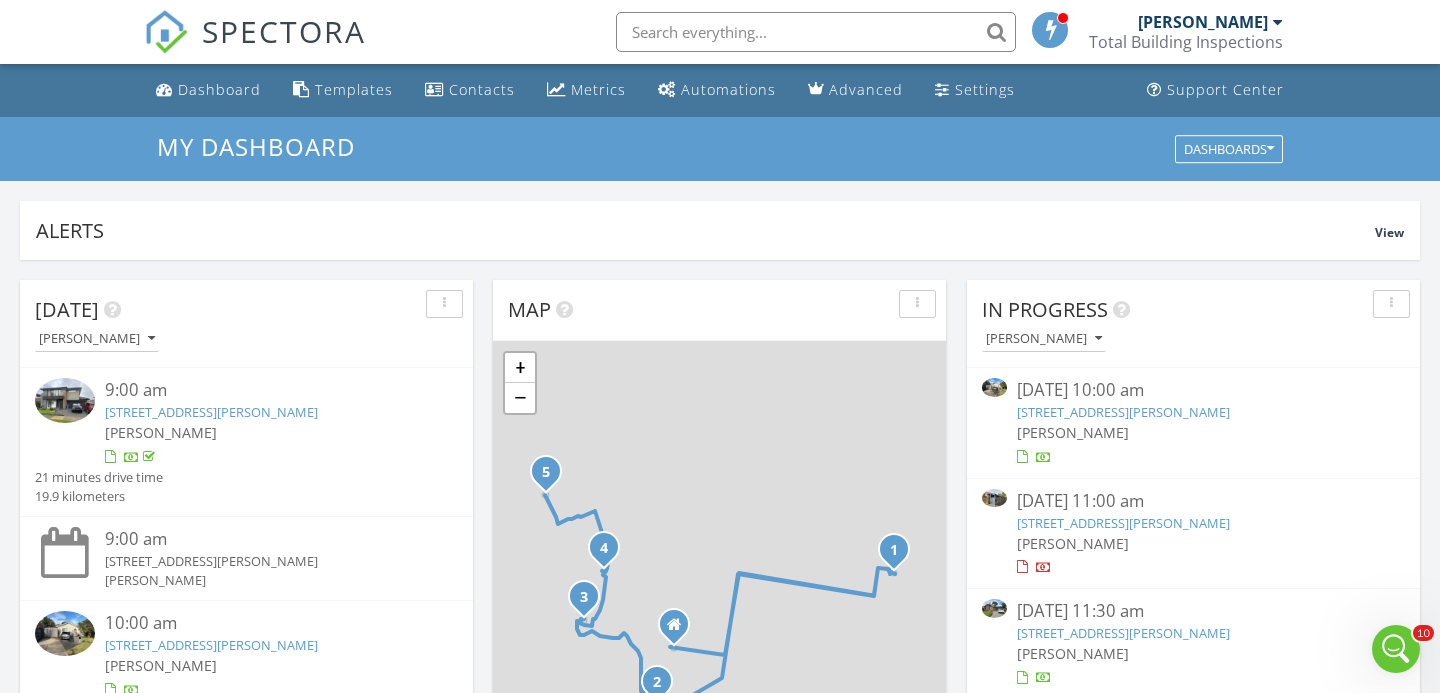 click at bounding box center (816, 32) 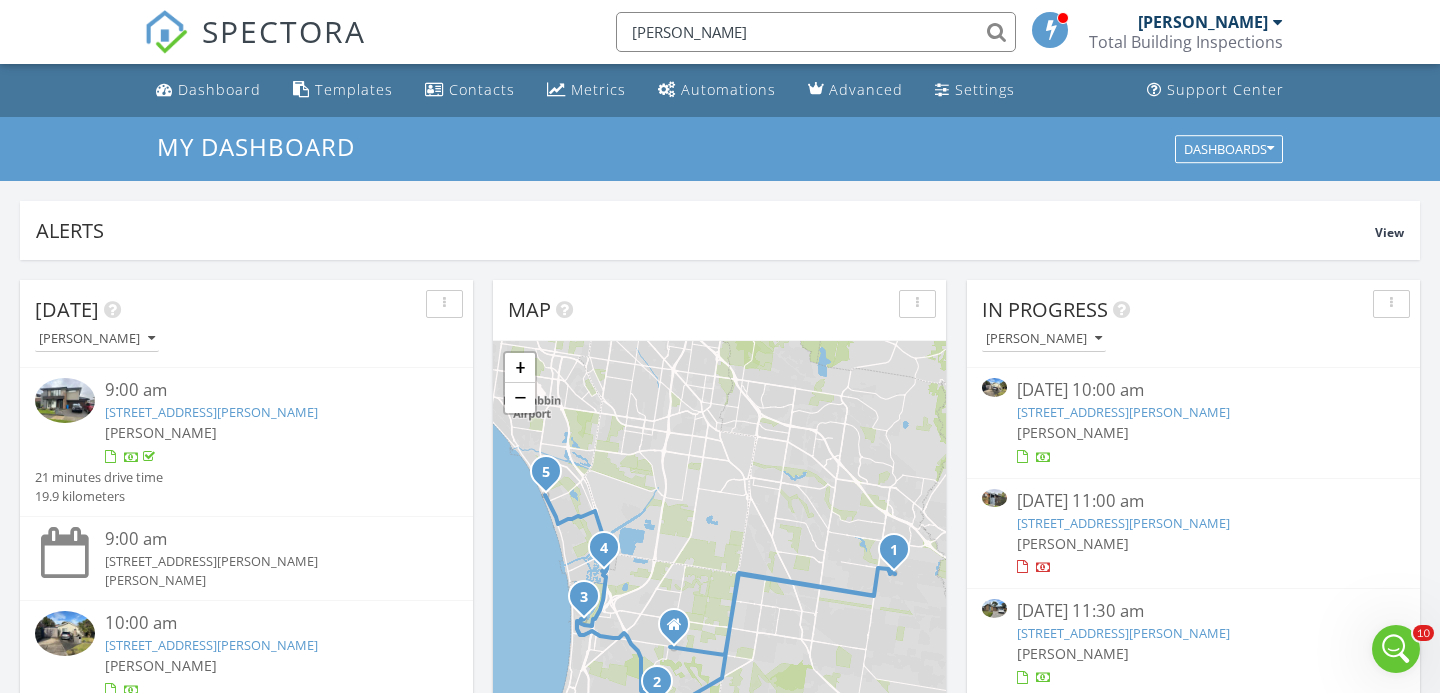 type on "mary nicholls" 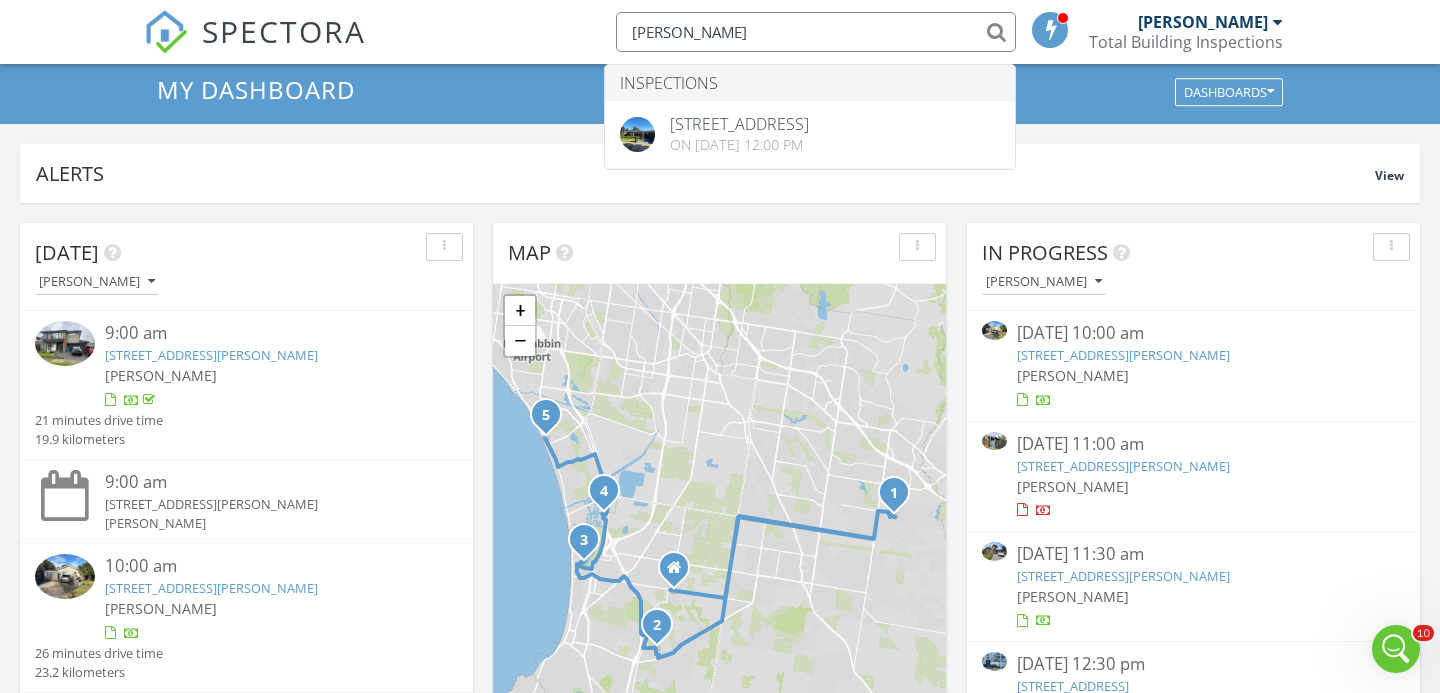 scroll, scrollTop: 58, scrollLeft: 0, axis: vertical 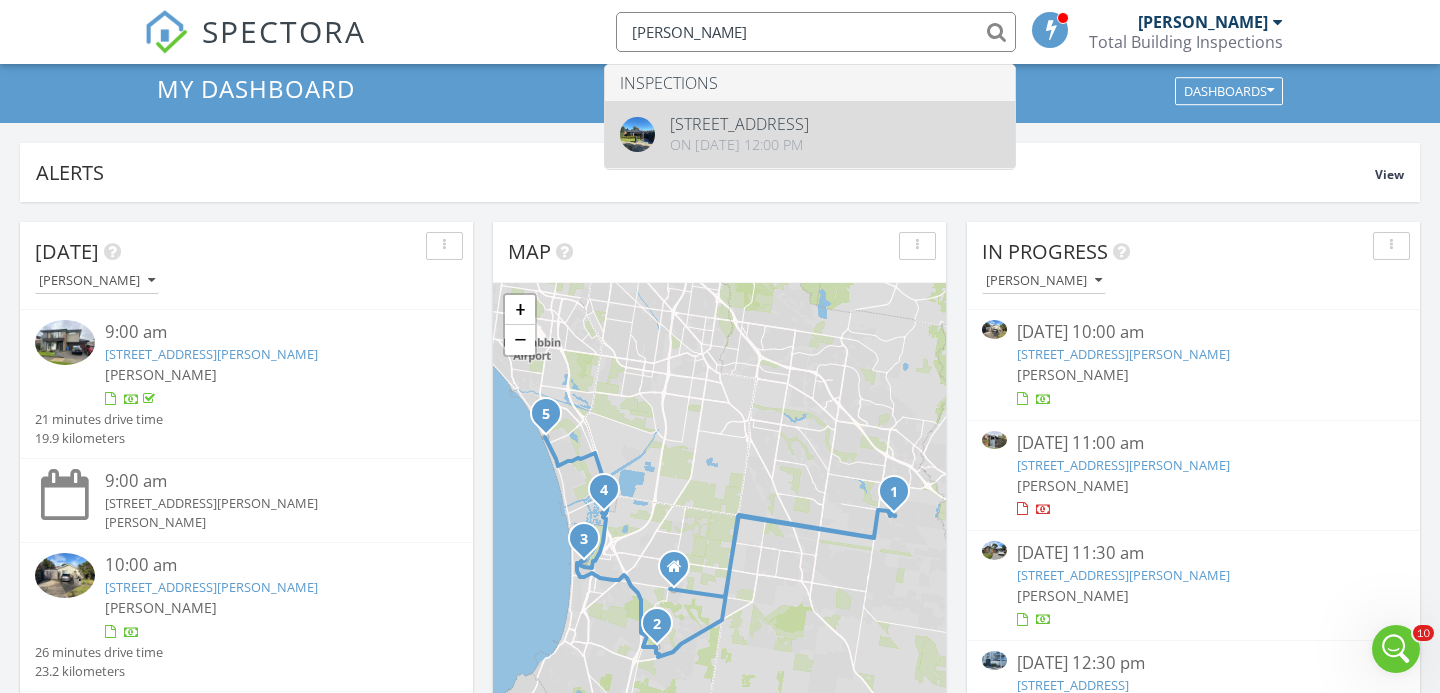 type 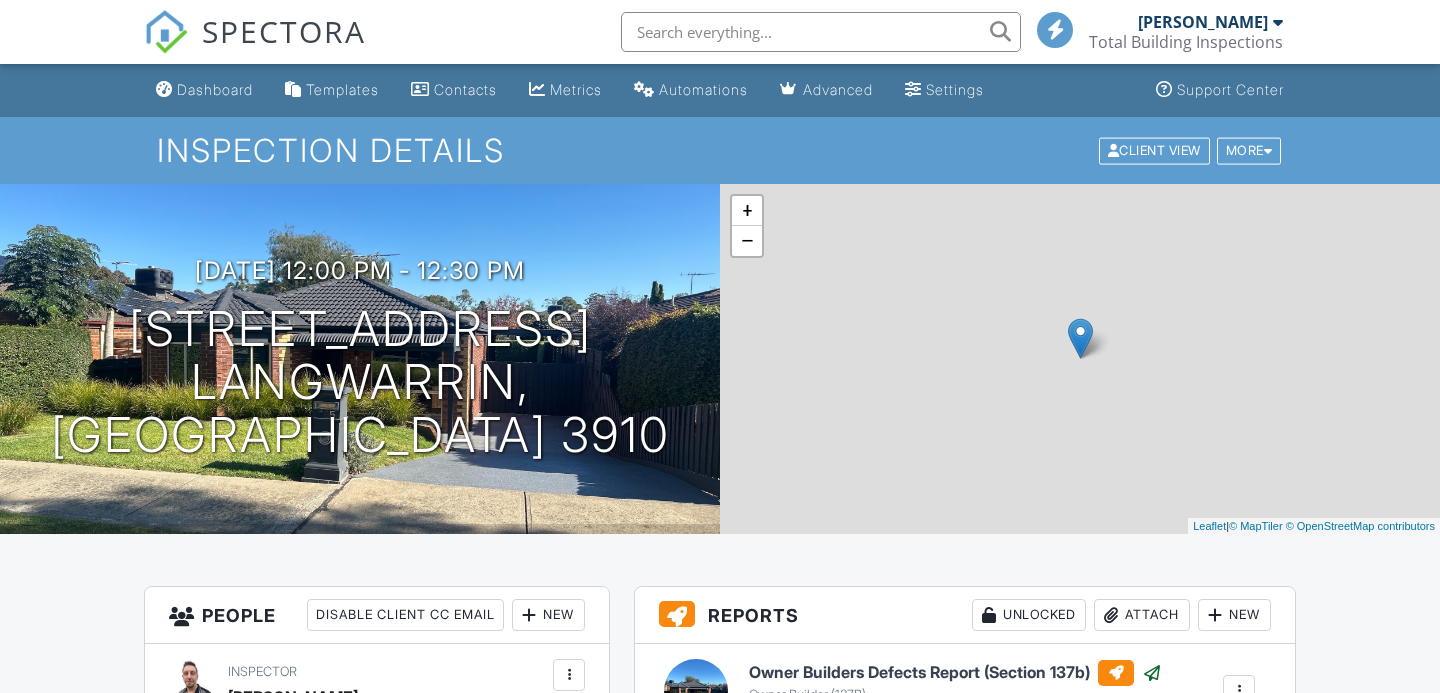 scroll, scrollTop: 0, scrollLeft: 0, axis: both 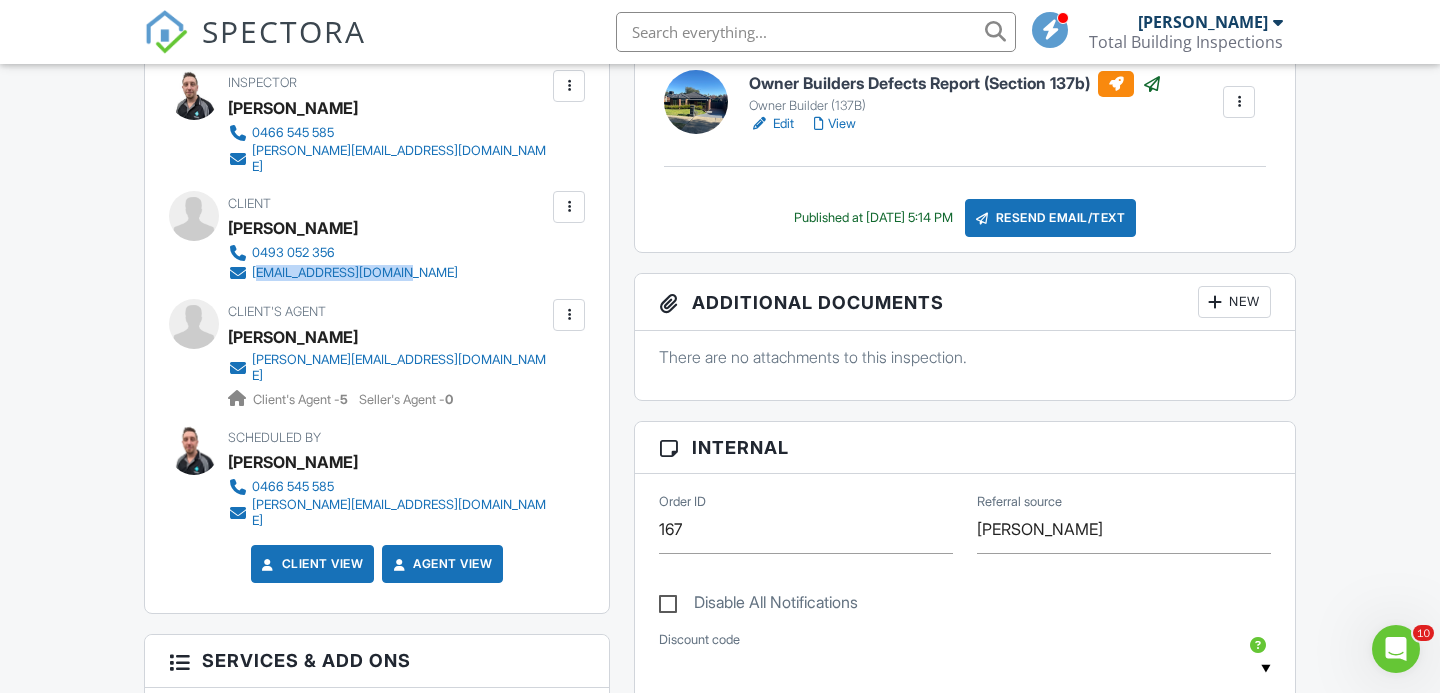 drag, startPoint x: 428, startPoint y: 271, endPoint x: 256, endPoint y: 266, distance: 172.07266 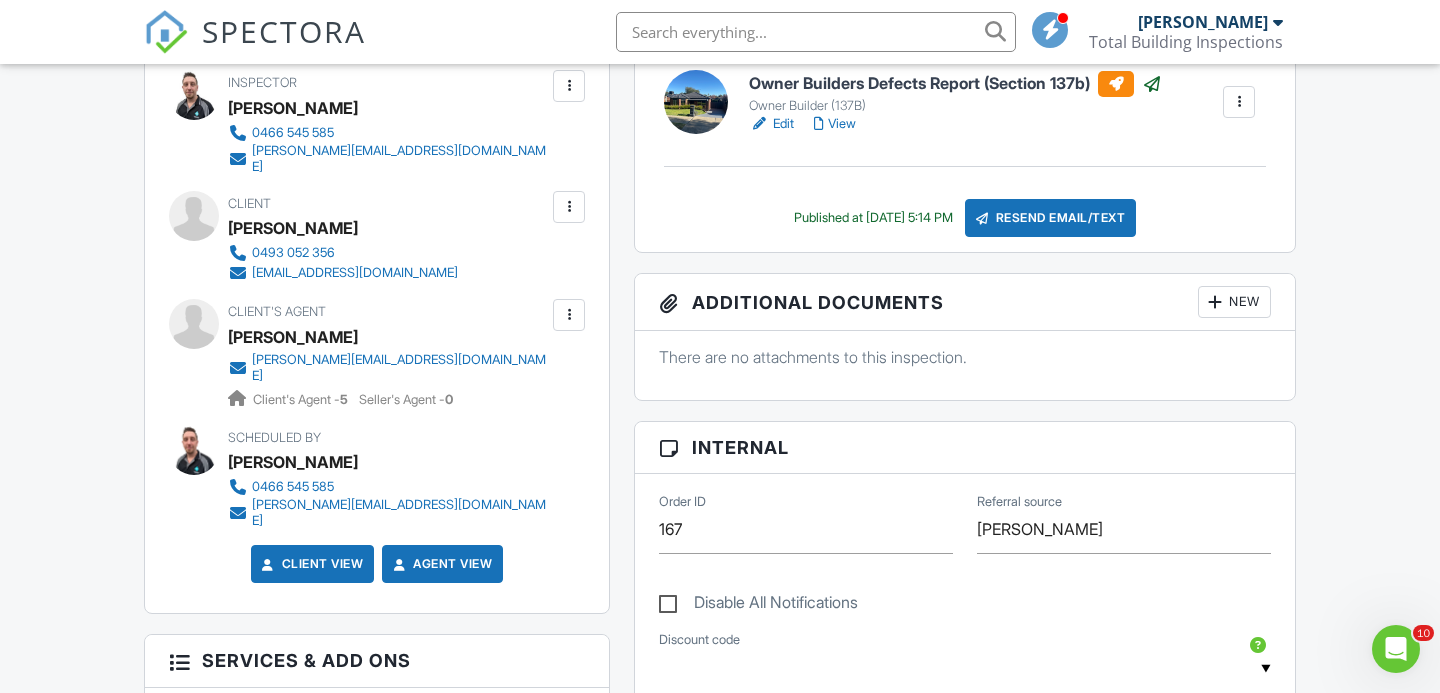 click on "Dashboard
Templates
Contacts
Metrics
Automations
Advanced
Settings
Support Center
Inspection Details
Client View
More
Property Details
Reschedule
Reorder / Copy
Share
Cancel
Delete
Print Order
Convert to V9
View Change Log
02/05/2025 12:00 pm
- 12:30 pm
155 Union Rd
Langwarrin, VIC 3910
+ − Leaflet  |  © MapTiler   © OpenStreetMap contributors
All emails and texts are disabled for this inspection!
All emails and texts have been disabled for this inspection. This may have happened due to someone manually disabling them or this inspection being unconfirmed when it was scheduled. To re-enable emails and texts for this inspection, click the button below.
Turn on emails and texts
Turn on and Requeue Notifications" at bounding box center [720, 894] 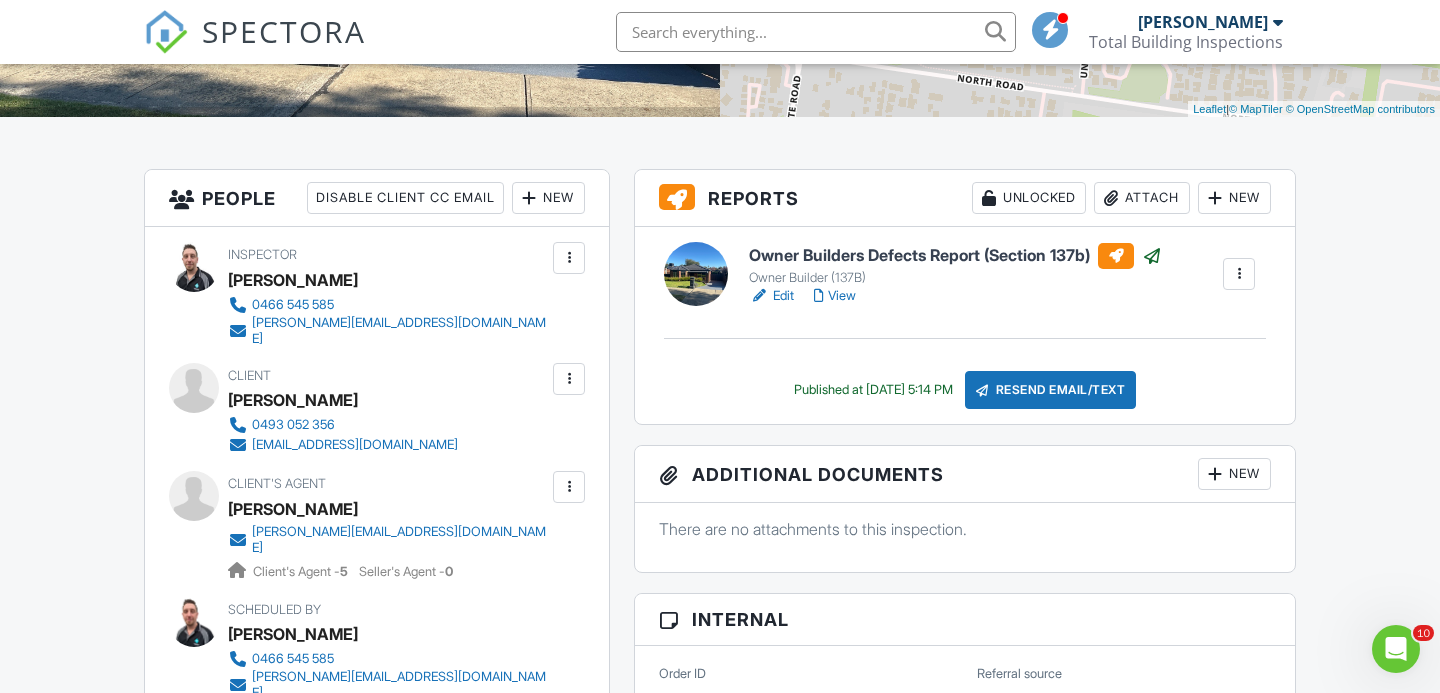 scroll, scrollTop: 472, scrollLeft: 0, axis: vertical 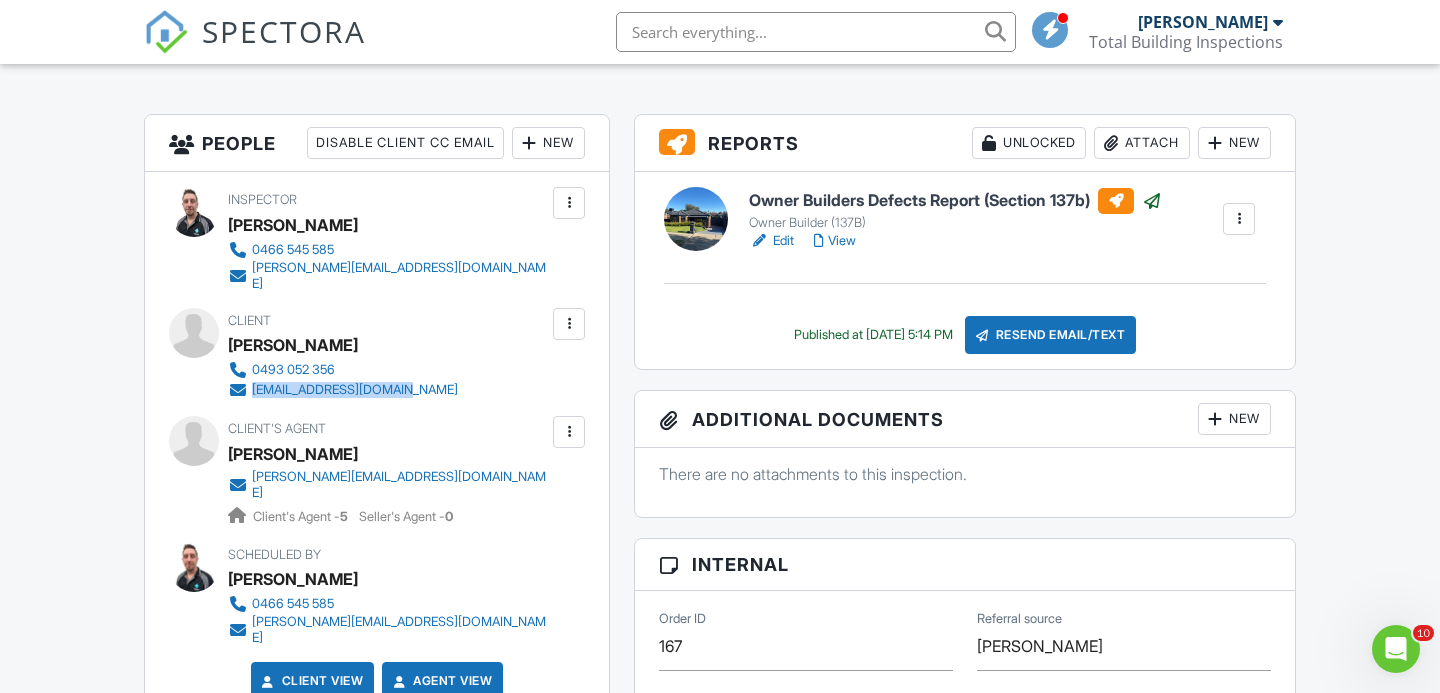 drag, startPoint x: 423, startPoint y: 379, endPoint x: 256, endPoint y: 380, distance: 167.00299 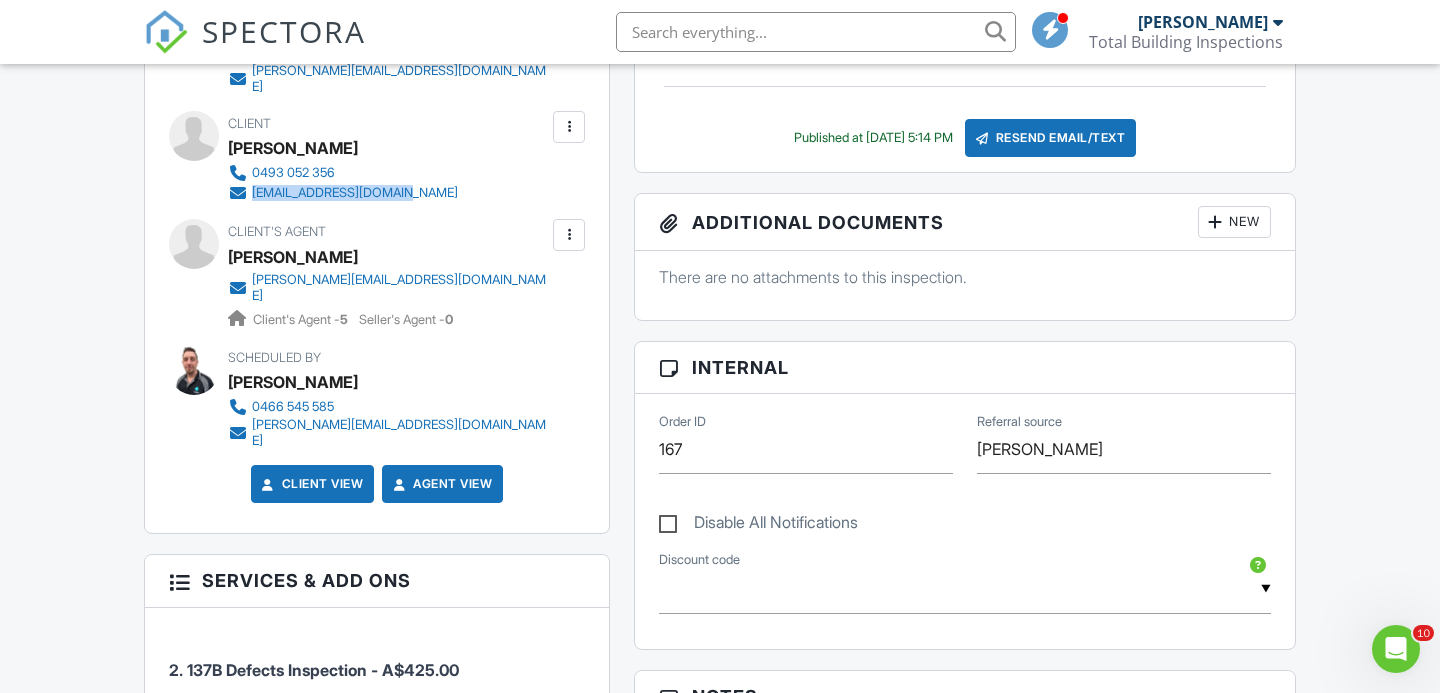 scroll, scrollTop: 0, scrollLeft: 0, axis: both 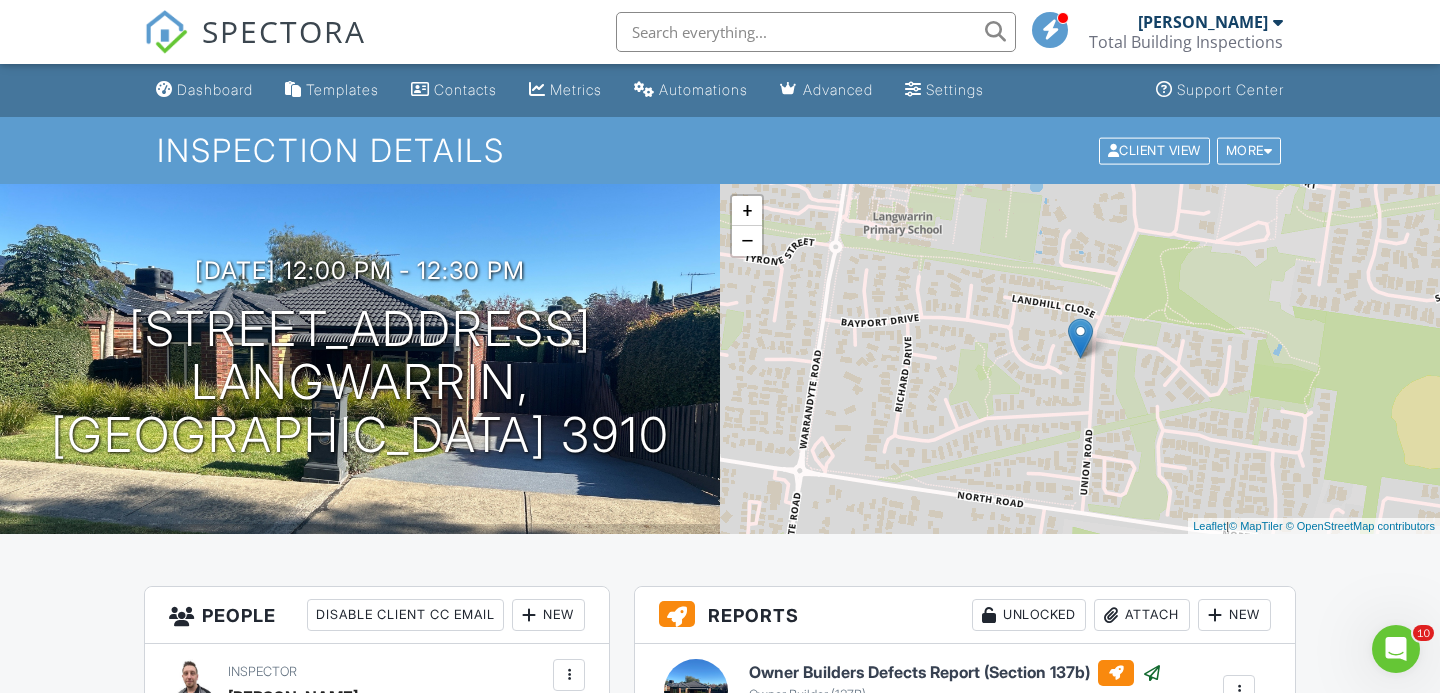 click at bounding box center [816, 32] 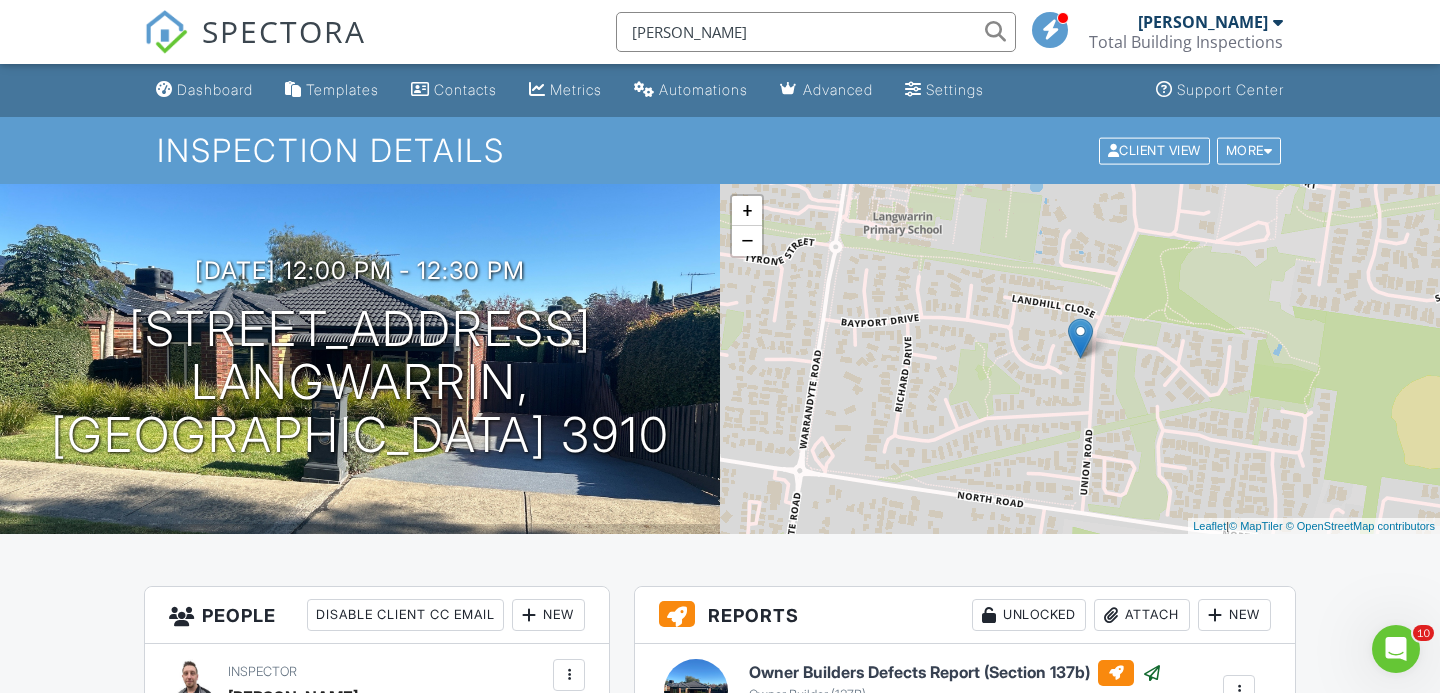 type on "mary nicholls" 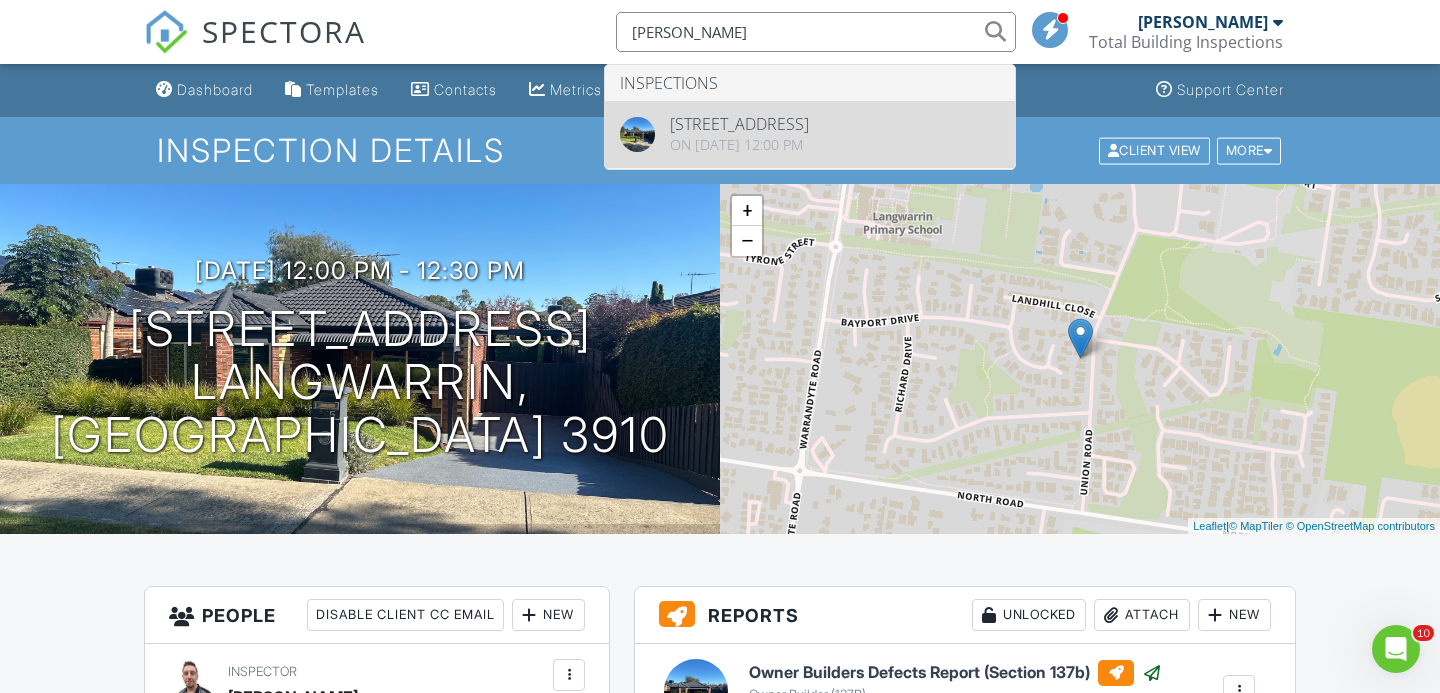 type 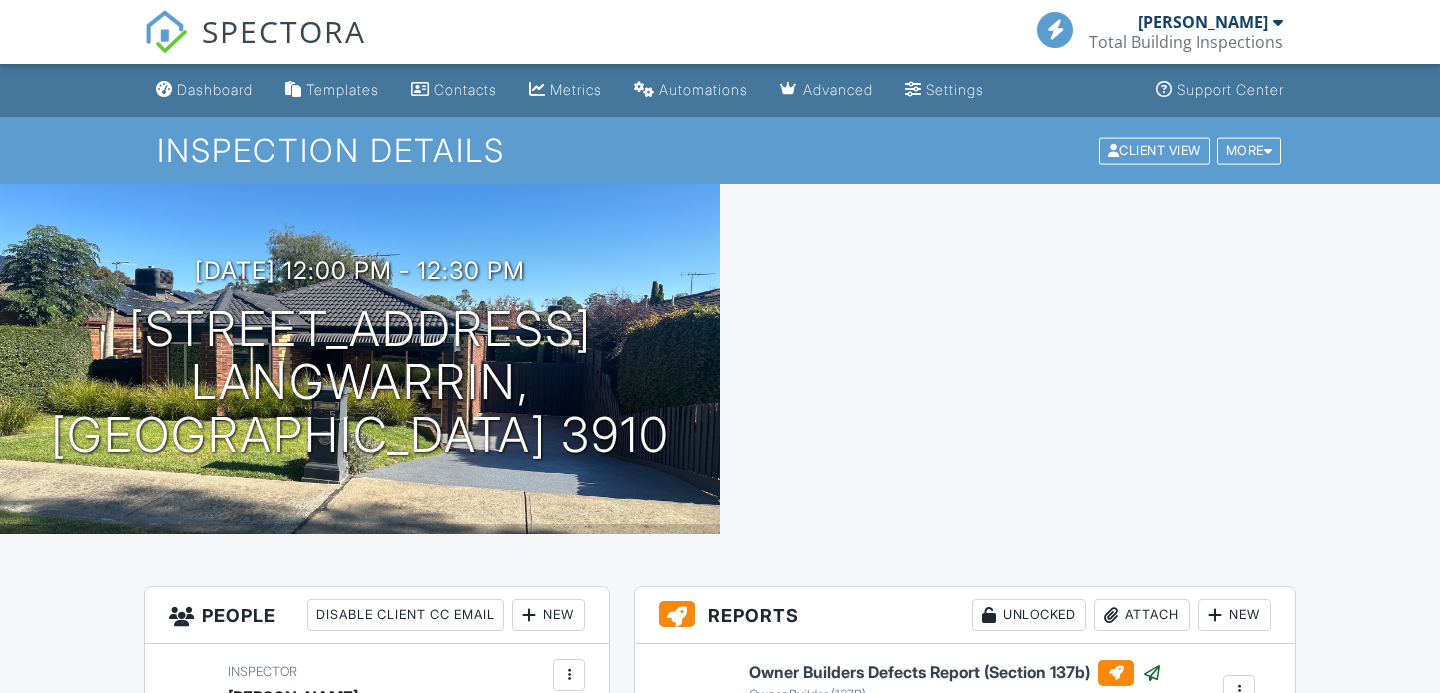 scroll, scrollTop: 0, scrollLeft: 0, axis: both 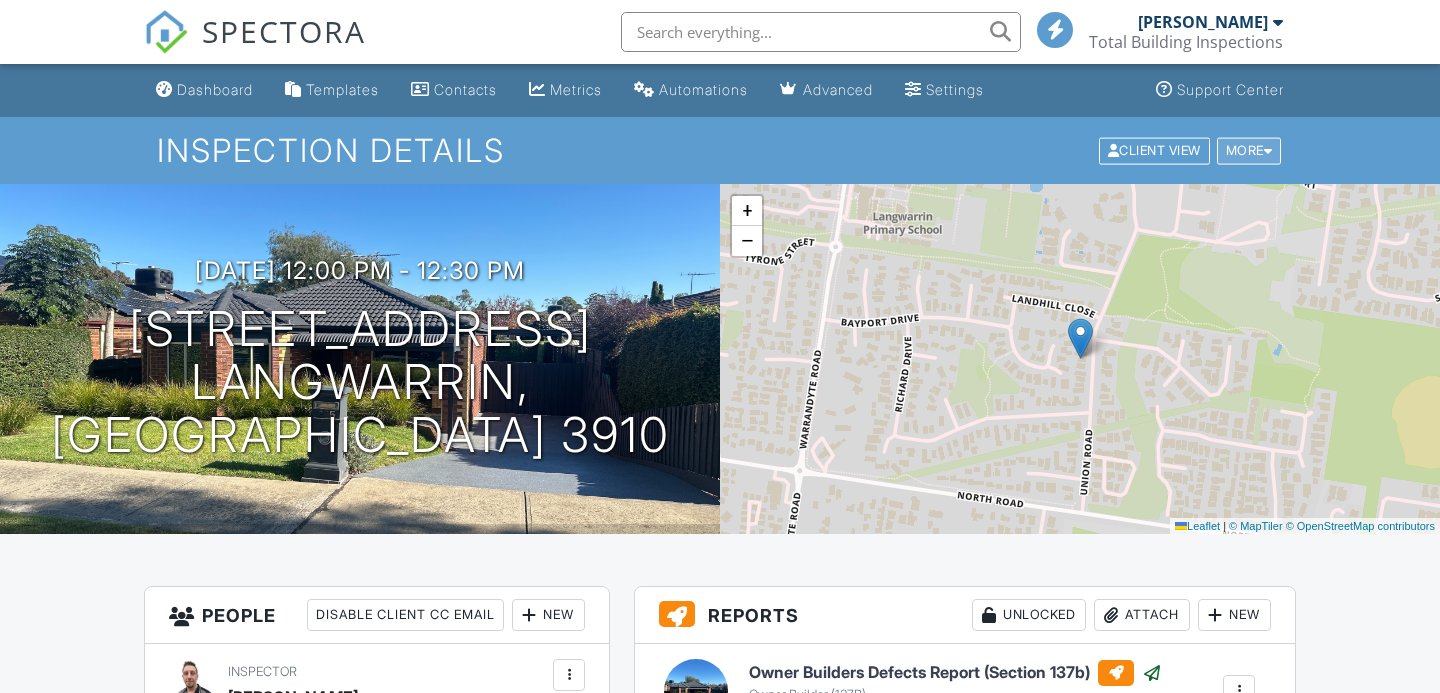click on "More" at bounding box center [1249, 150] 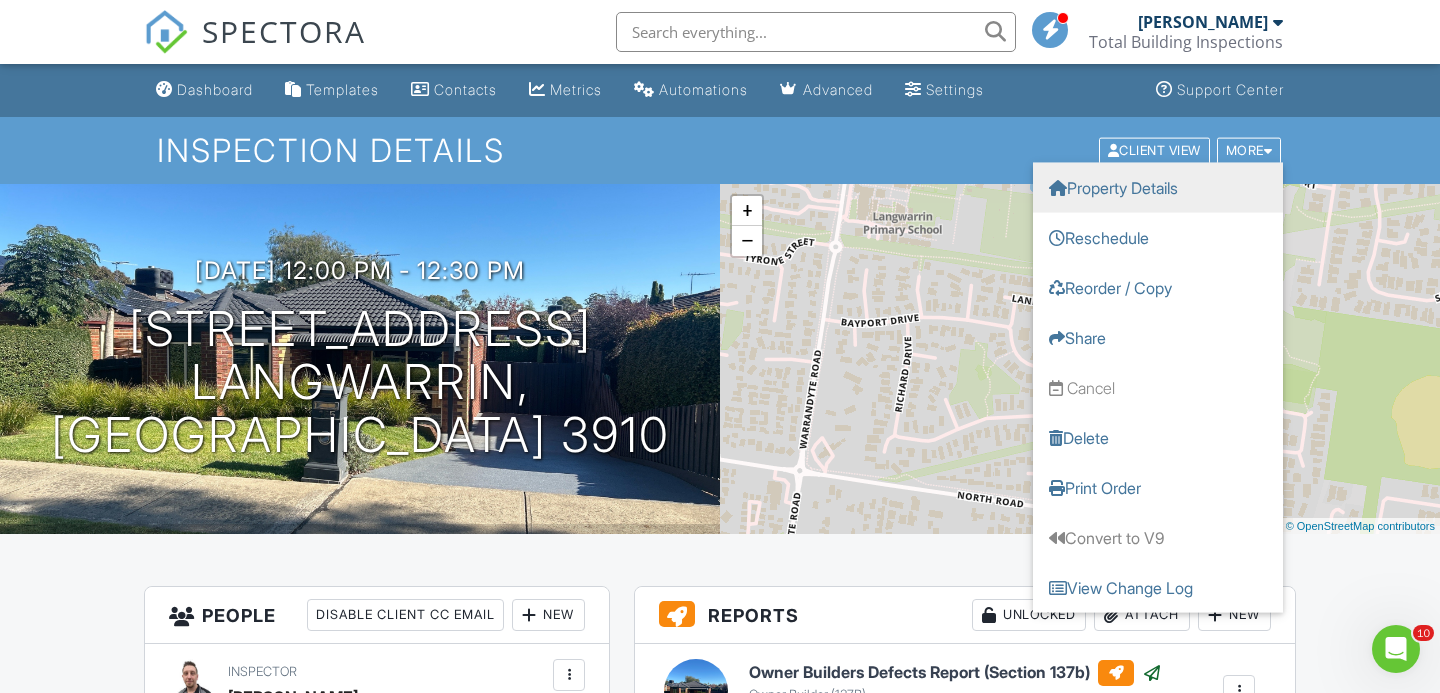 scroll, scrollTop: 0, scrollLeft: 0, axis: both 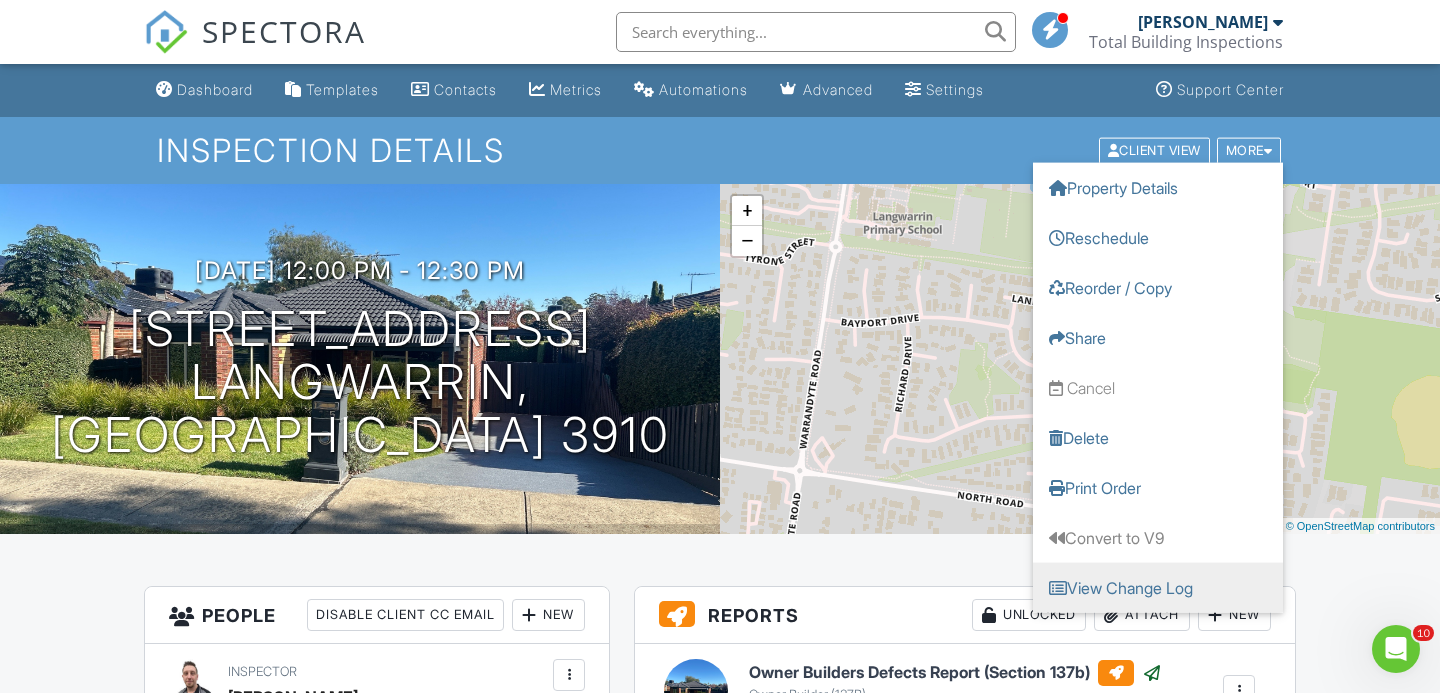 click on "View Change Log" at bounding box center [1158, 587] 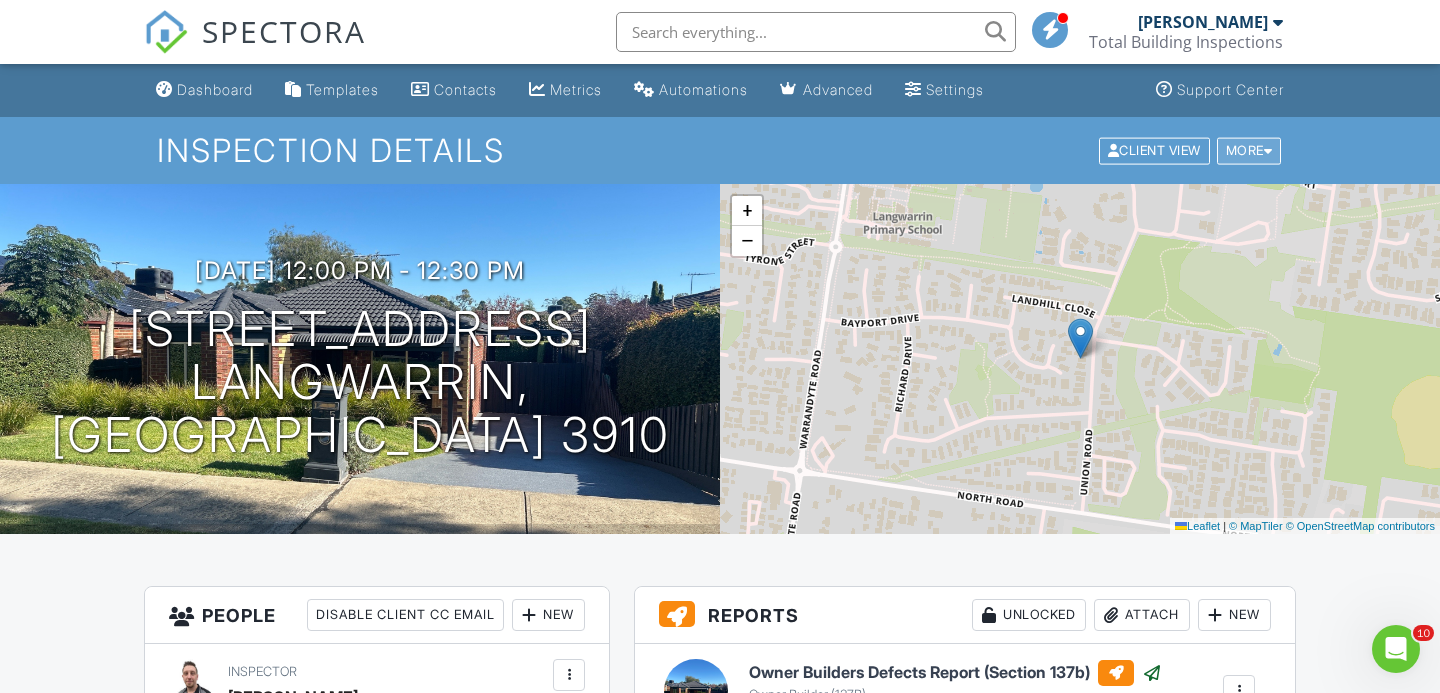 click on "More" at bounding box center (1249, 150) 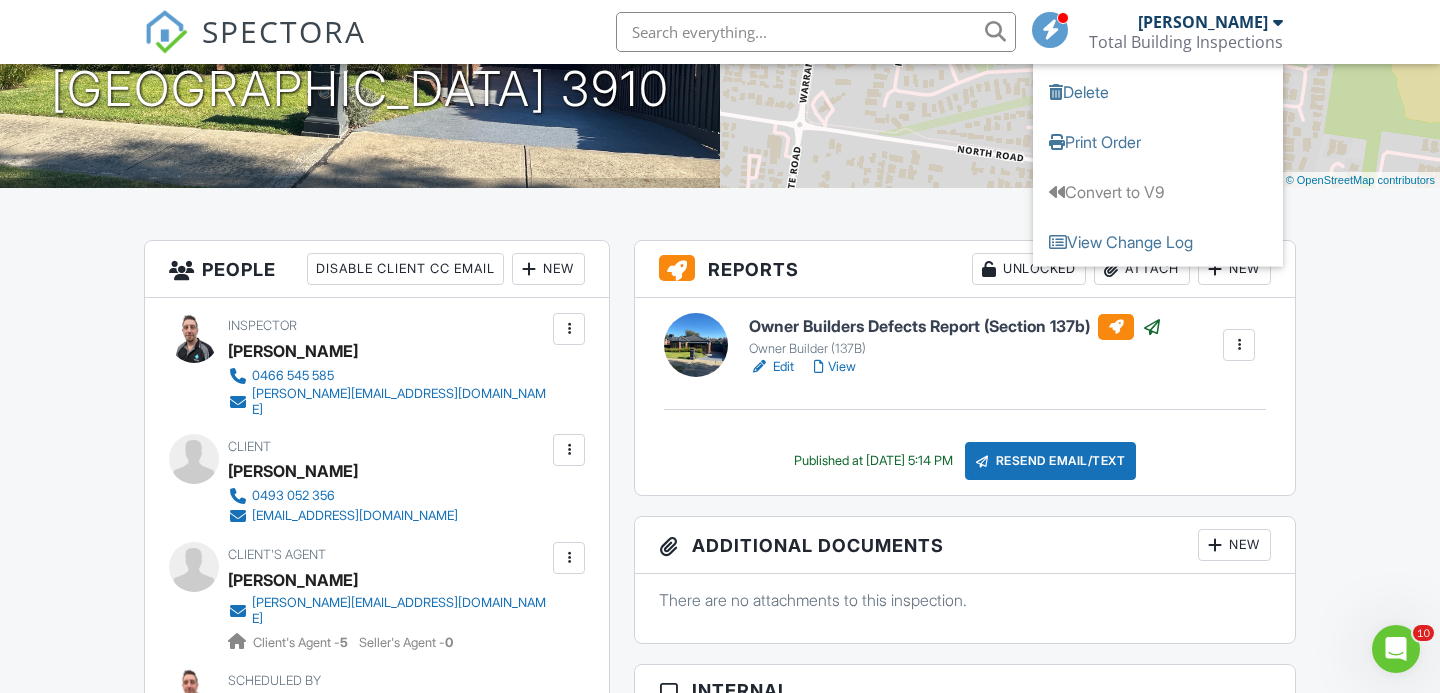 scroll, scrollTop: 0, scrollLeft: 0, axis: both 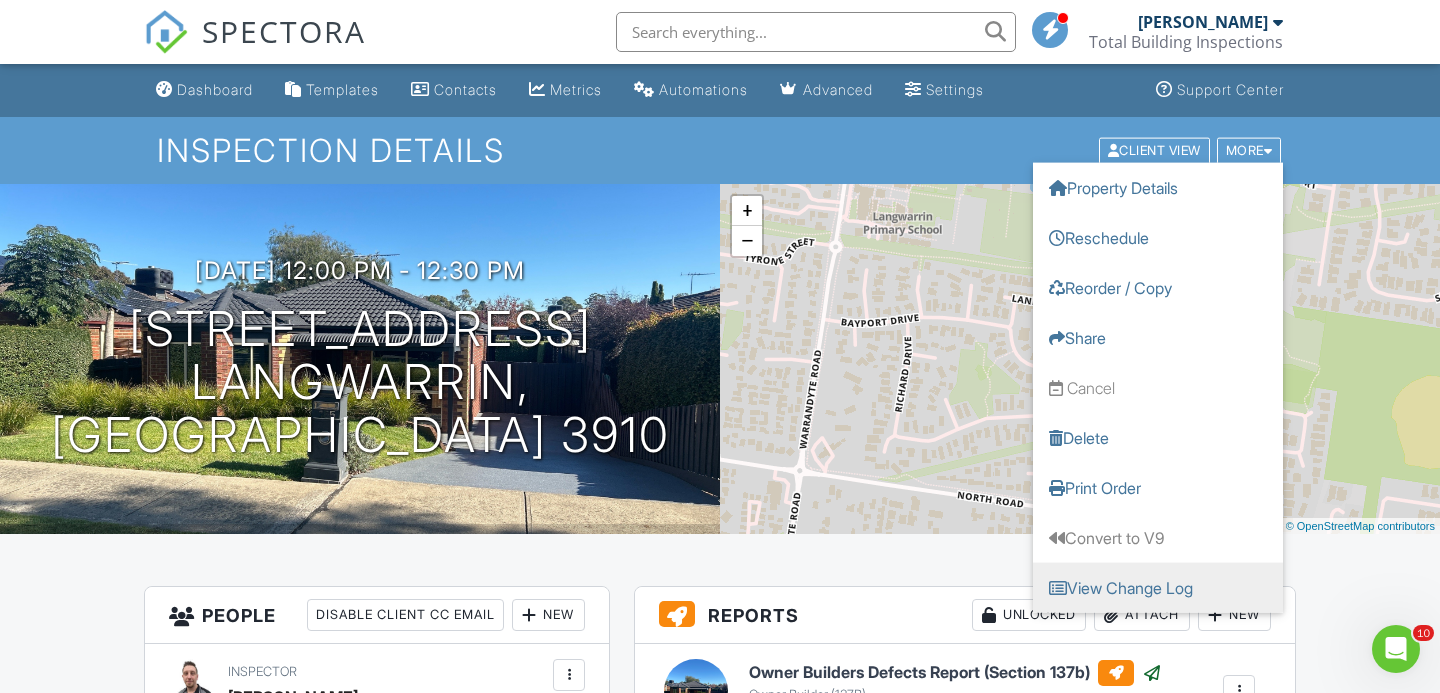 click on "View Change Log" at bounding box center (1158, 587) 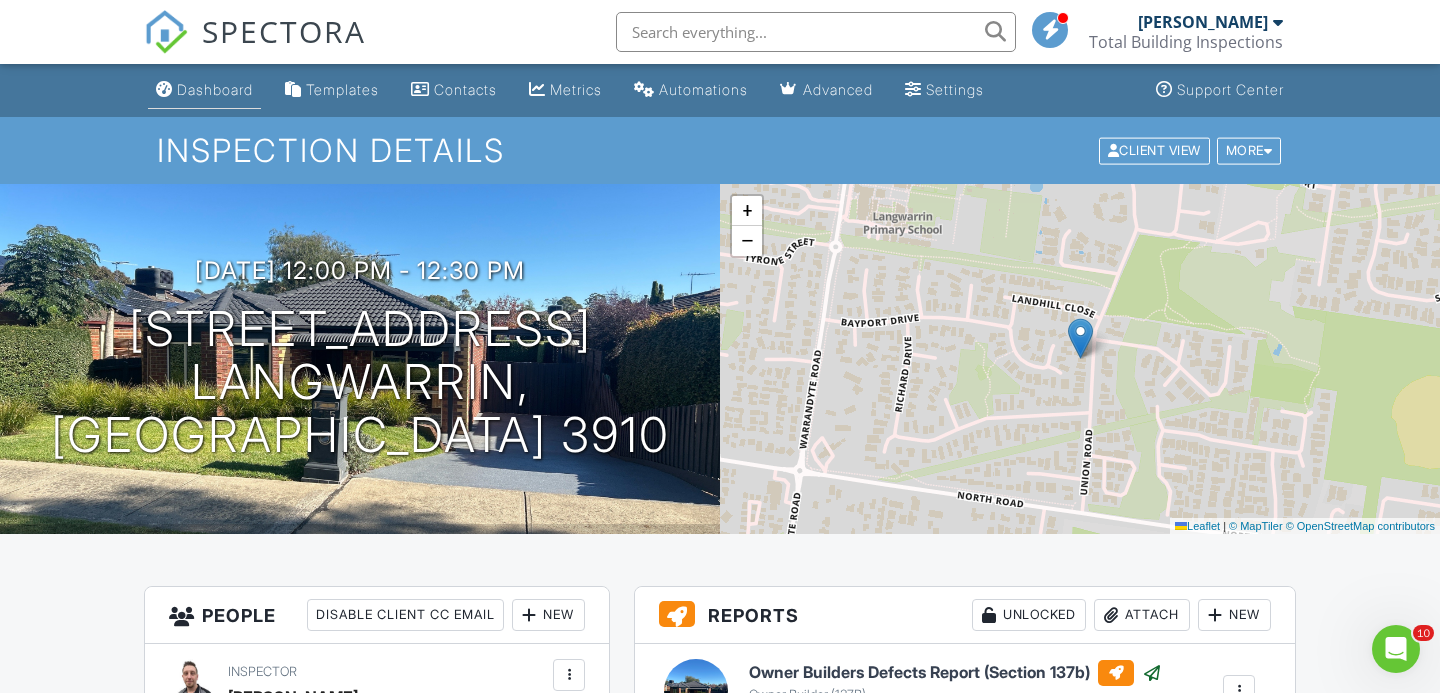 click on "Dashboard" at bounding box center [215, 89] 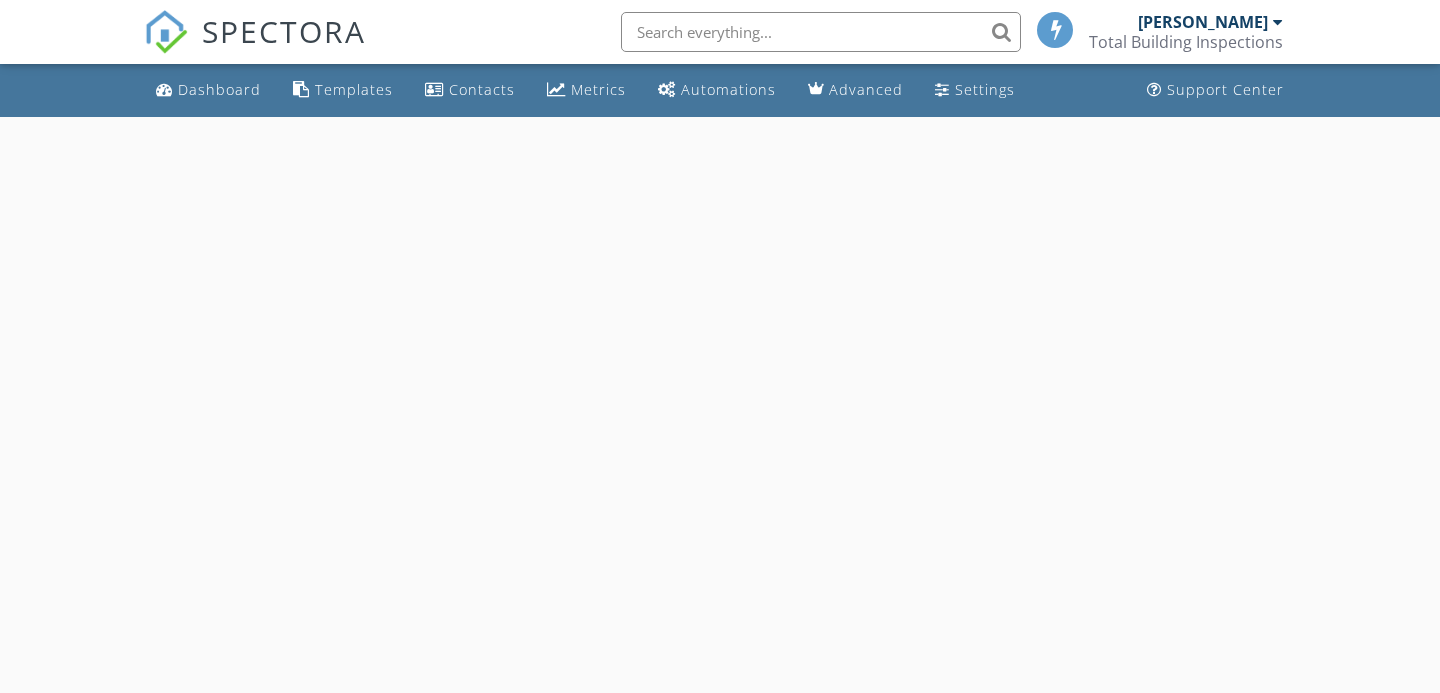 scroll, scrollTop: 0, scrollLeft: 0, axis: both 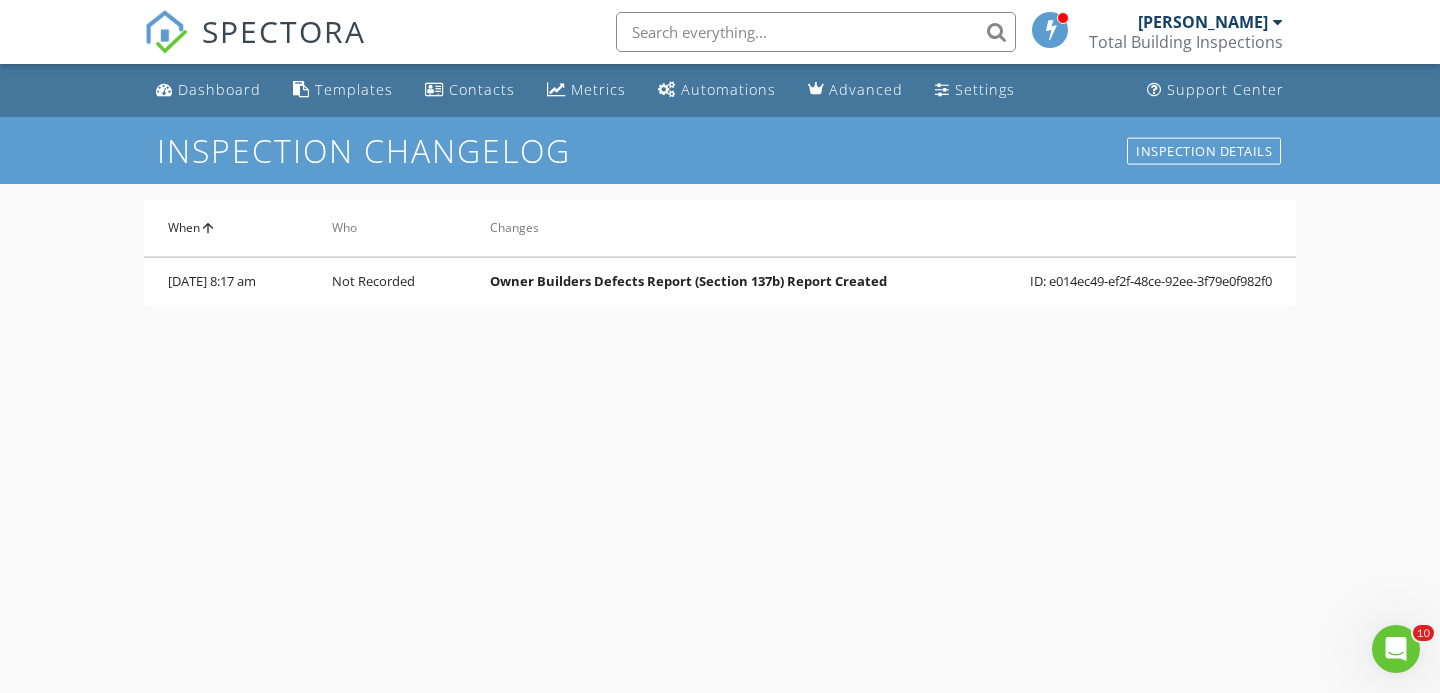 click on "When arrow_upward" at bounding box center (226, 228) 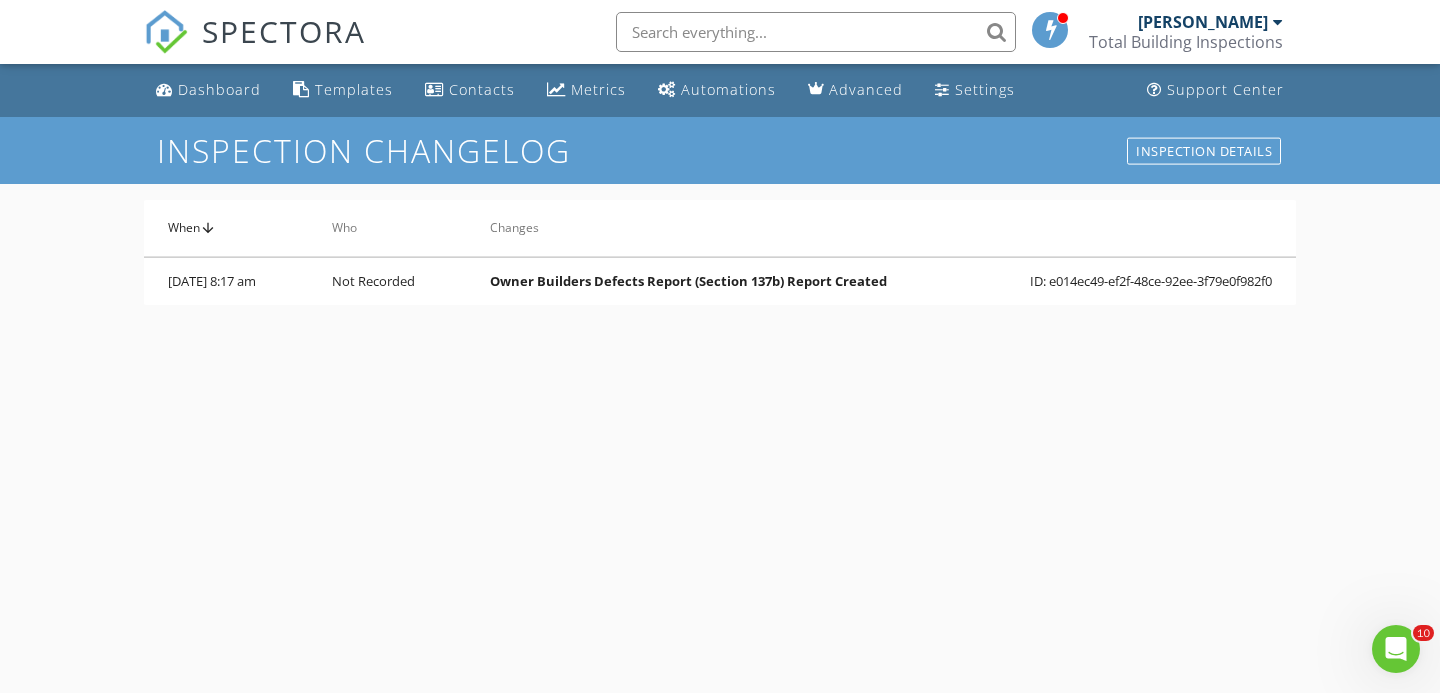 click on "When arrow_upward" at bounding box center (226, 228) 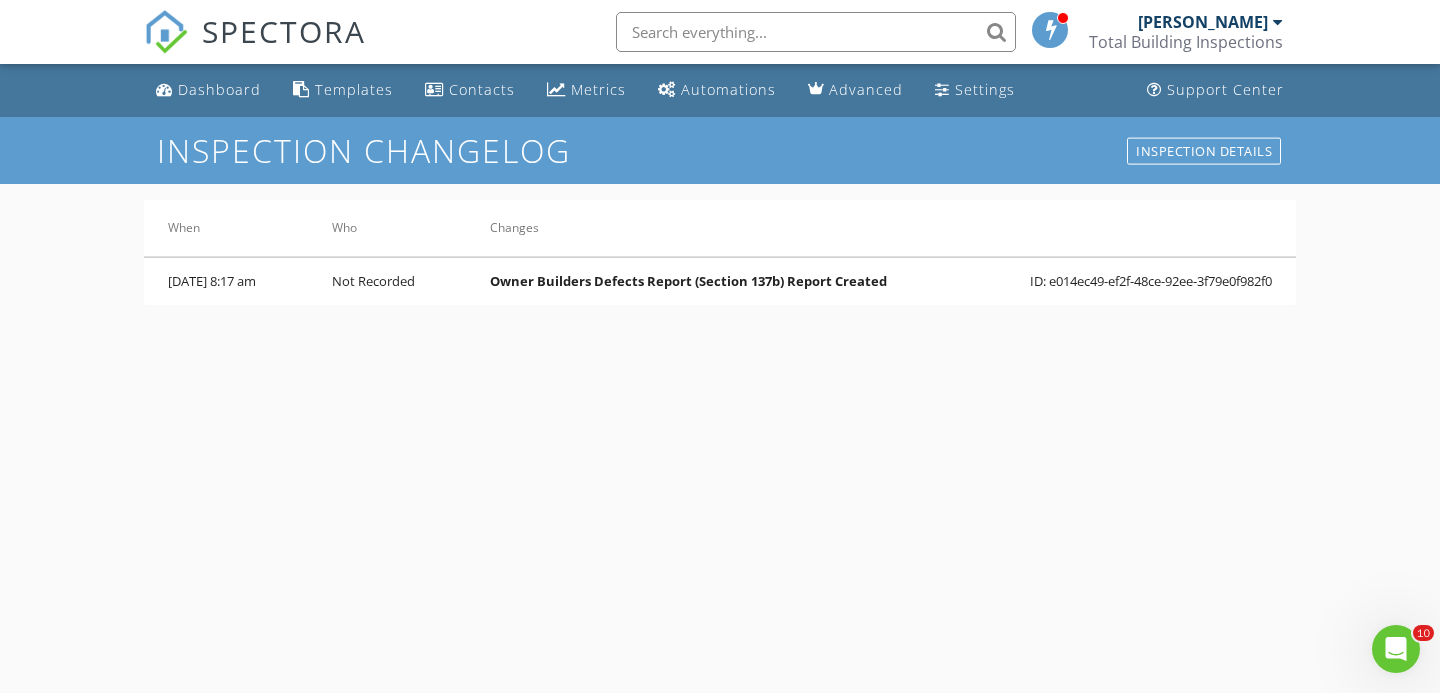 click on "Changes" at bounding box center [881, 228] 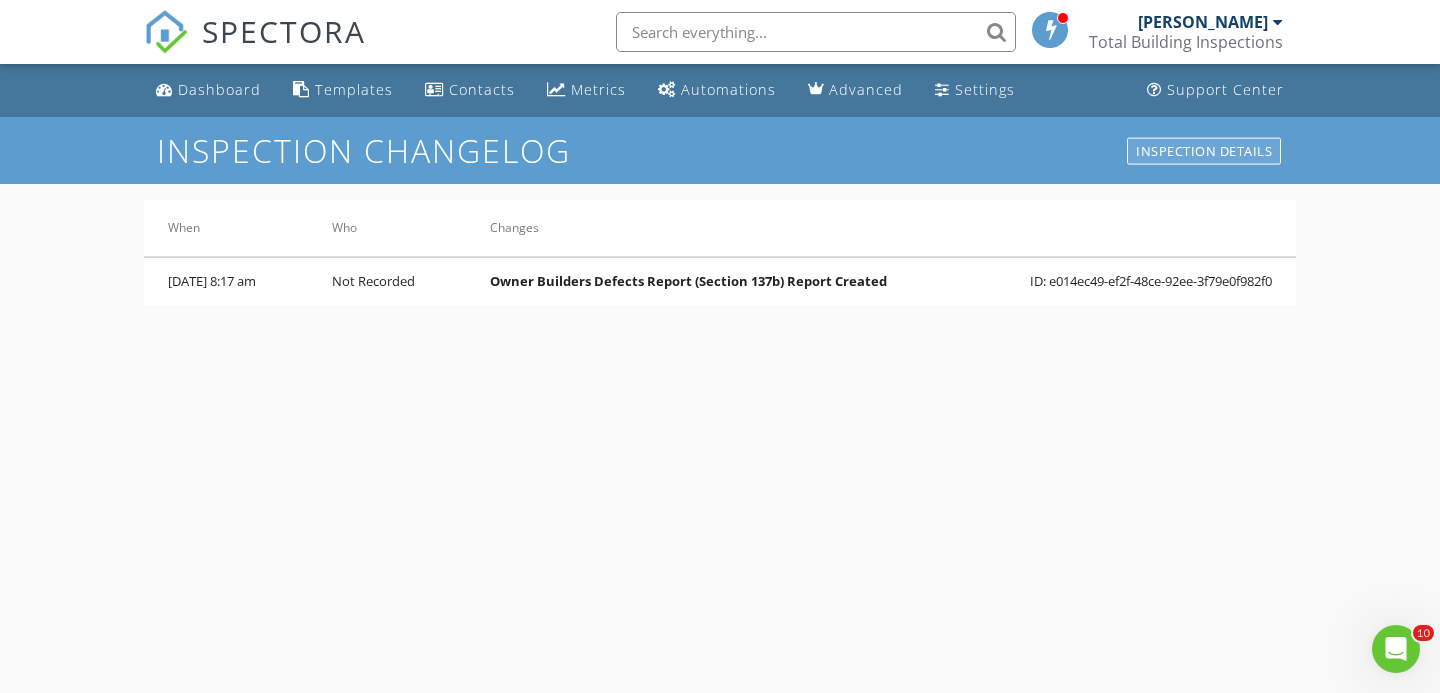 click on "inspection details" at bounding box center [1204, 150] 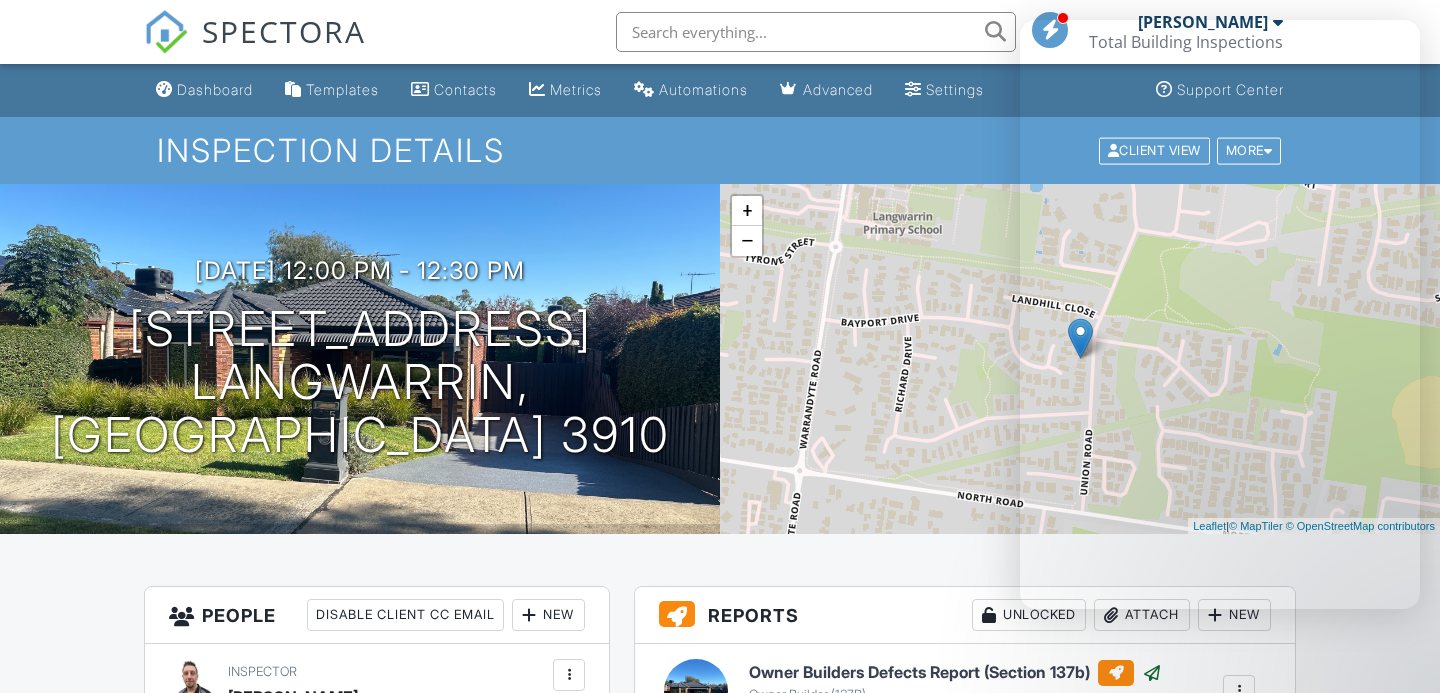 scroll, scrollTop: 0, scrollLeft: 0, axis: both 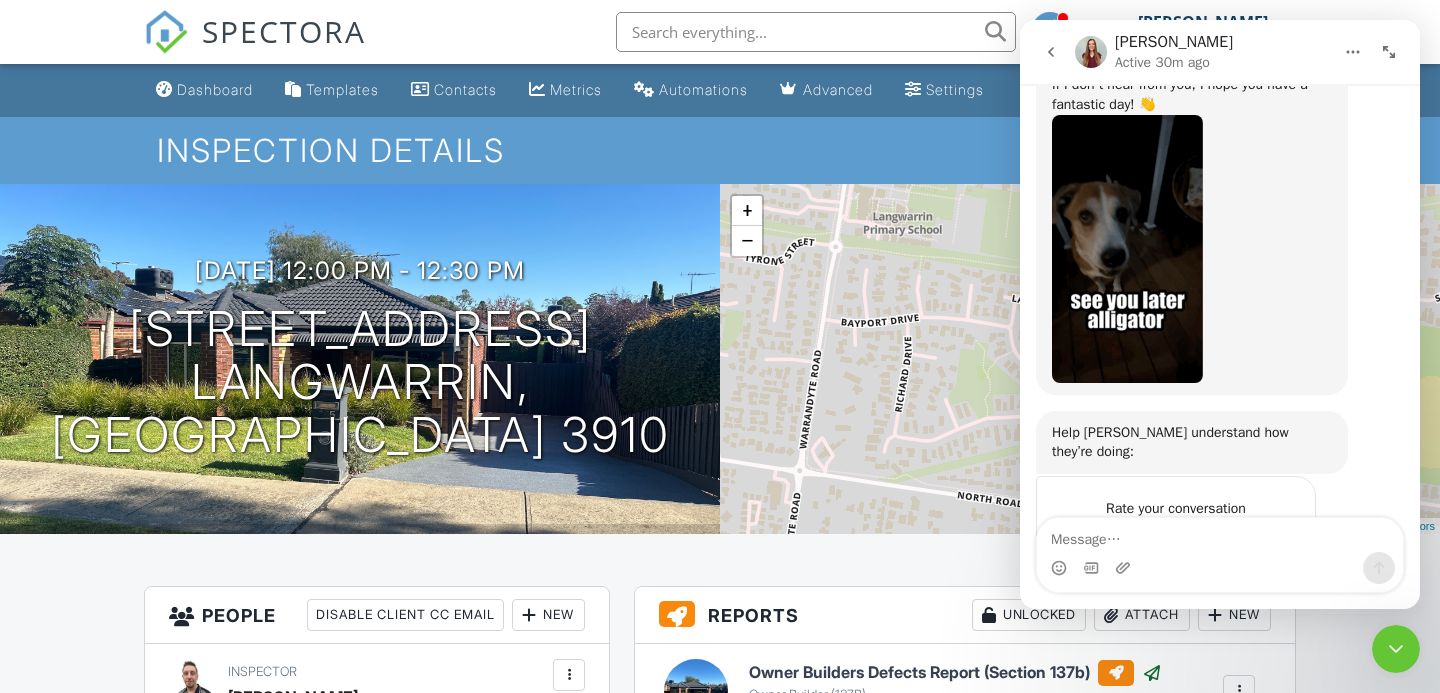 click at bounding box center [816, 32] 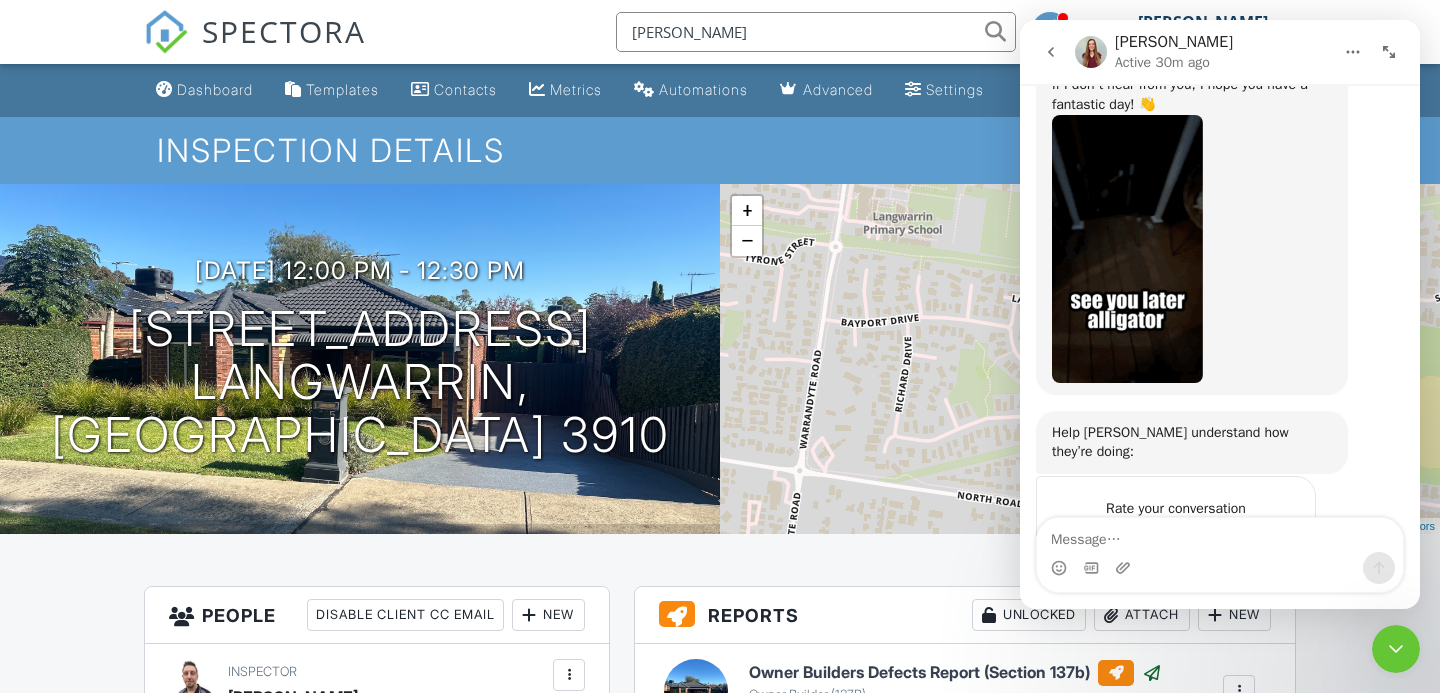 type on "[PERSON_NAME]" 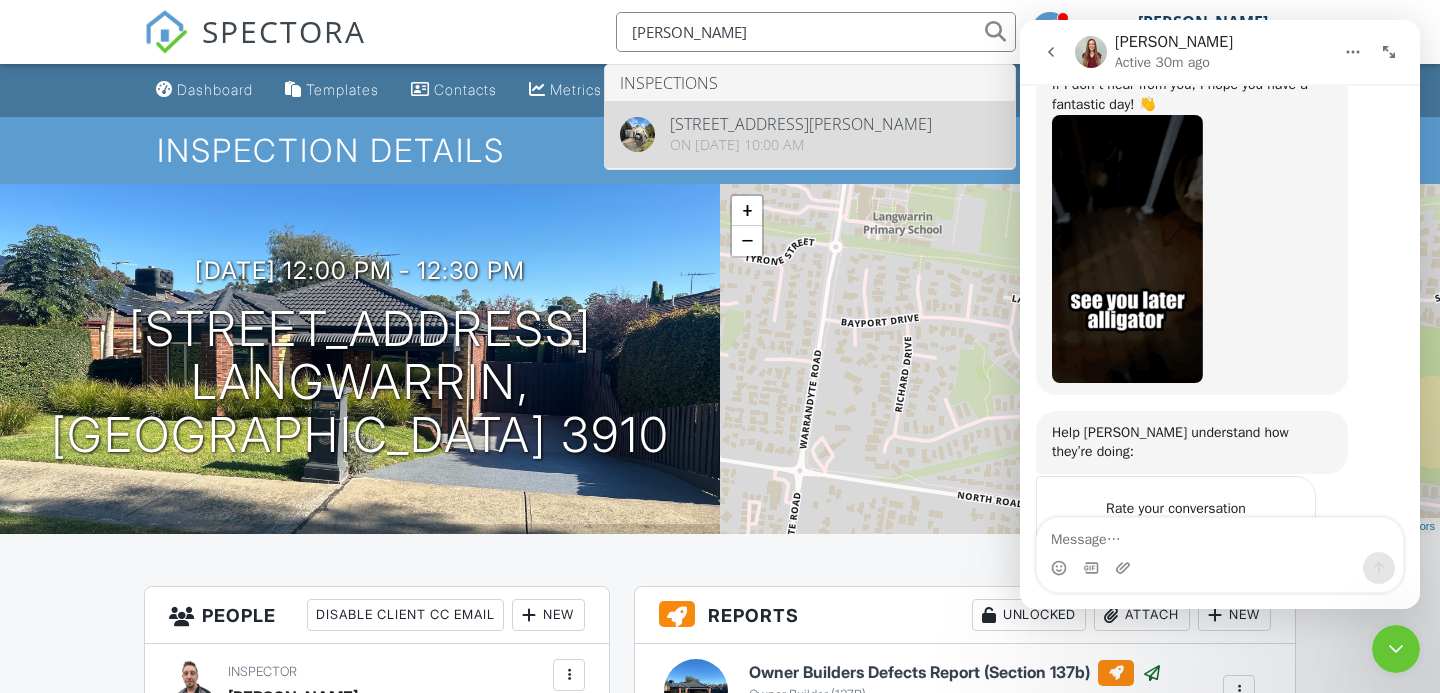 type 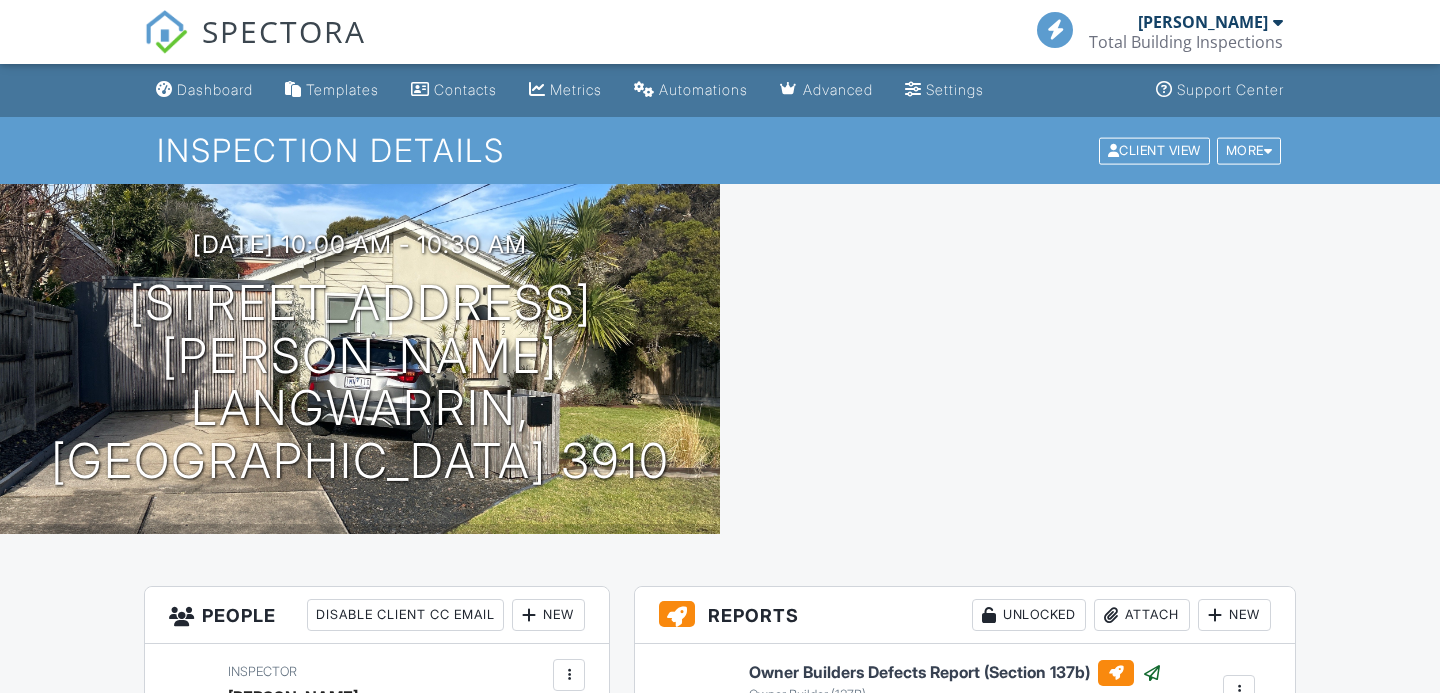 scroll, scrollTop: 0, scrollLeft: 0, axis: both 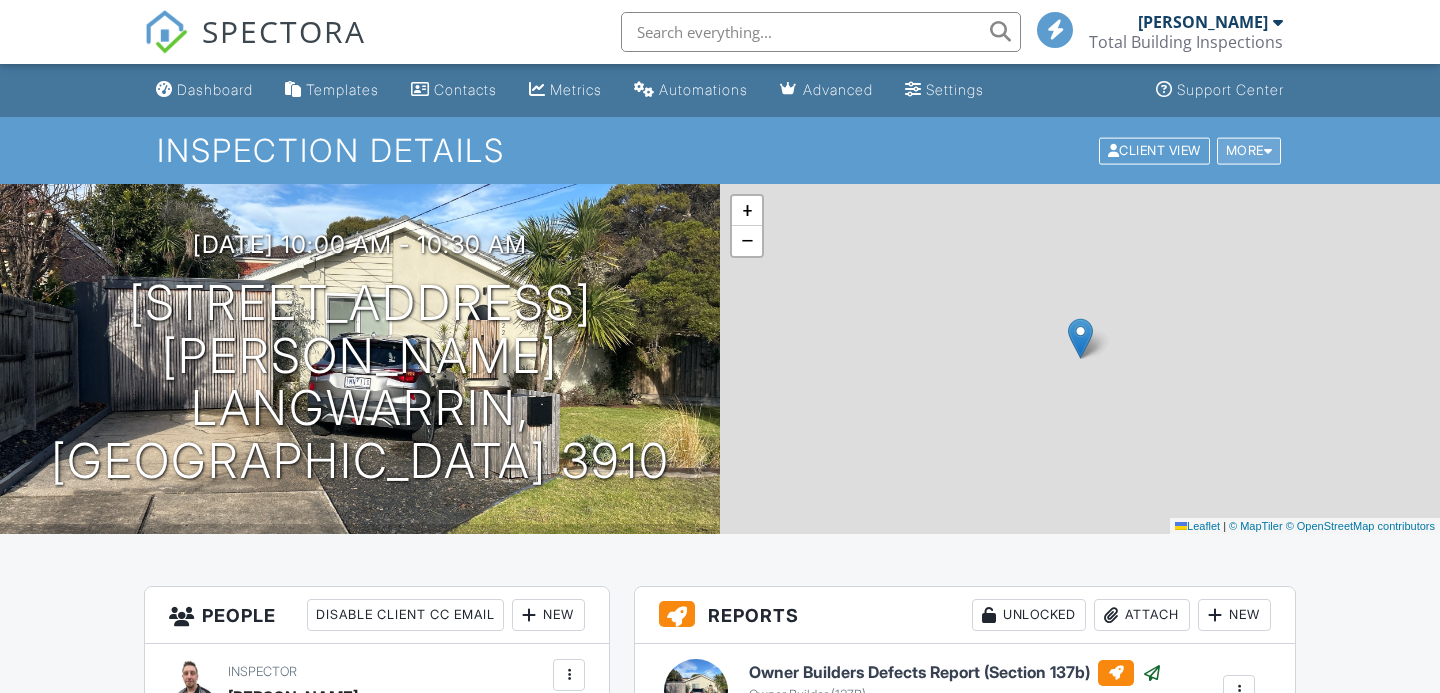click on "More" at bounding box center [1249, 150] 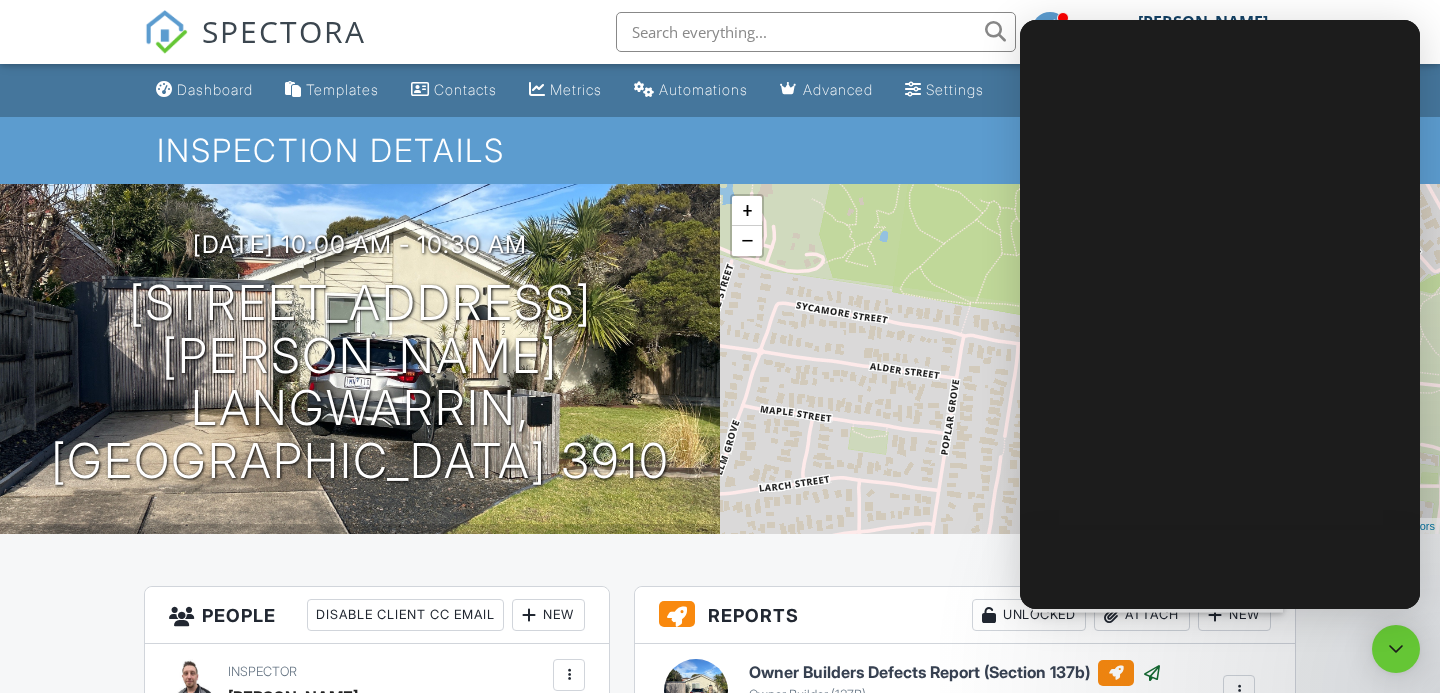 click on "Inspection Details" at bounding box center [720, 150] 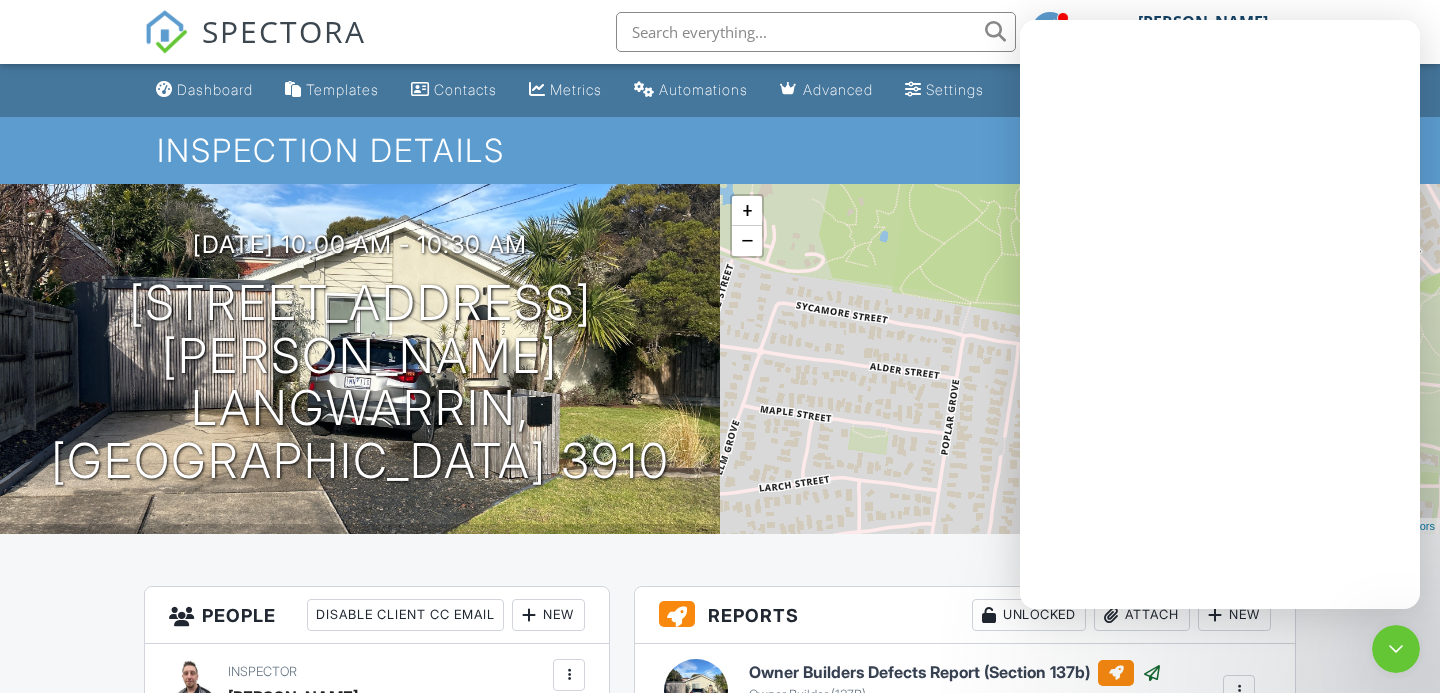 scroll, scrollTop: 0, scrollLeft: 0, axis: both 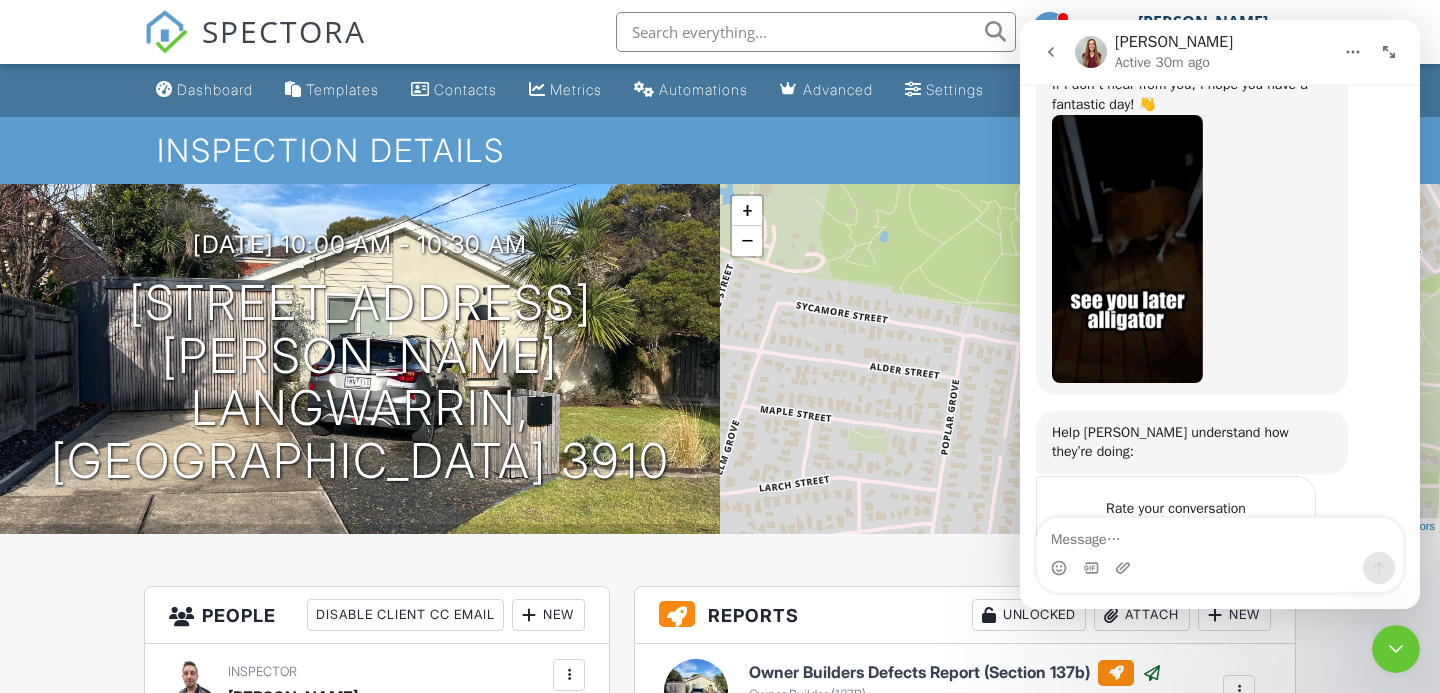 click 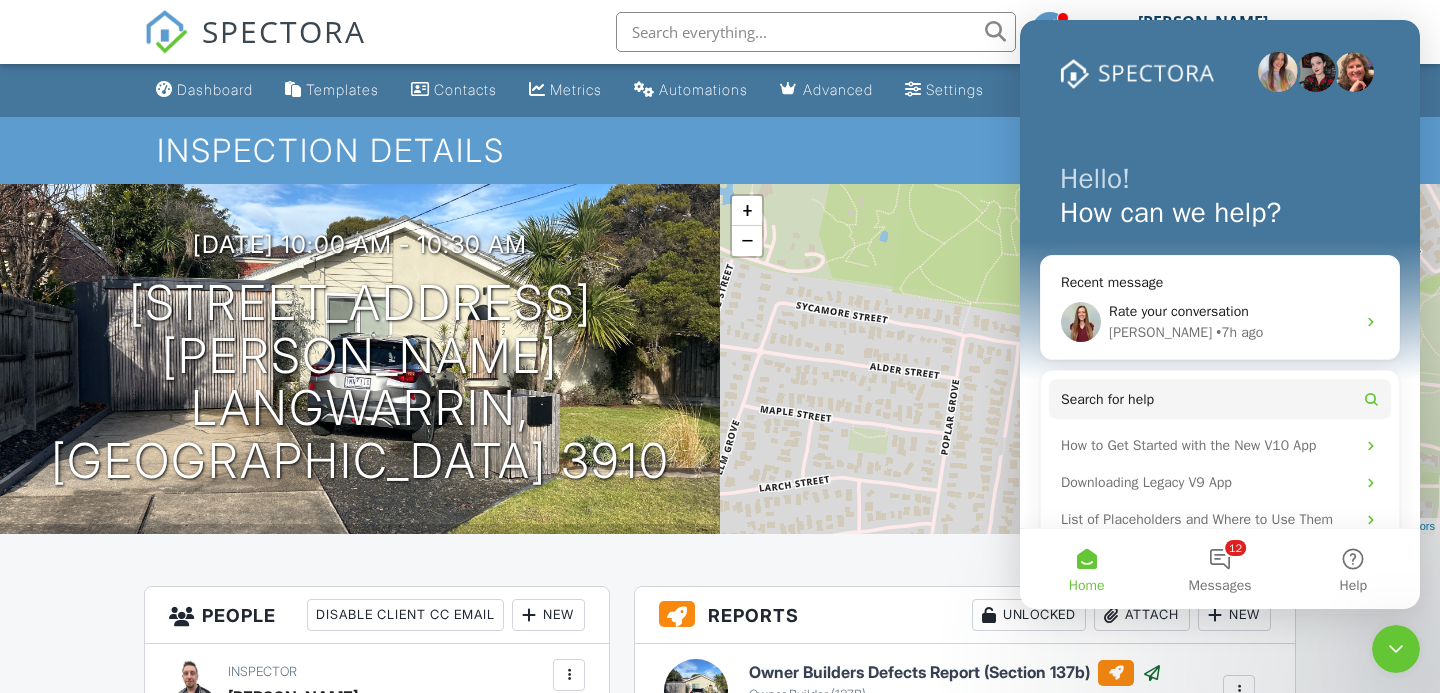 scroll, scrollTop: 0, scrollLeft: 0, axis: both 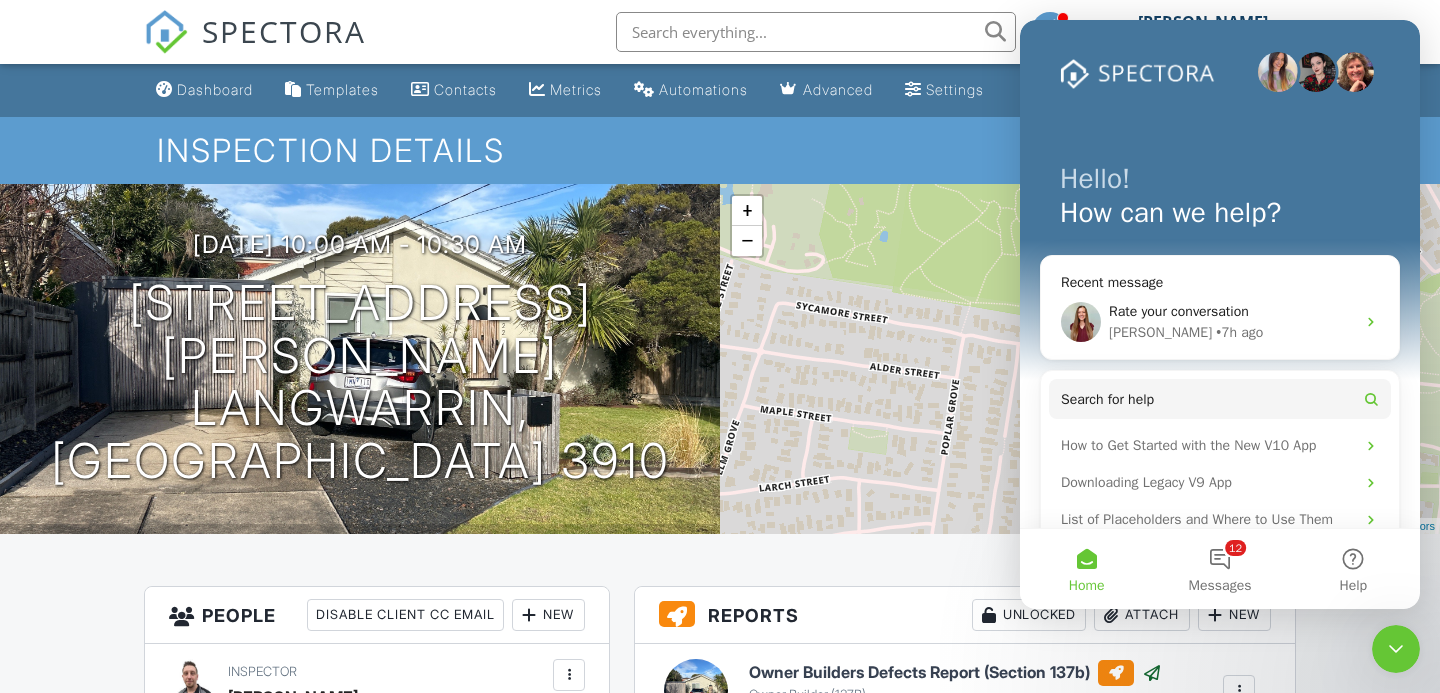 click 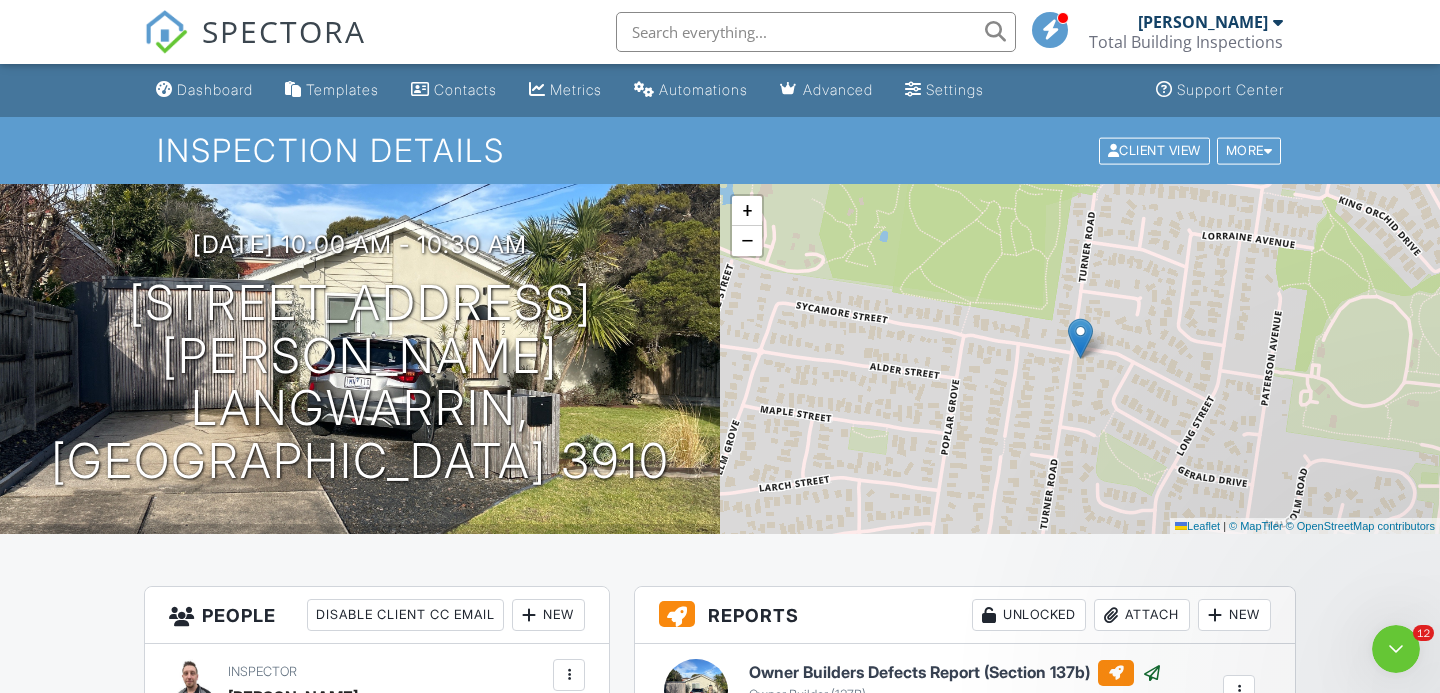 scroll, scrollTop: 0, scrollLeft: 0, axis: both 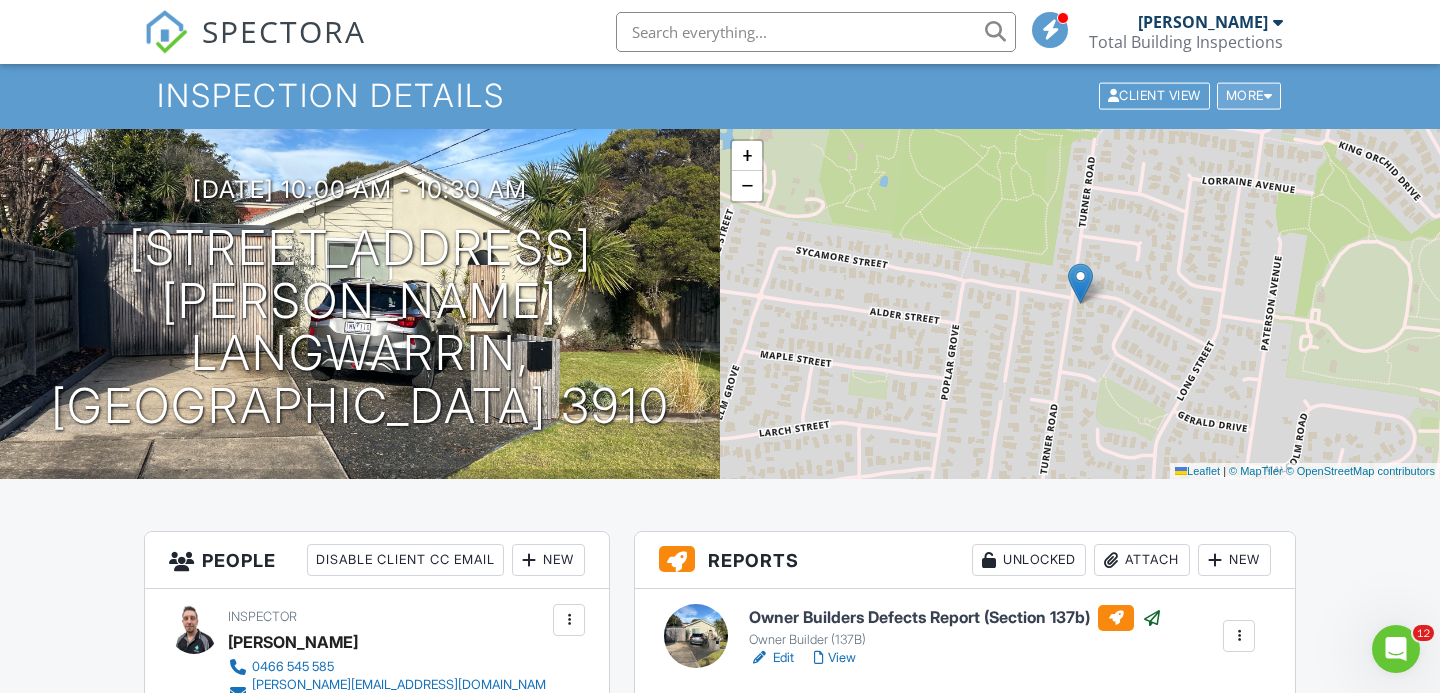 click on "More" at bounding box center [1249, 95] 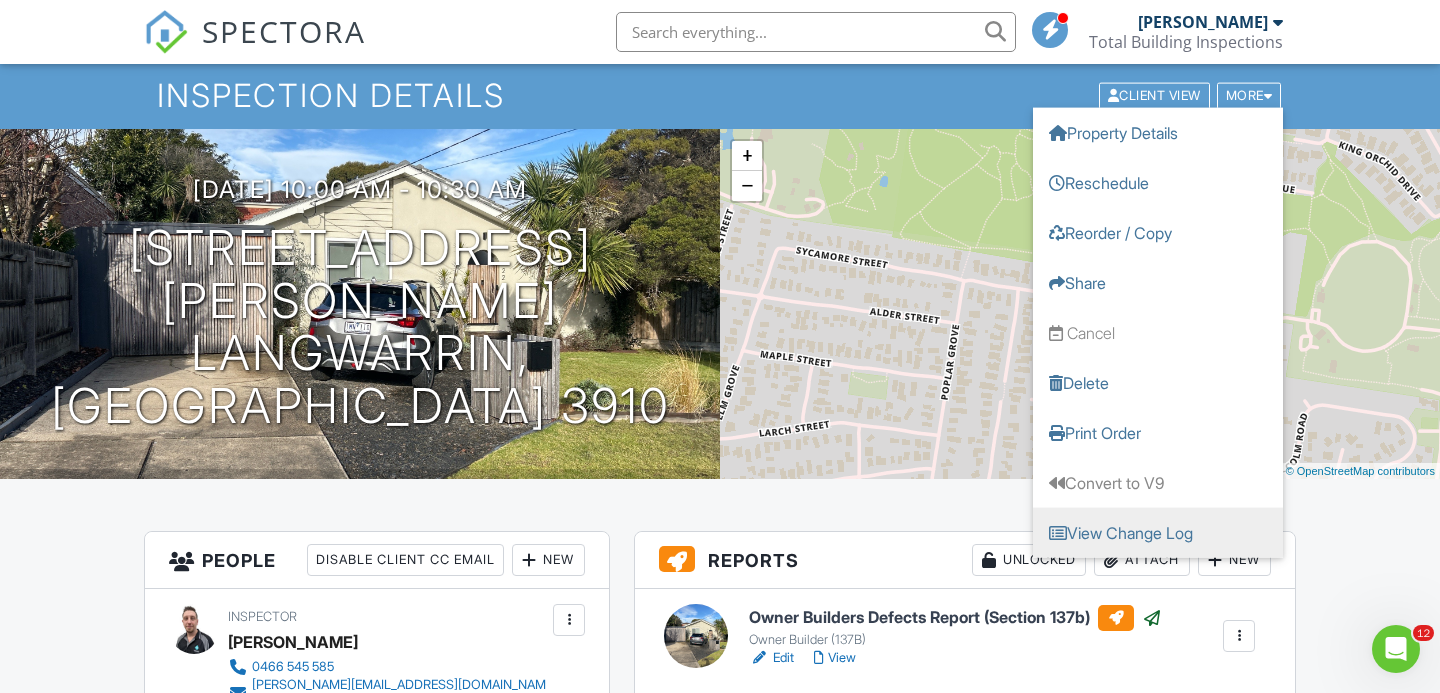 click on "View Change Log" at bounding box center [1158, 532] 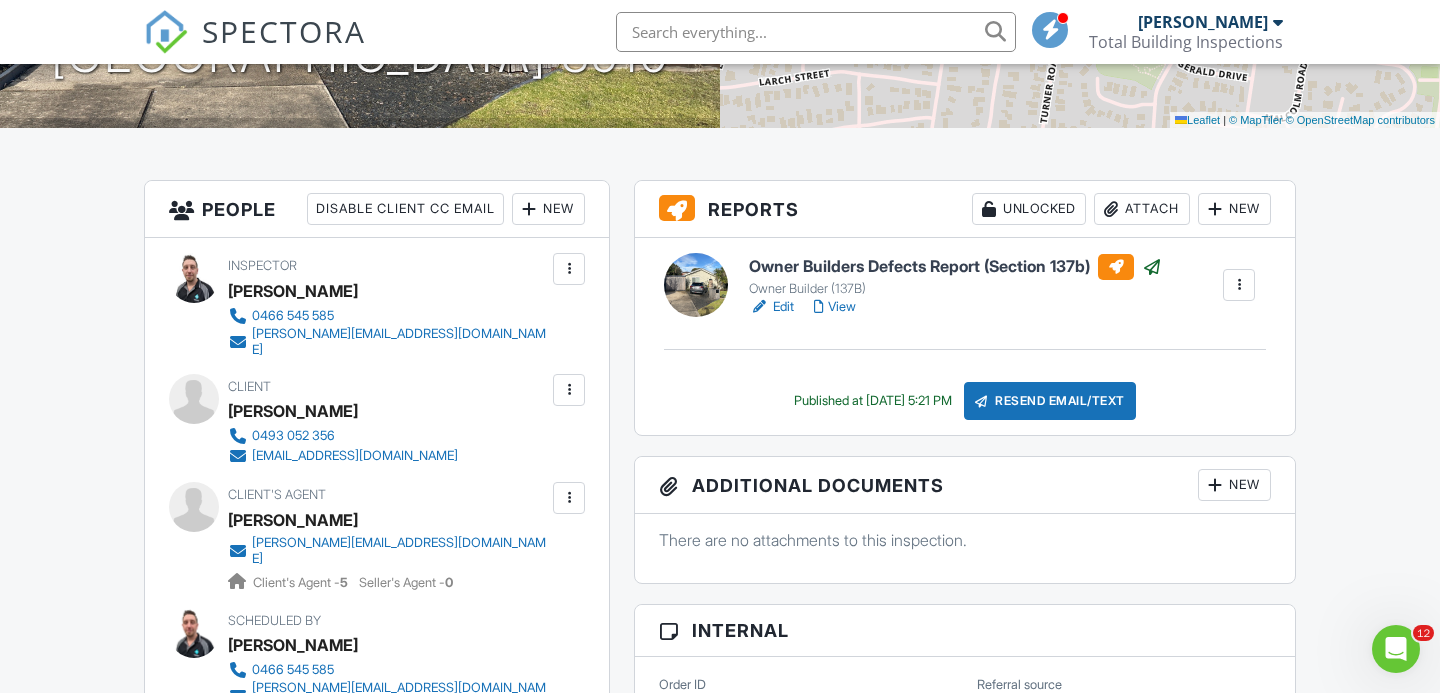 scroll, scrollTop: 0, scrollLeft: 0, axis: both 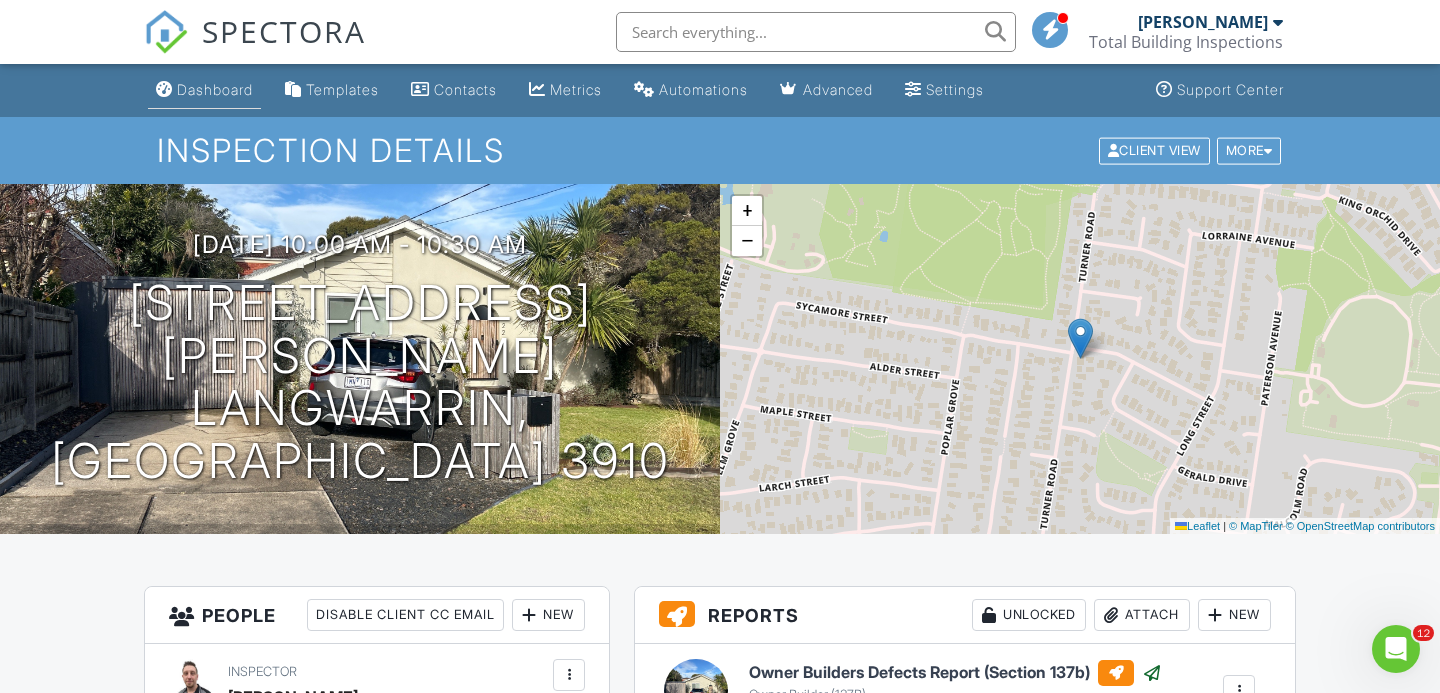click on "Dashboard" at bounding box center (215, 89) 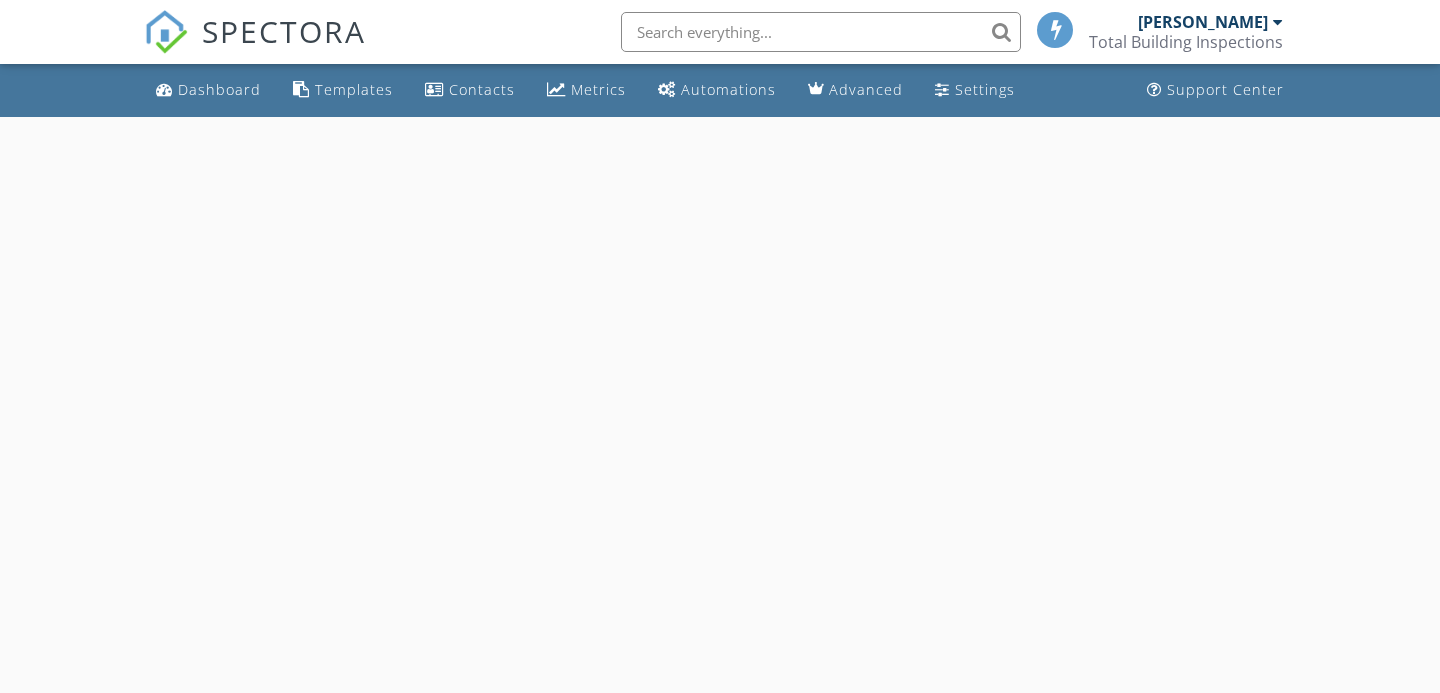 scroll, scrollTop: 0, scrollLeft: 0, axis: both 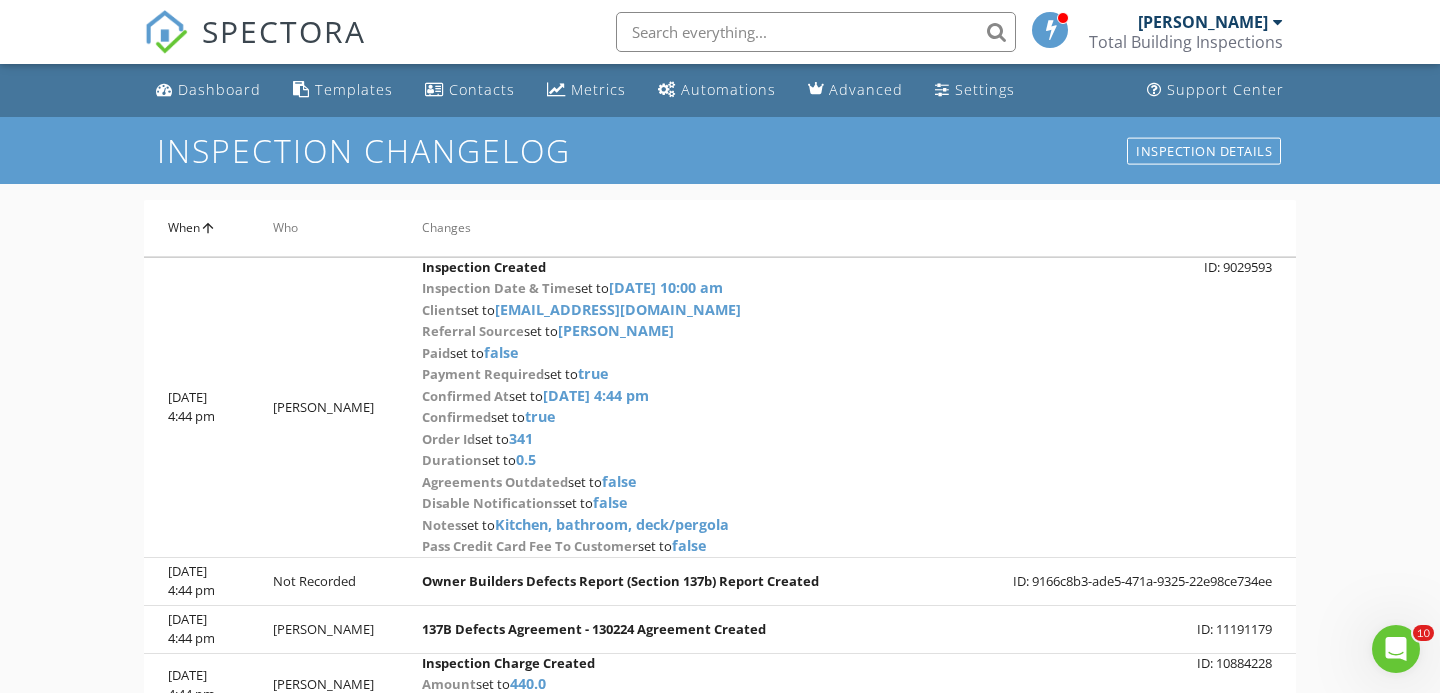 click on "Changes" at bounding box center (847, 228) 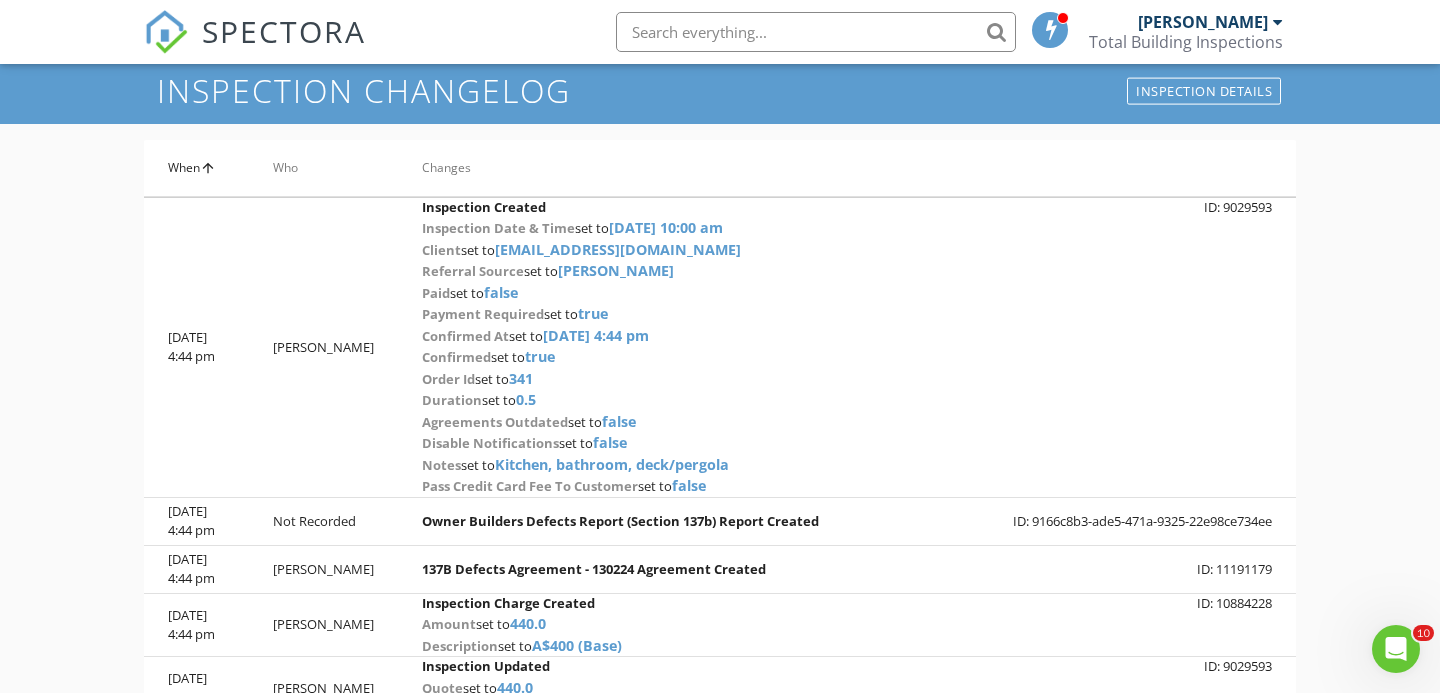 scroll, scrollTop: 0, scrollLeft: 0, axis: both 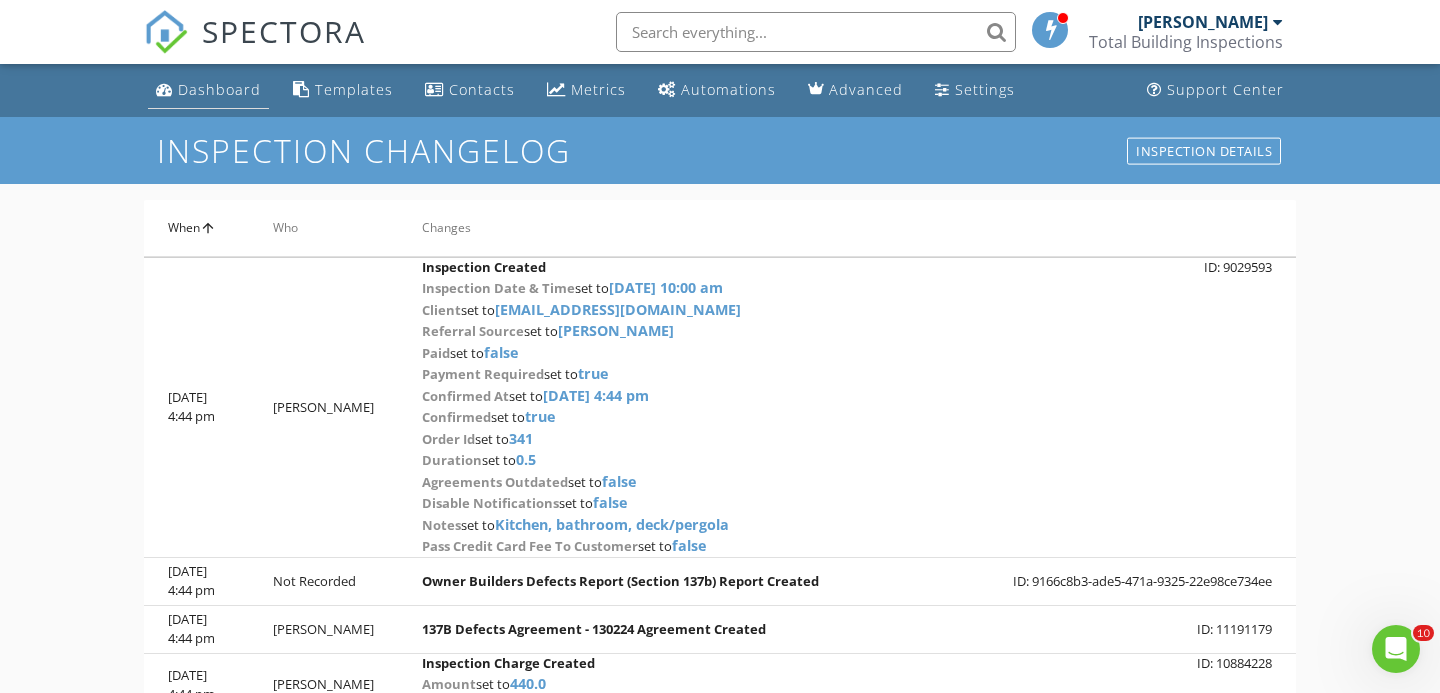click on "Dashboard" at bounding box center [208, 90] 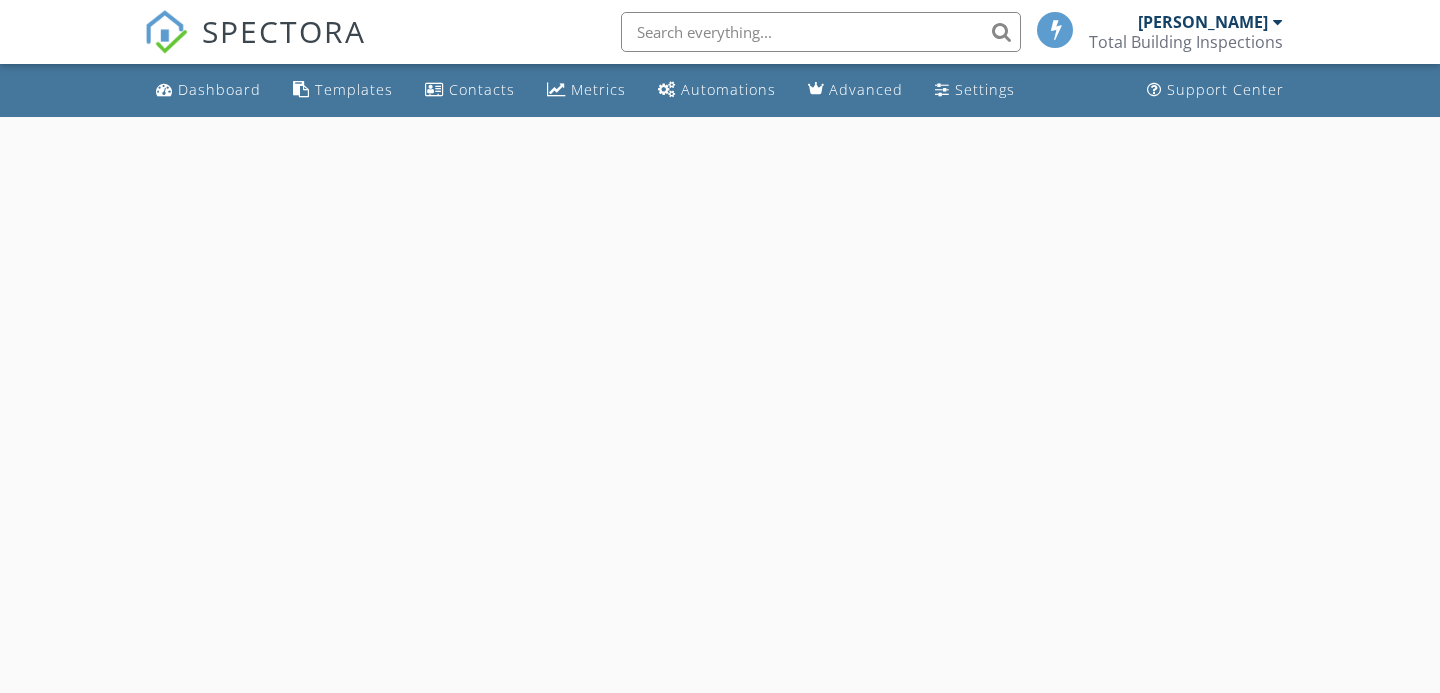 scroll, scrollTop: 0, scrollLeft: 0, axis: both 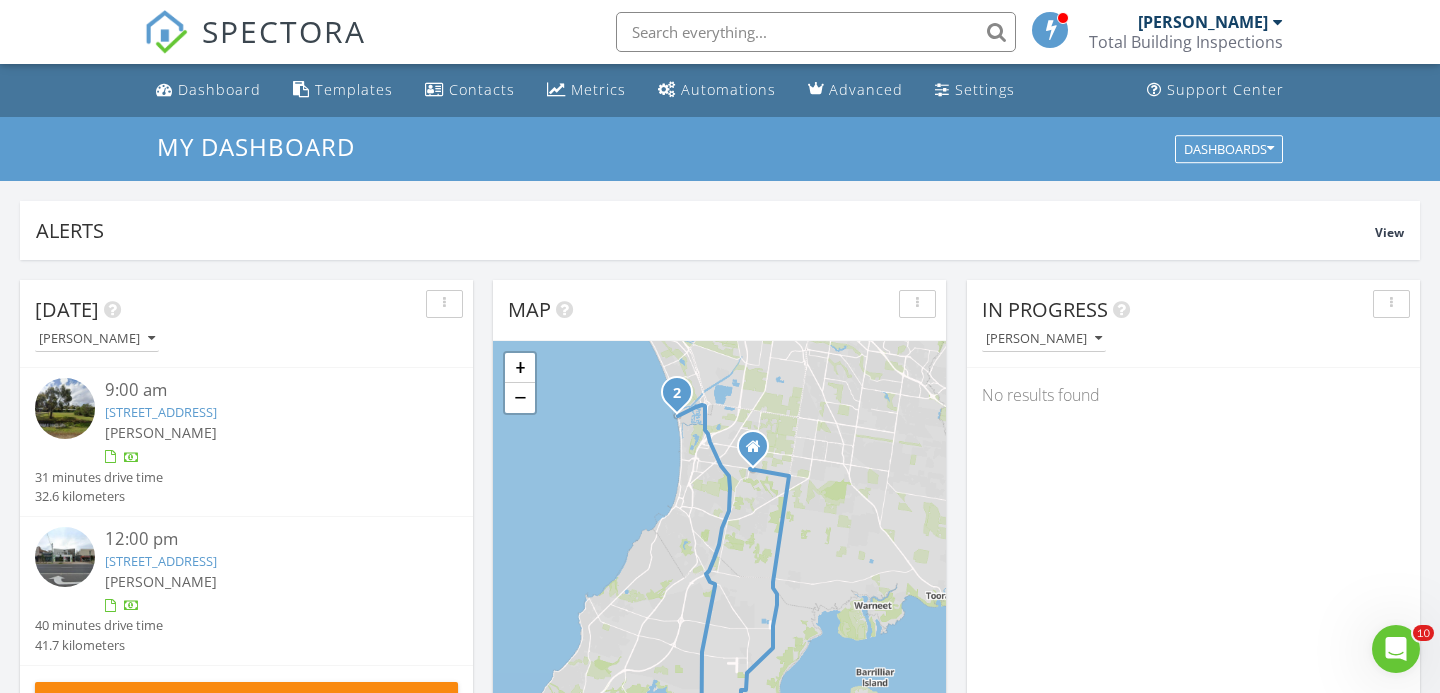 click at bounding box center [816, 32] 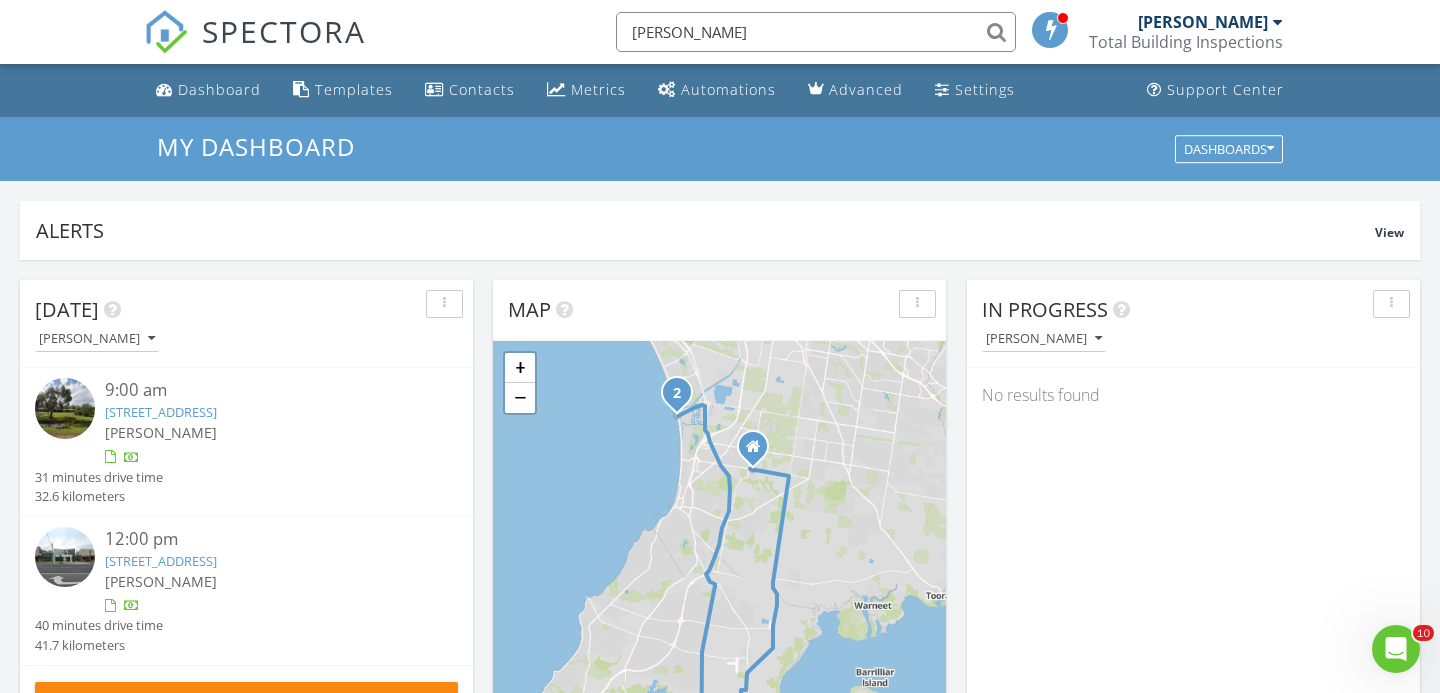 type on "mary nicholls" 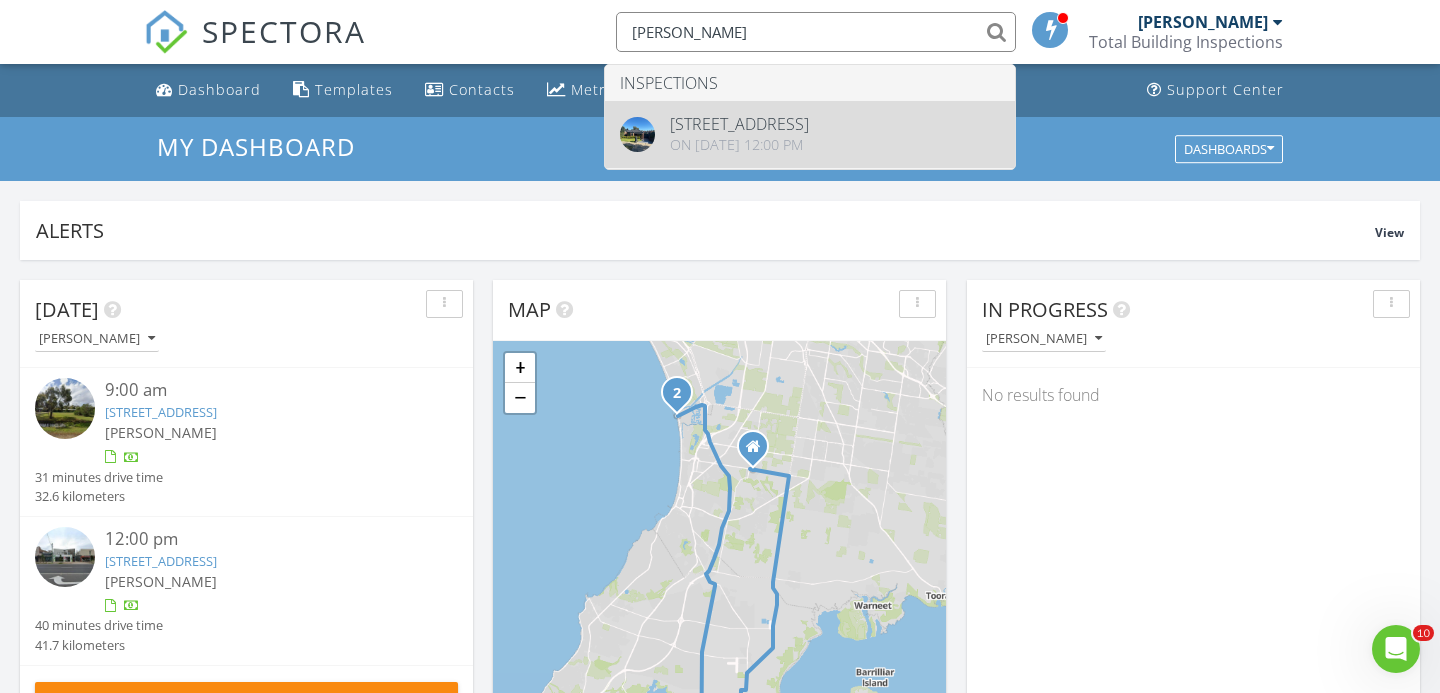 type 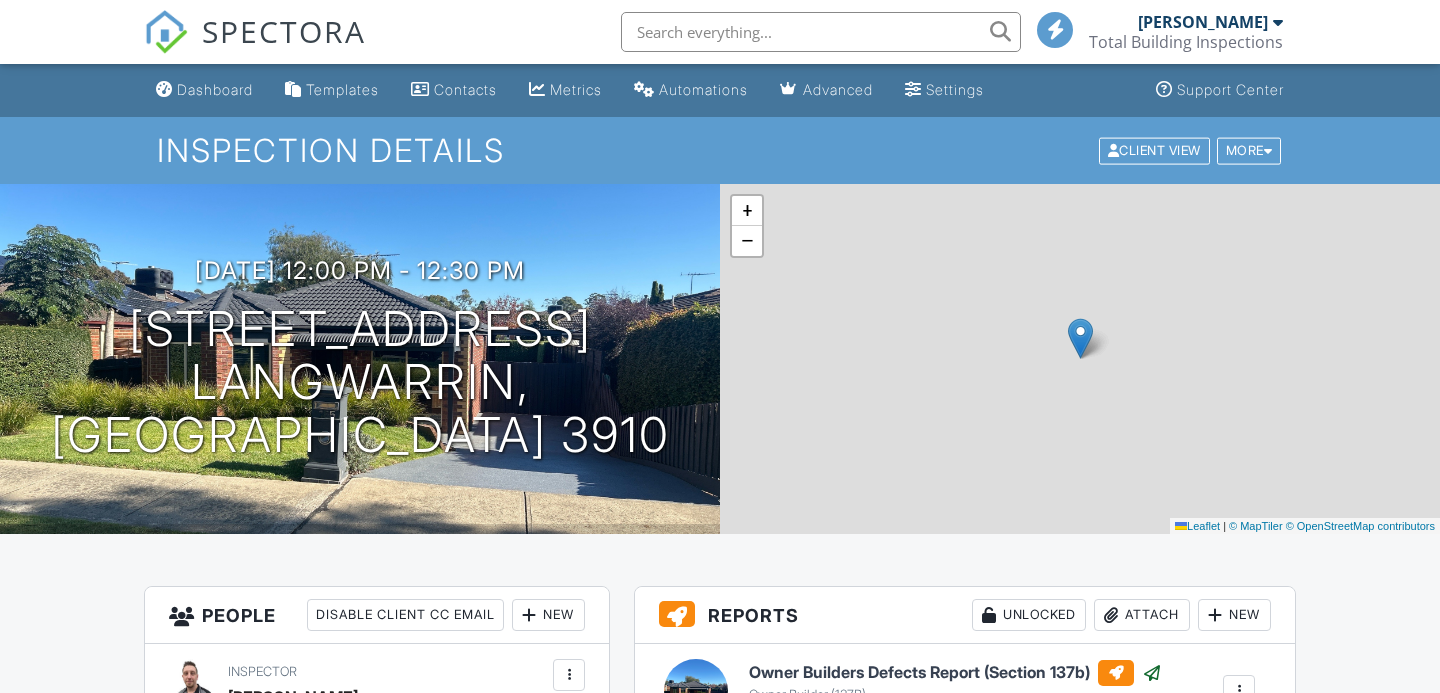 scroll, scrollTop: 0, scrollLeft: 0, axis: both 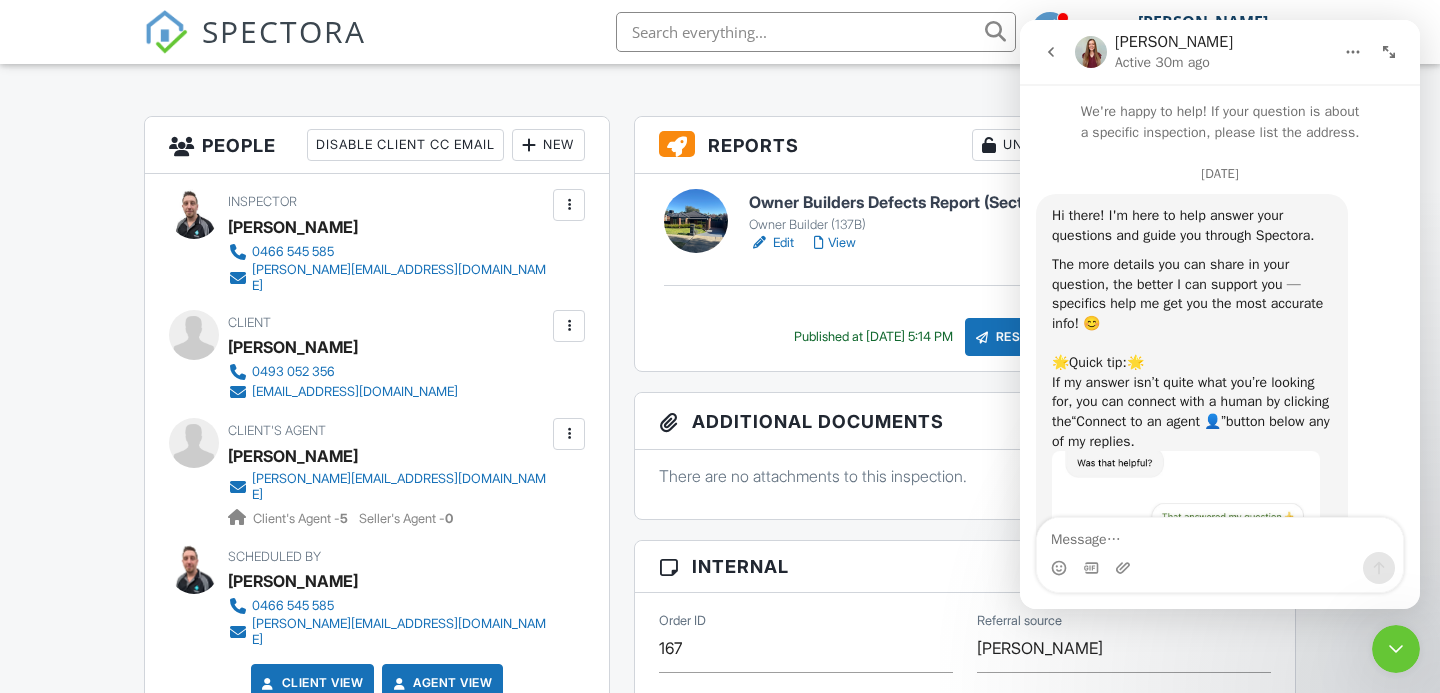 click 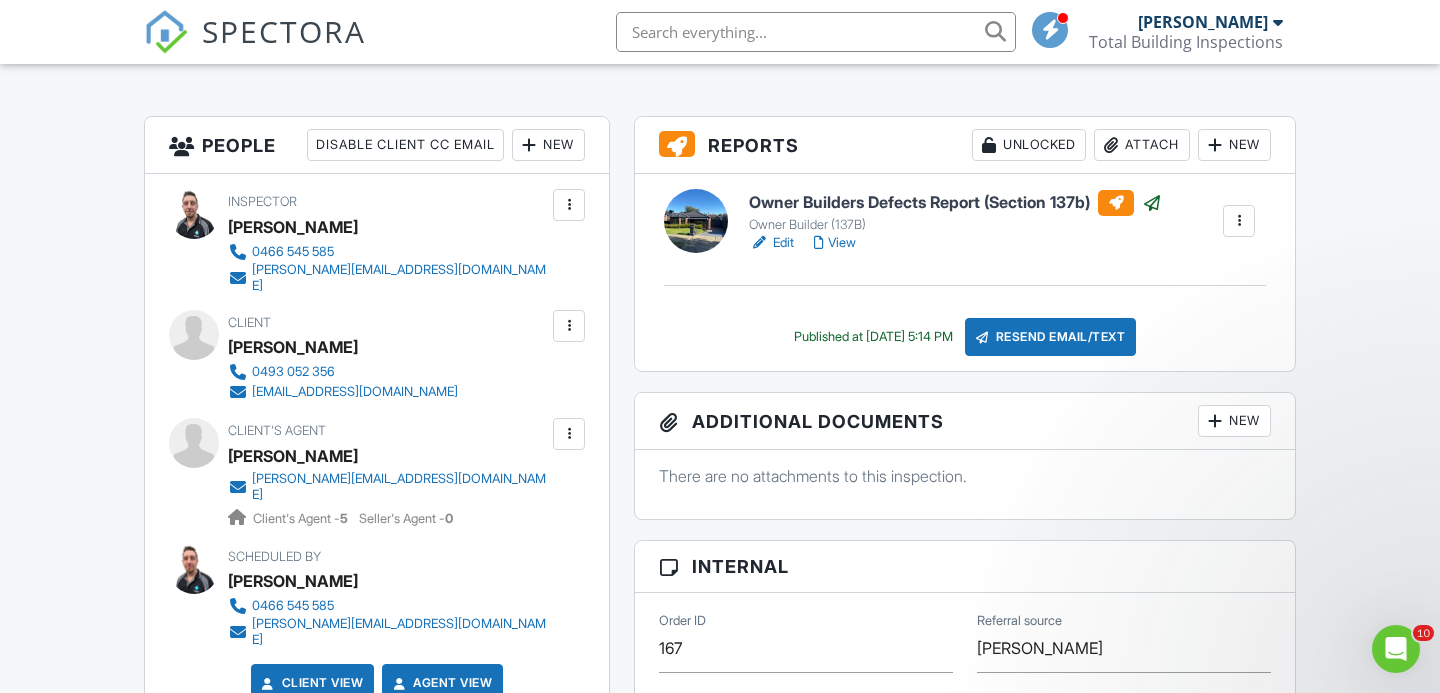 scroll, scrollTop: 0, scrollLeft: 0, axis: both 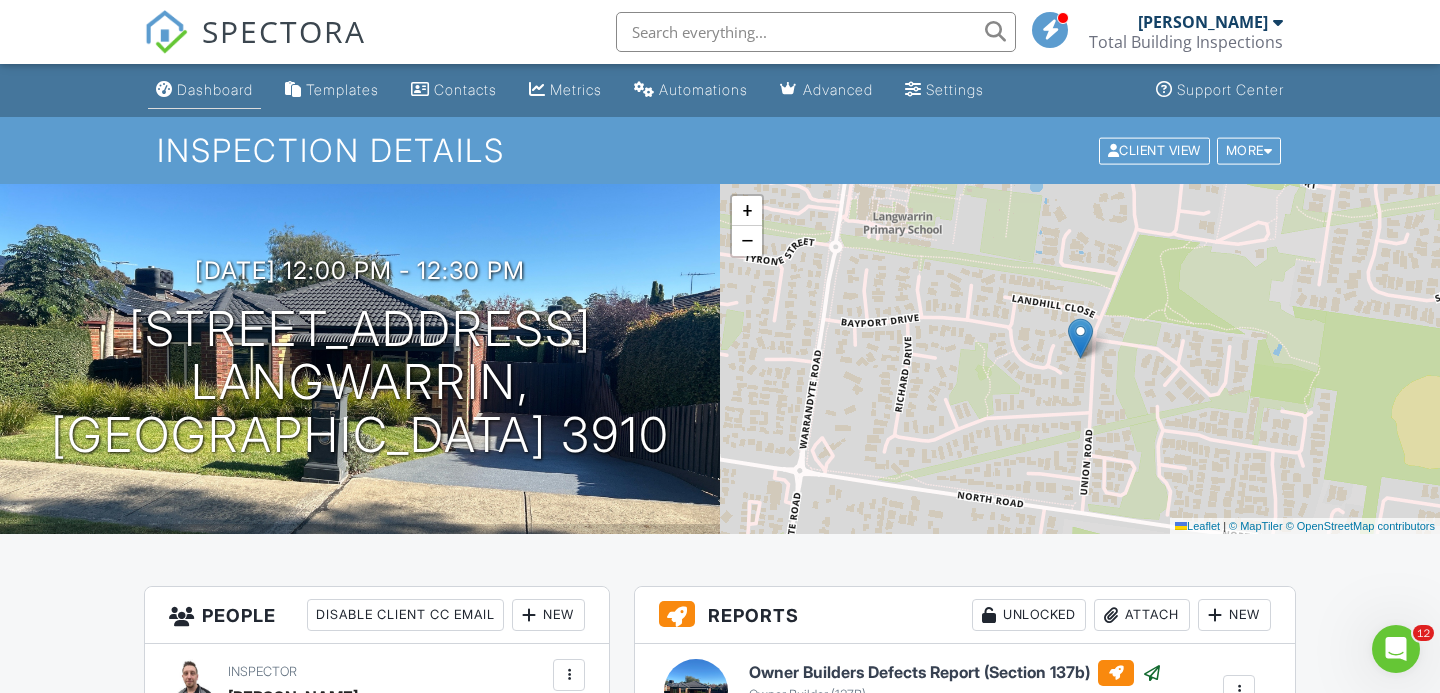 click on "Dashboard" at bounding box center (204, 90) 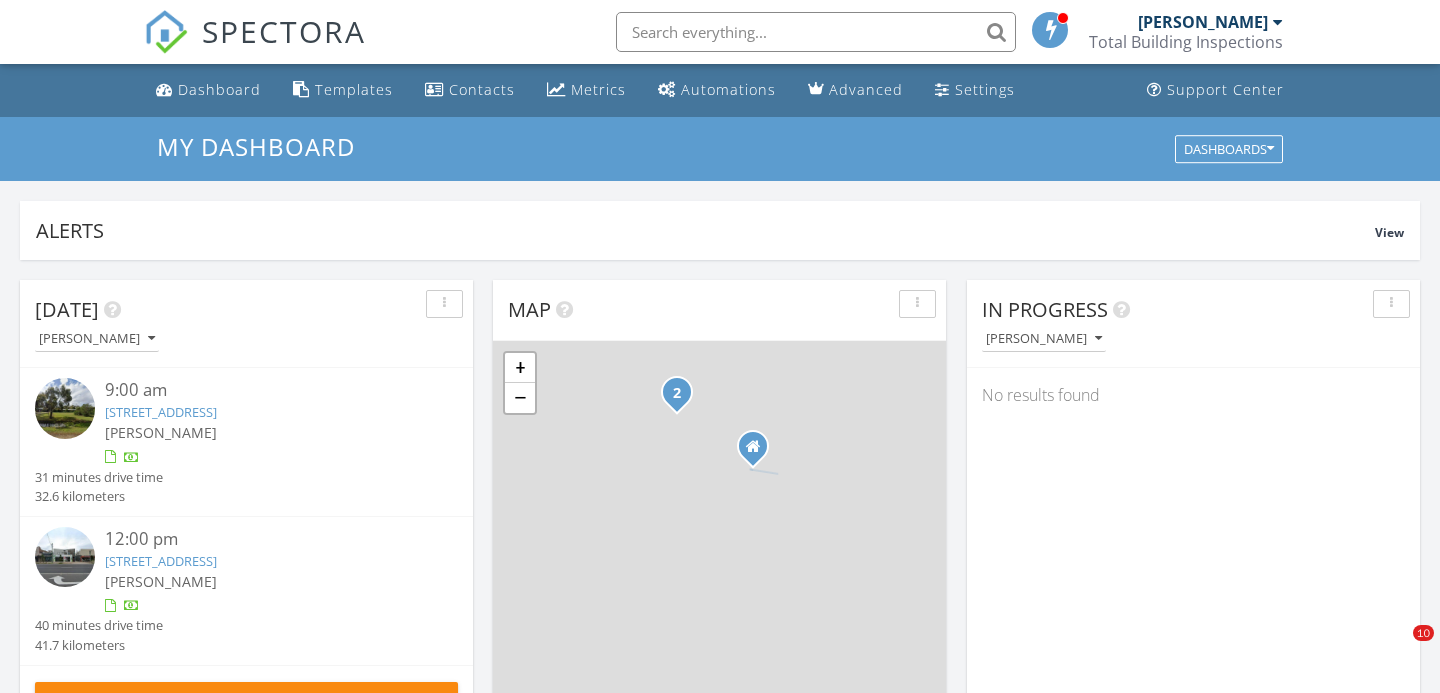 scroll, scrollTop: 0, scrollLeft: 0, axis: both 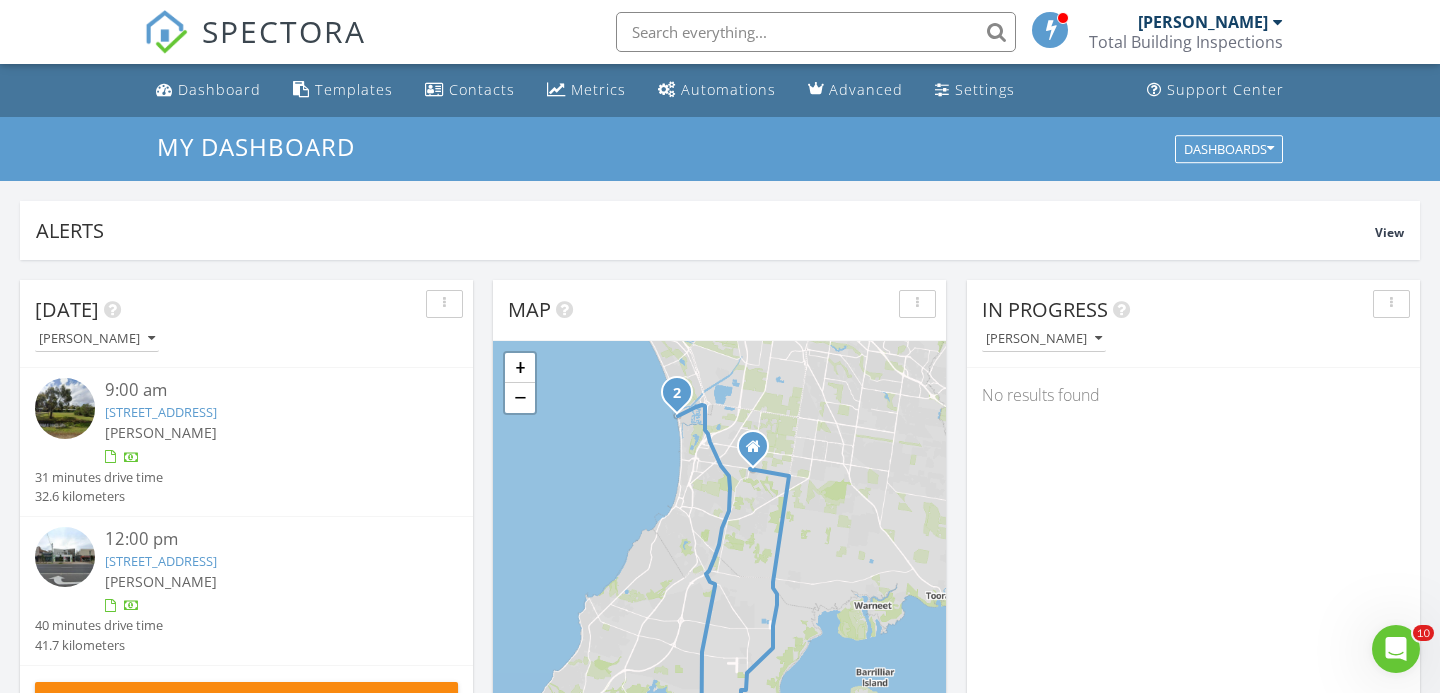 click 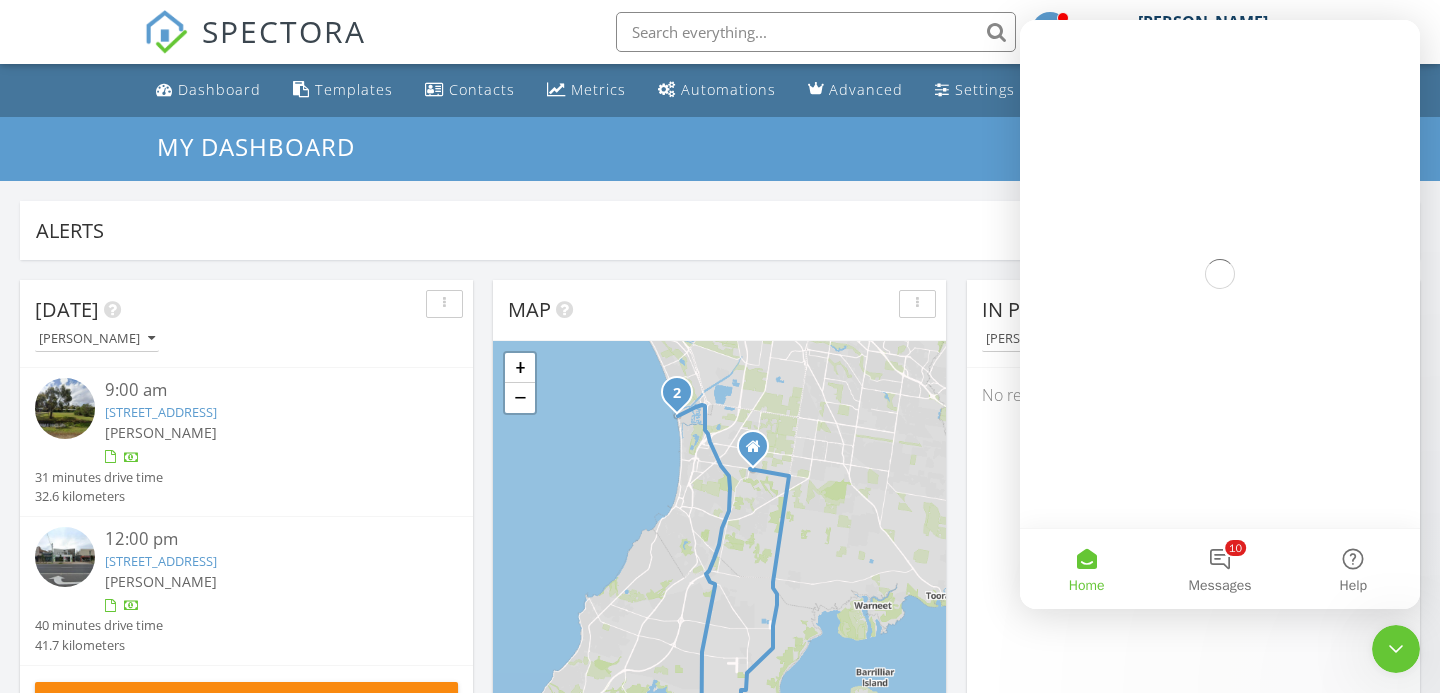 scroll, scrollTop: 0, scrollLeft: 0, axis: both 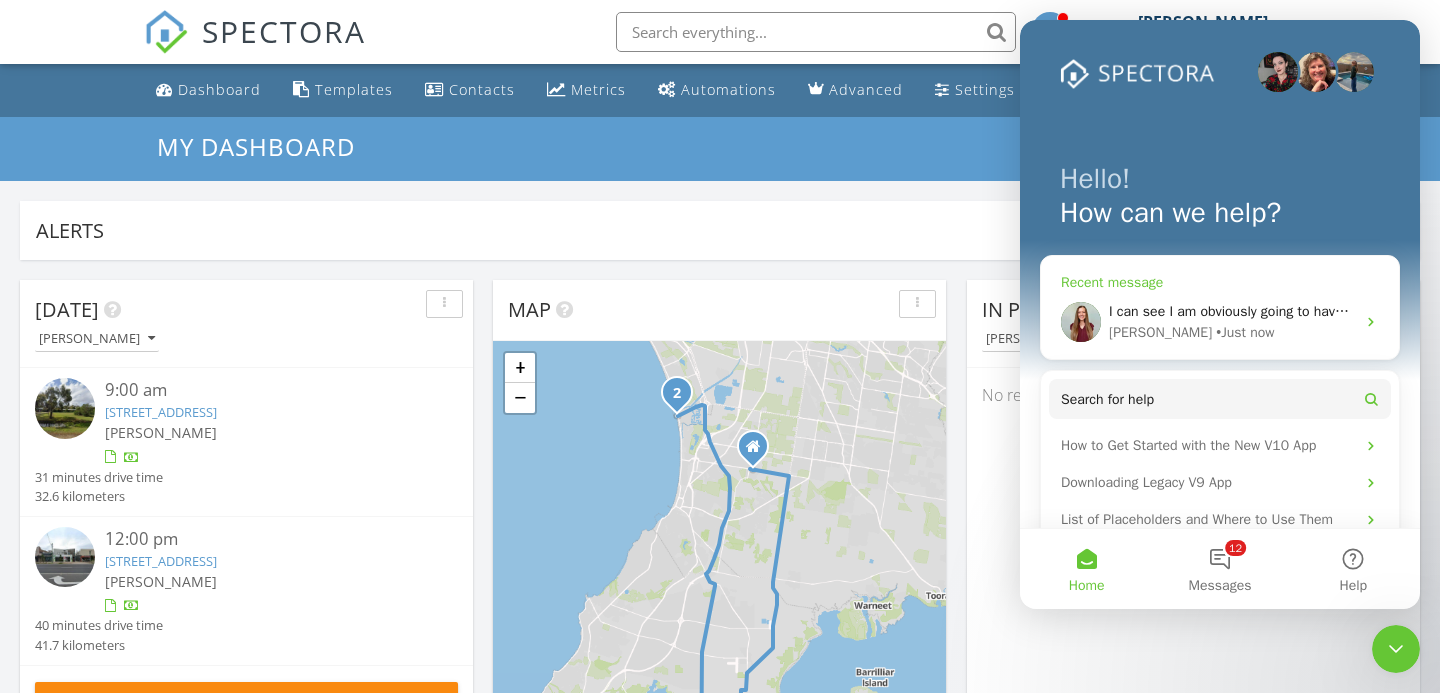 click on "I can see I am obviously going to have to screen record every new inspection until this happens again to provide the proof." at bounding box center (1483, 311) 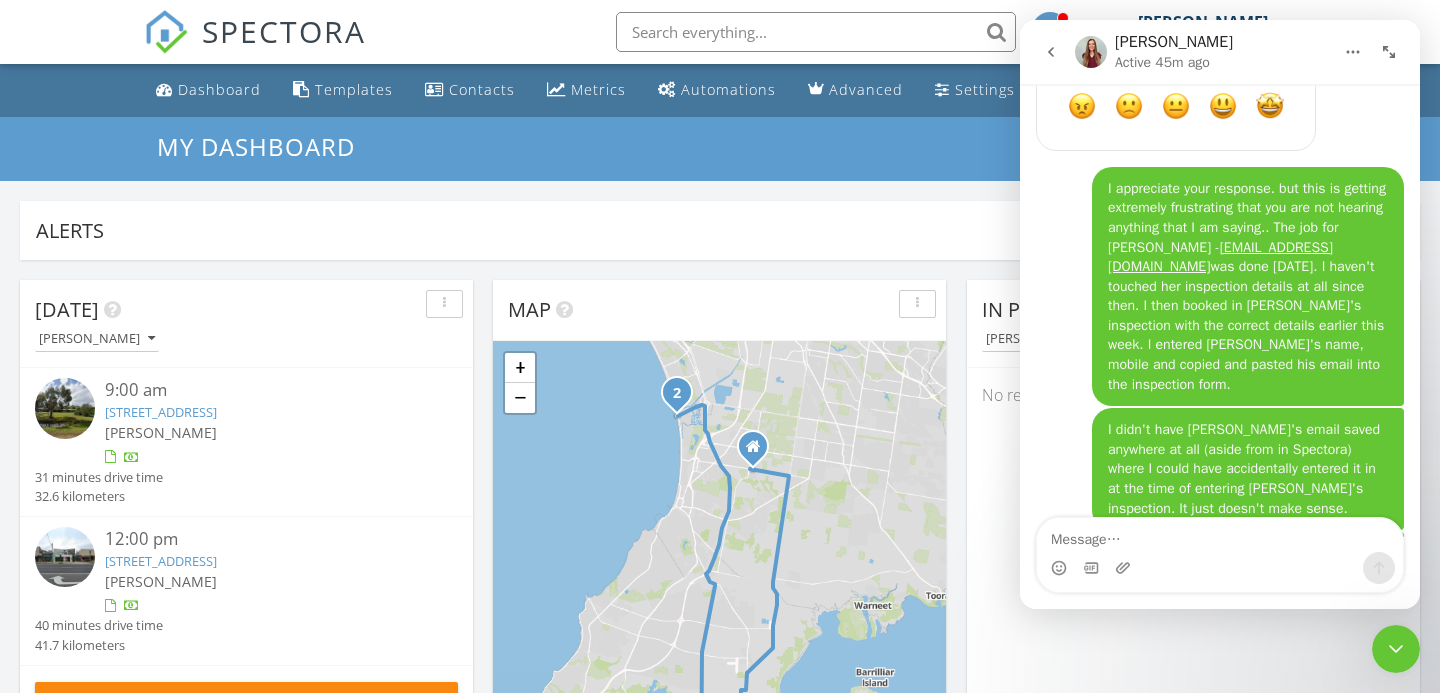 scroll, scrollTop: 6534, scrollLeft: 0, axis: vertical 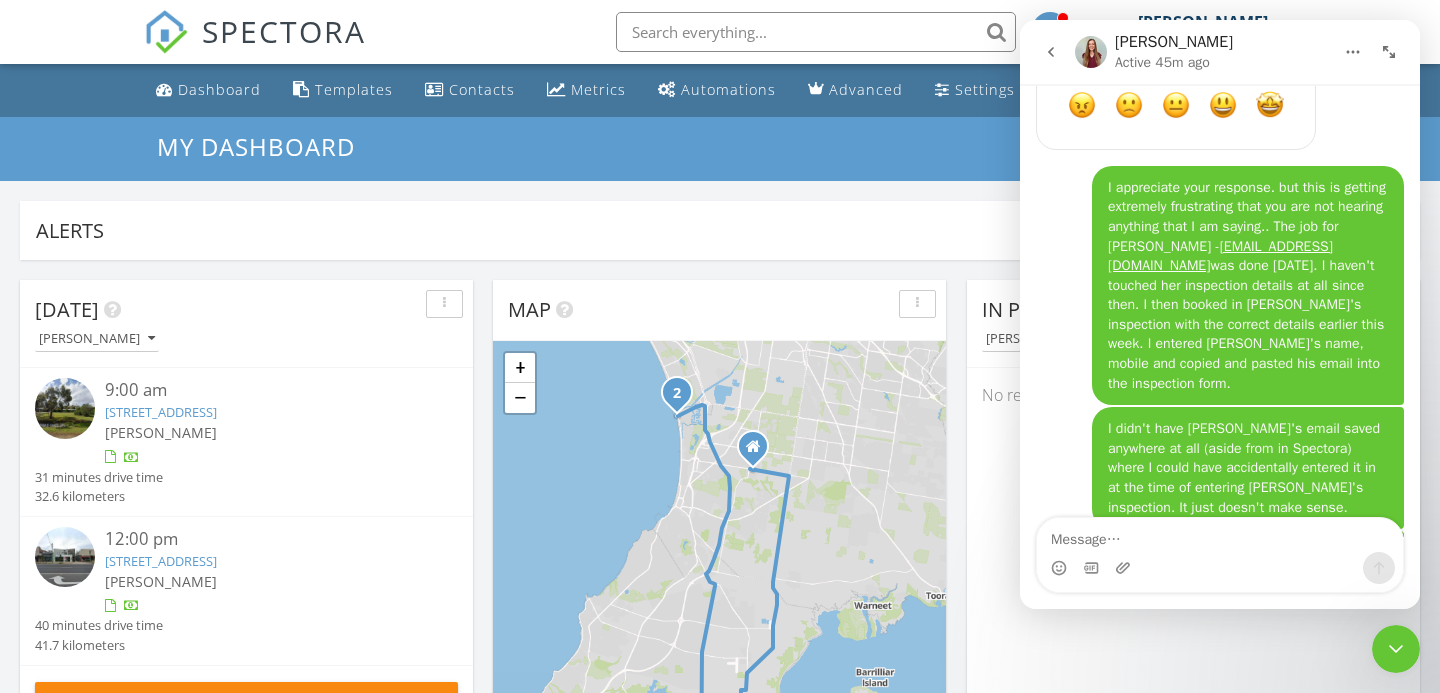 click 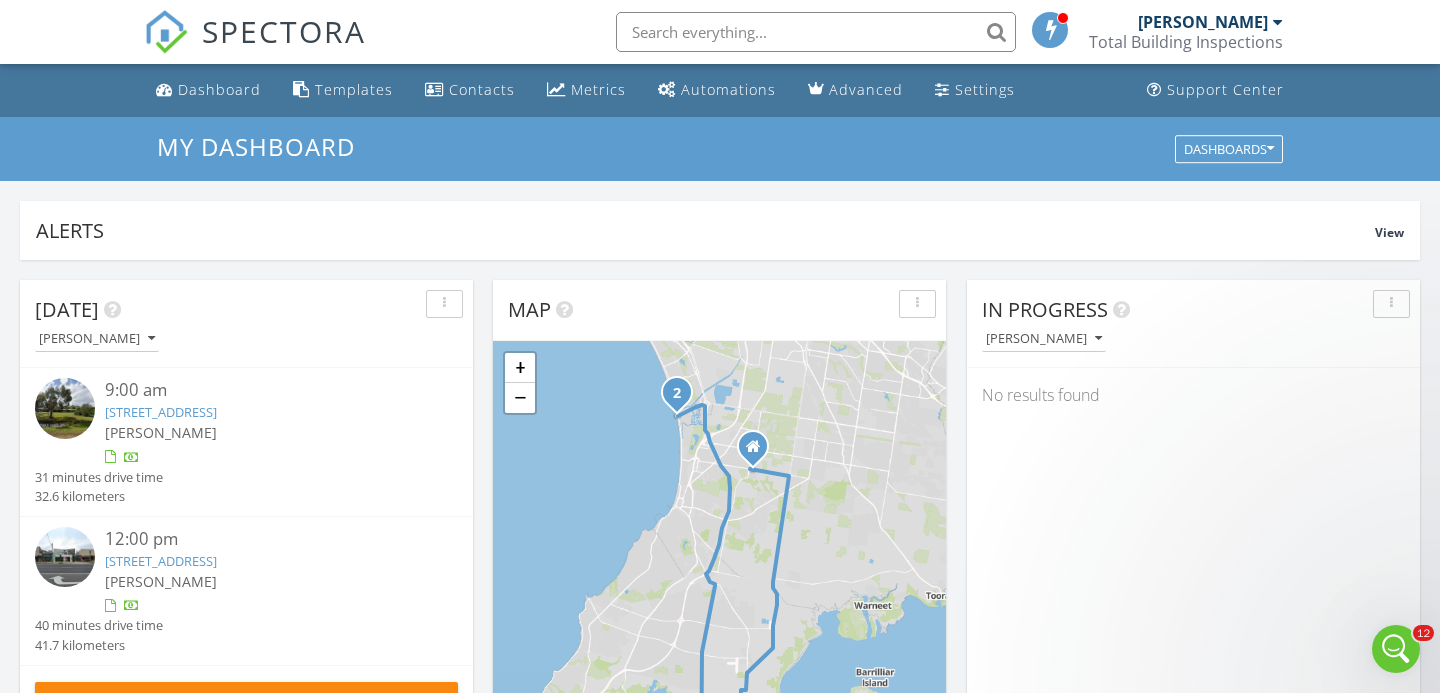scroll, scrollTop: 0, scrollLeft: 0, axis: both 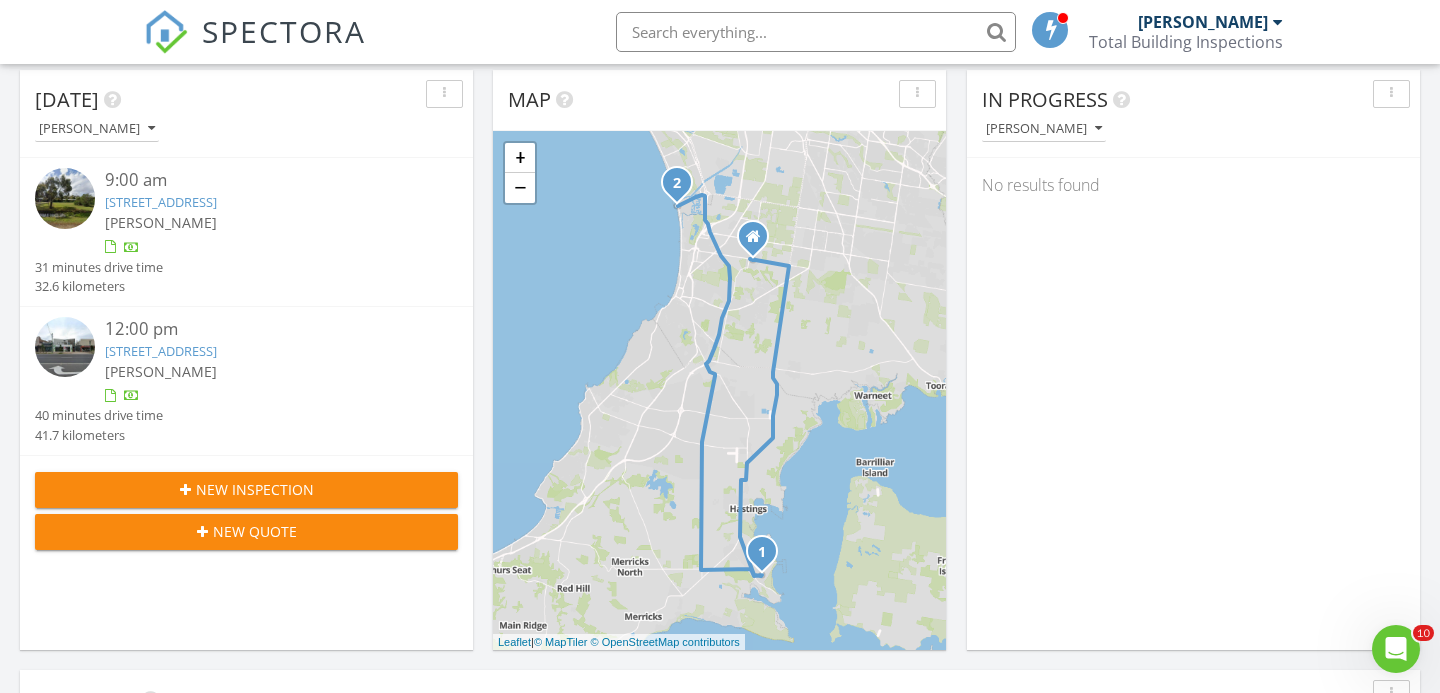 click on "New Inspection" at bounding box center [246, 490] 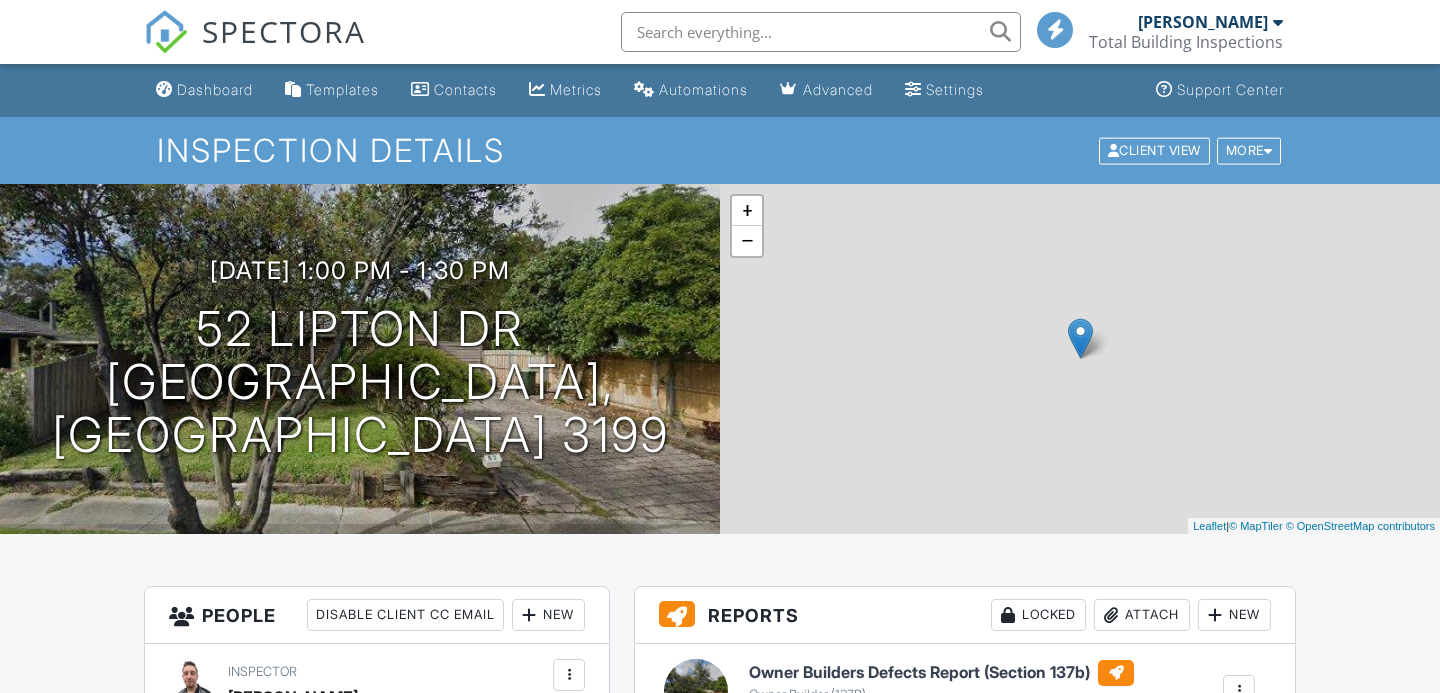 scroll, scrollTop: 522, scrollLeft: 0, axis: vertical 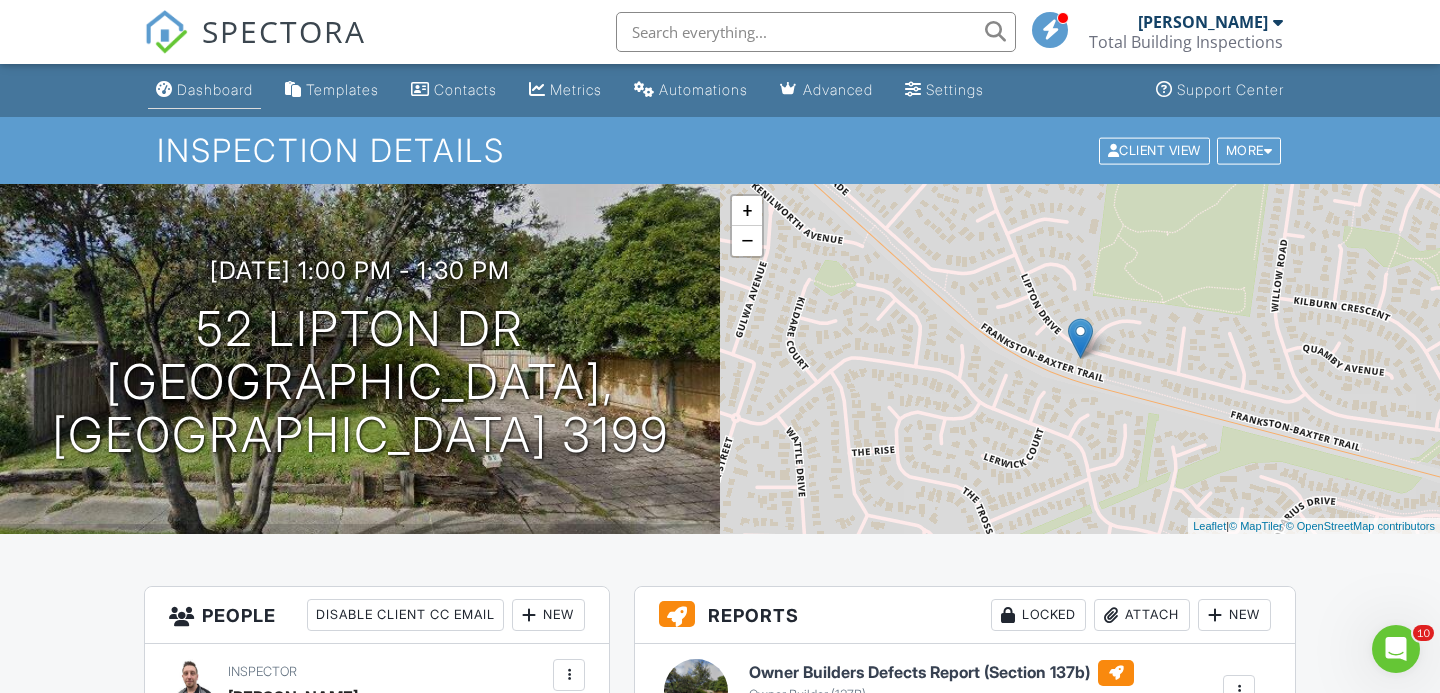 click on "Dashboard" at bounding box center (215, 89) 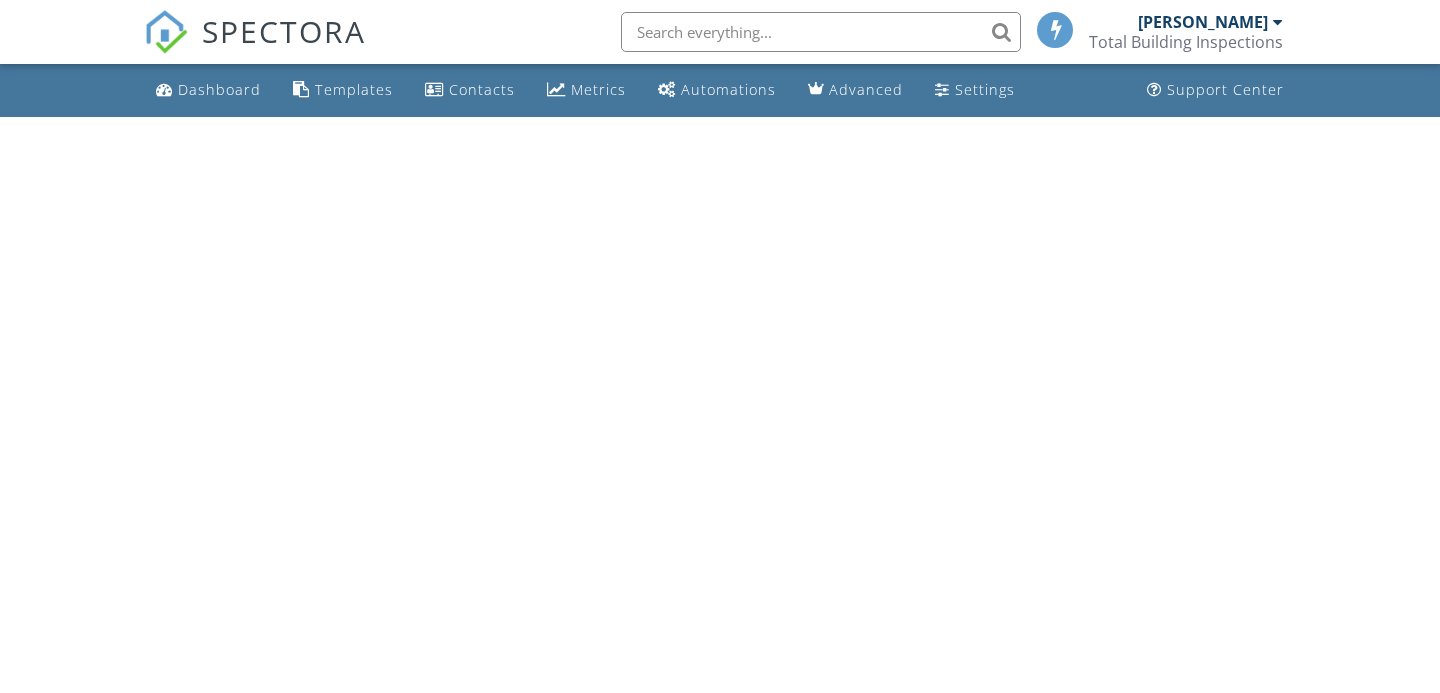 scroll, scrollTop: 0, scrollLeft: 0, axis: both 